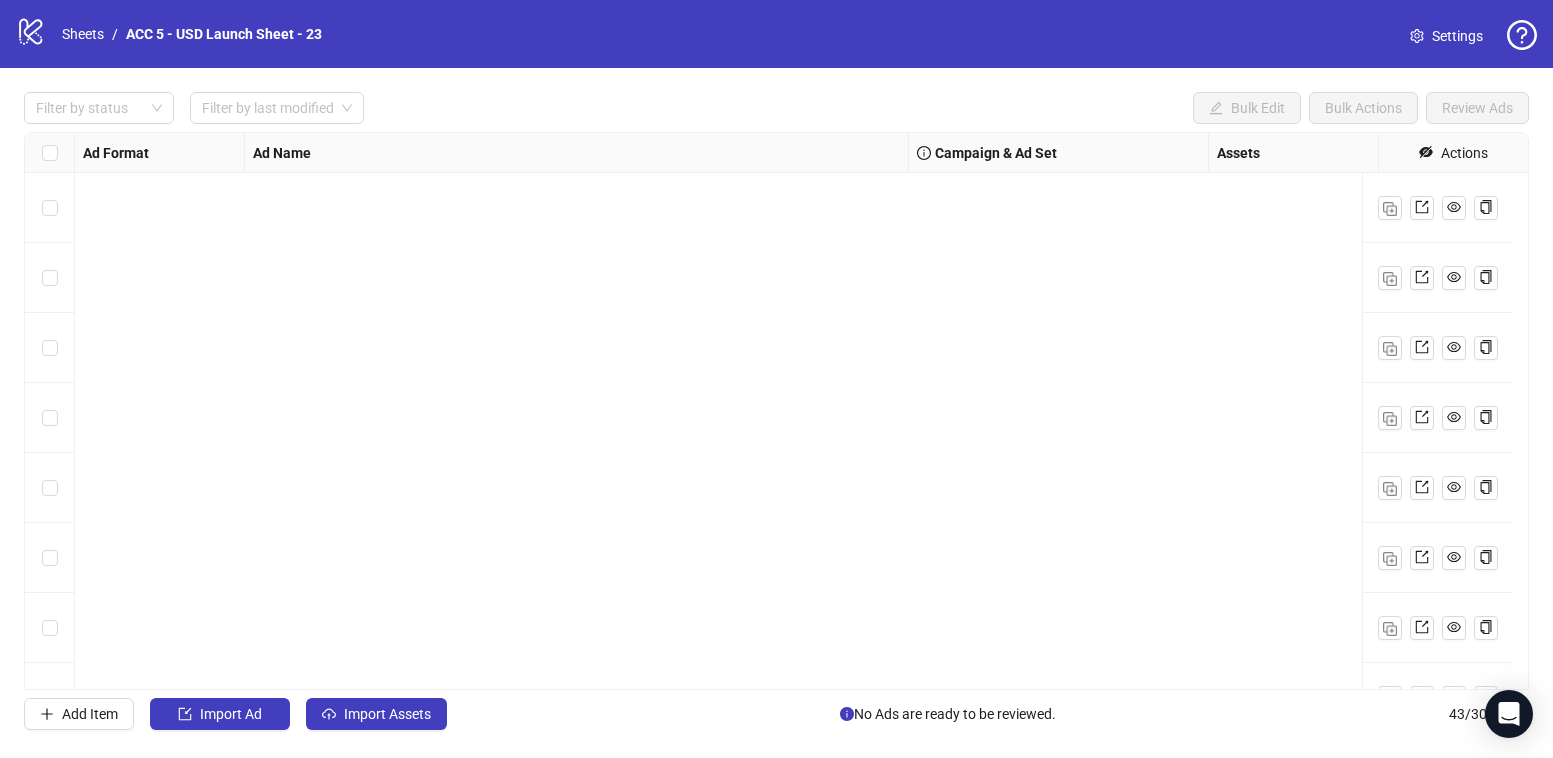 scroll, scrollTop: 0, scrollLeft: 0, axis: both 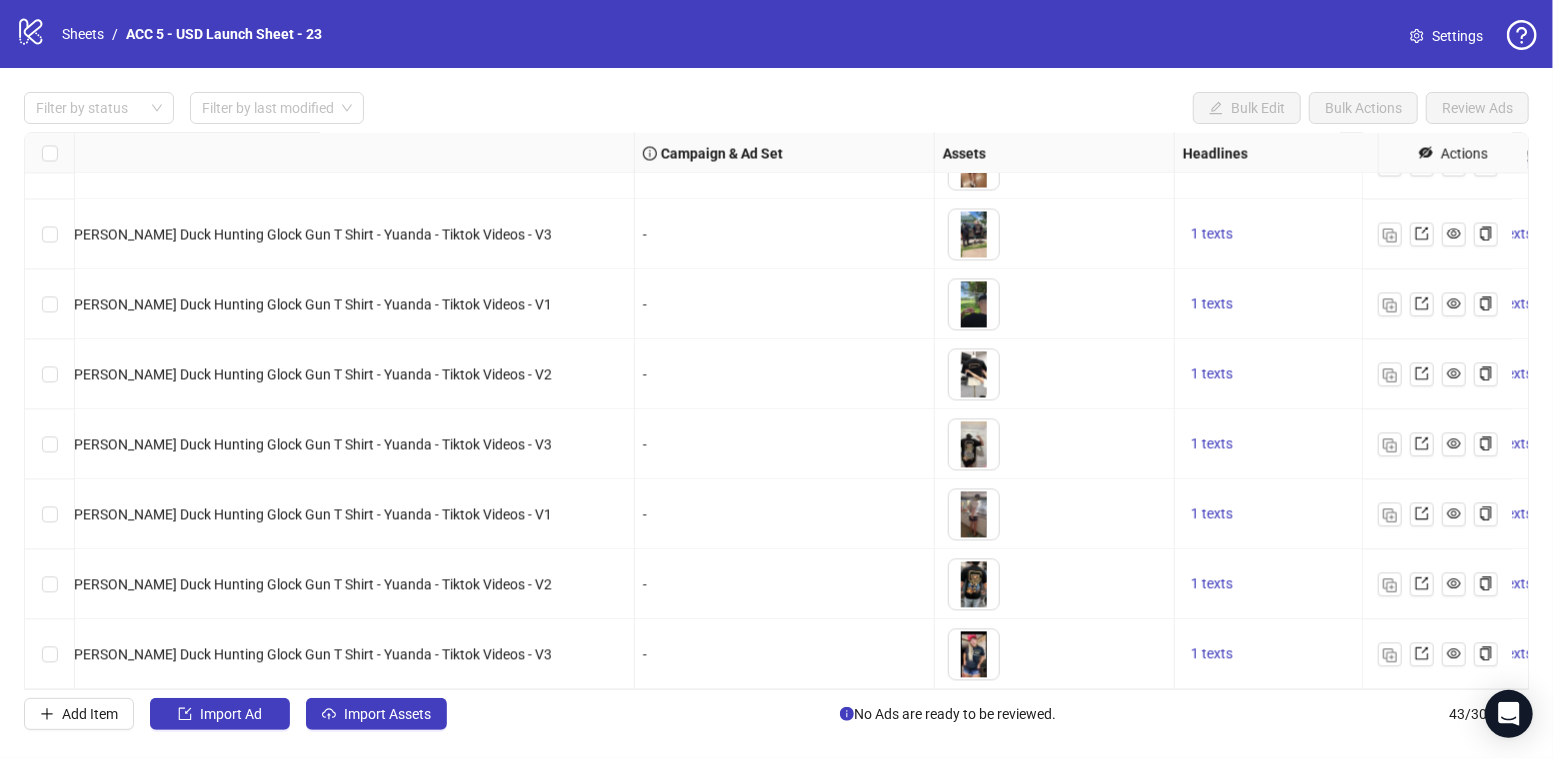 click on "1 texts" at bounding box center [1325, 584] 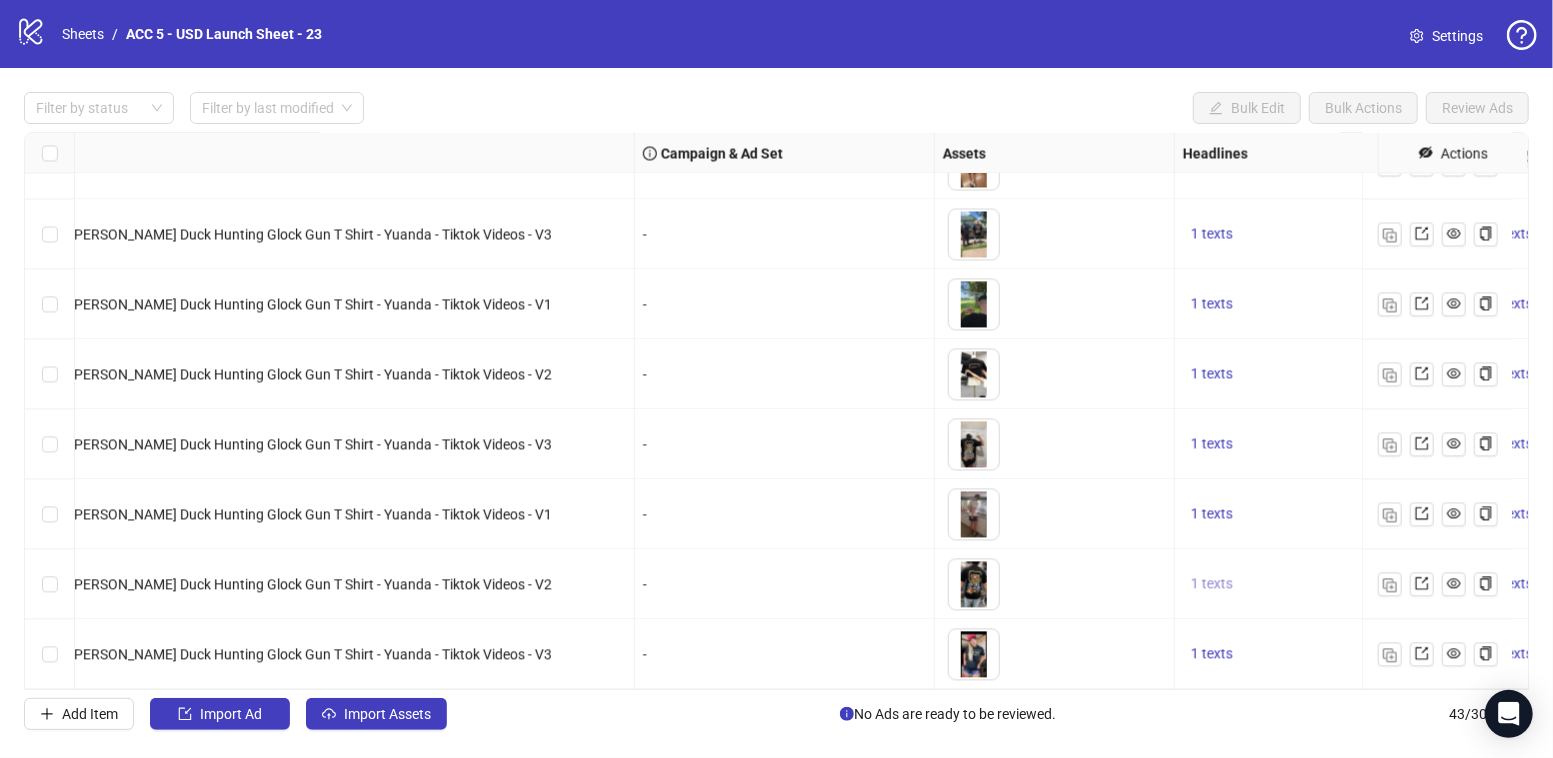 click on "1 texts" at bounding box center [1212, 583] 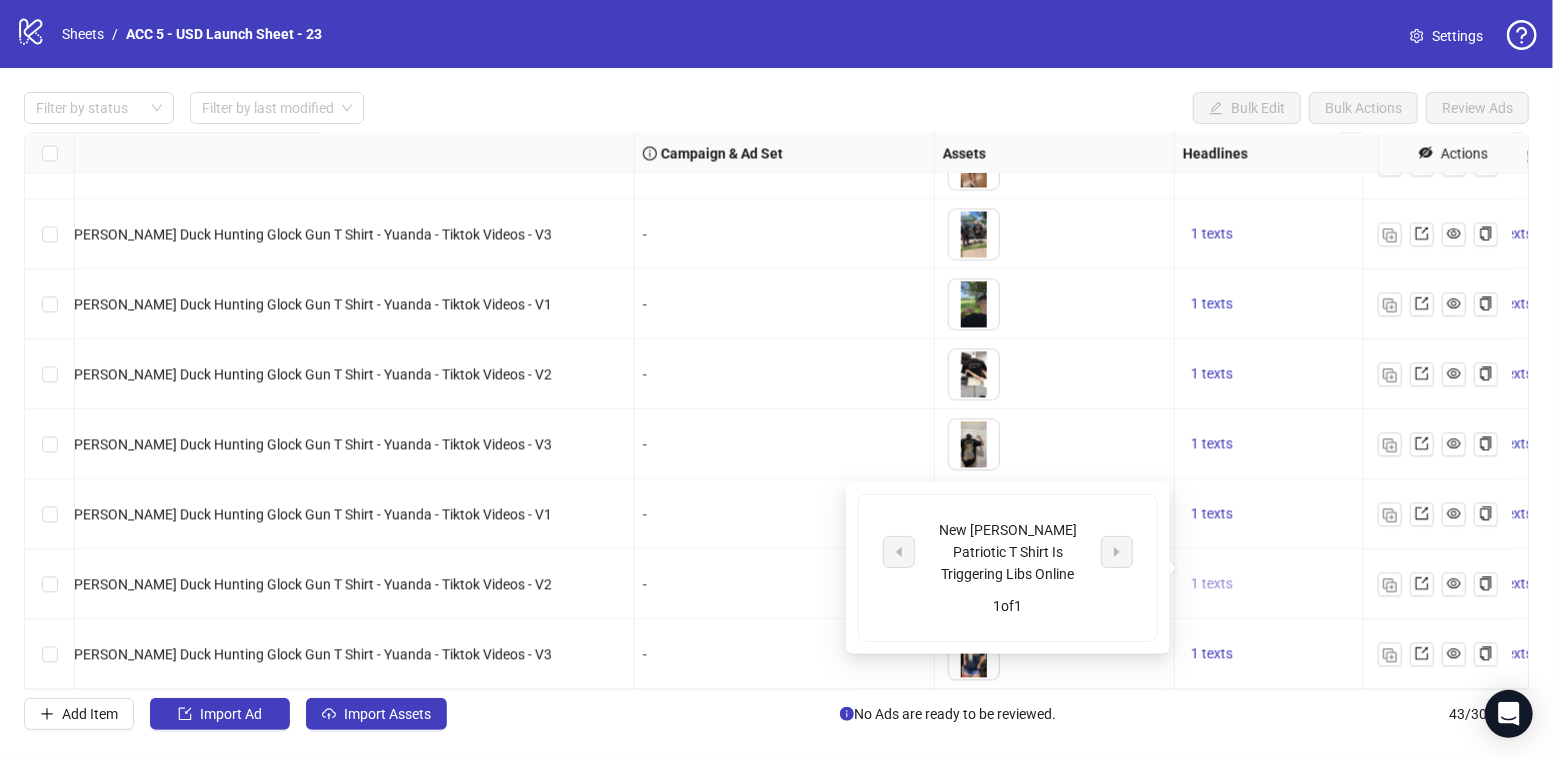 click on "1 texts" at bounding box center (1212, 583) 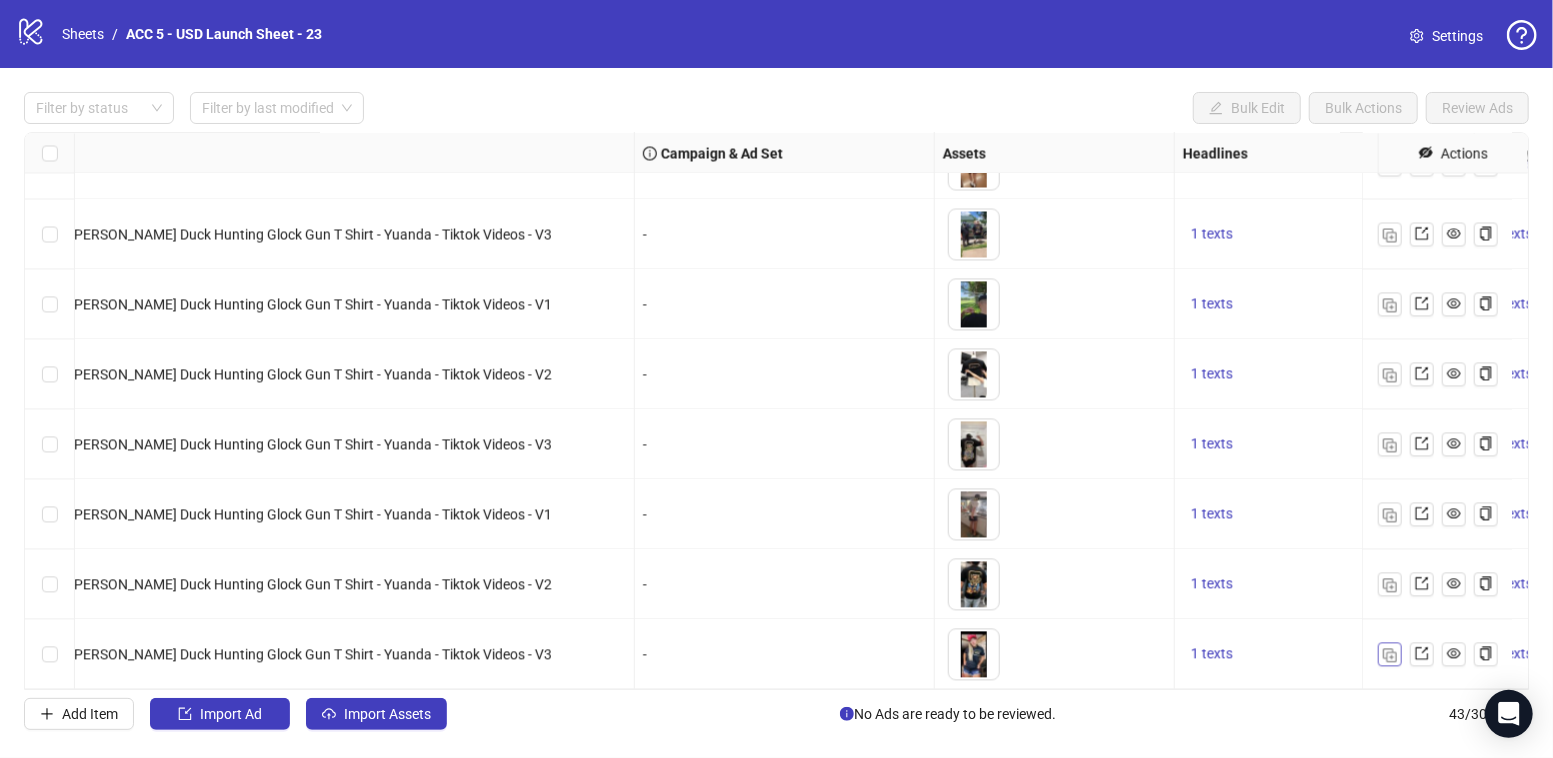 click at bounding box center (1390, 655) 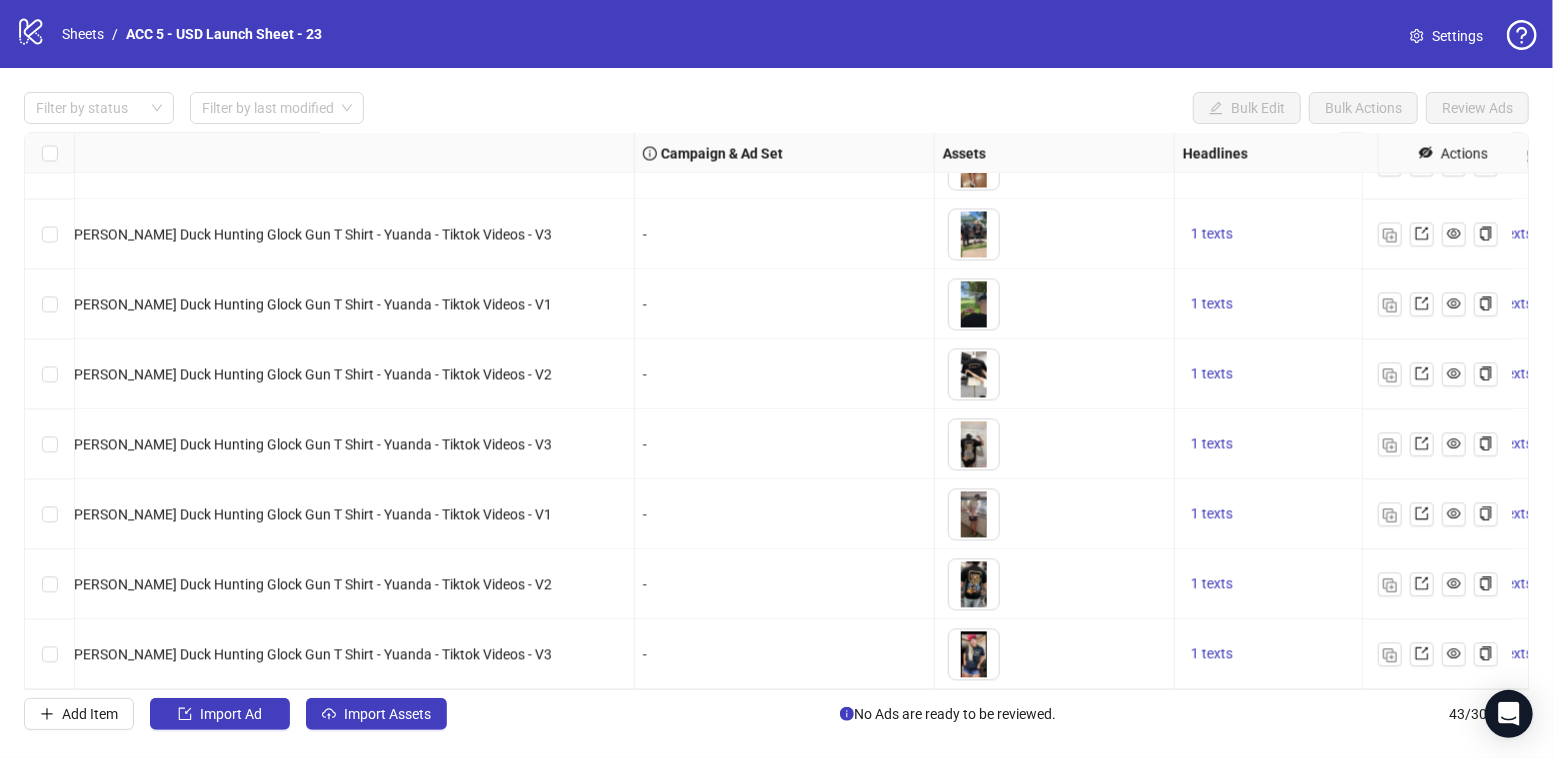 scroll, scrollTop: 2580, scrollLeft: 274, axis: both 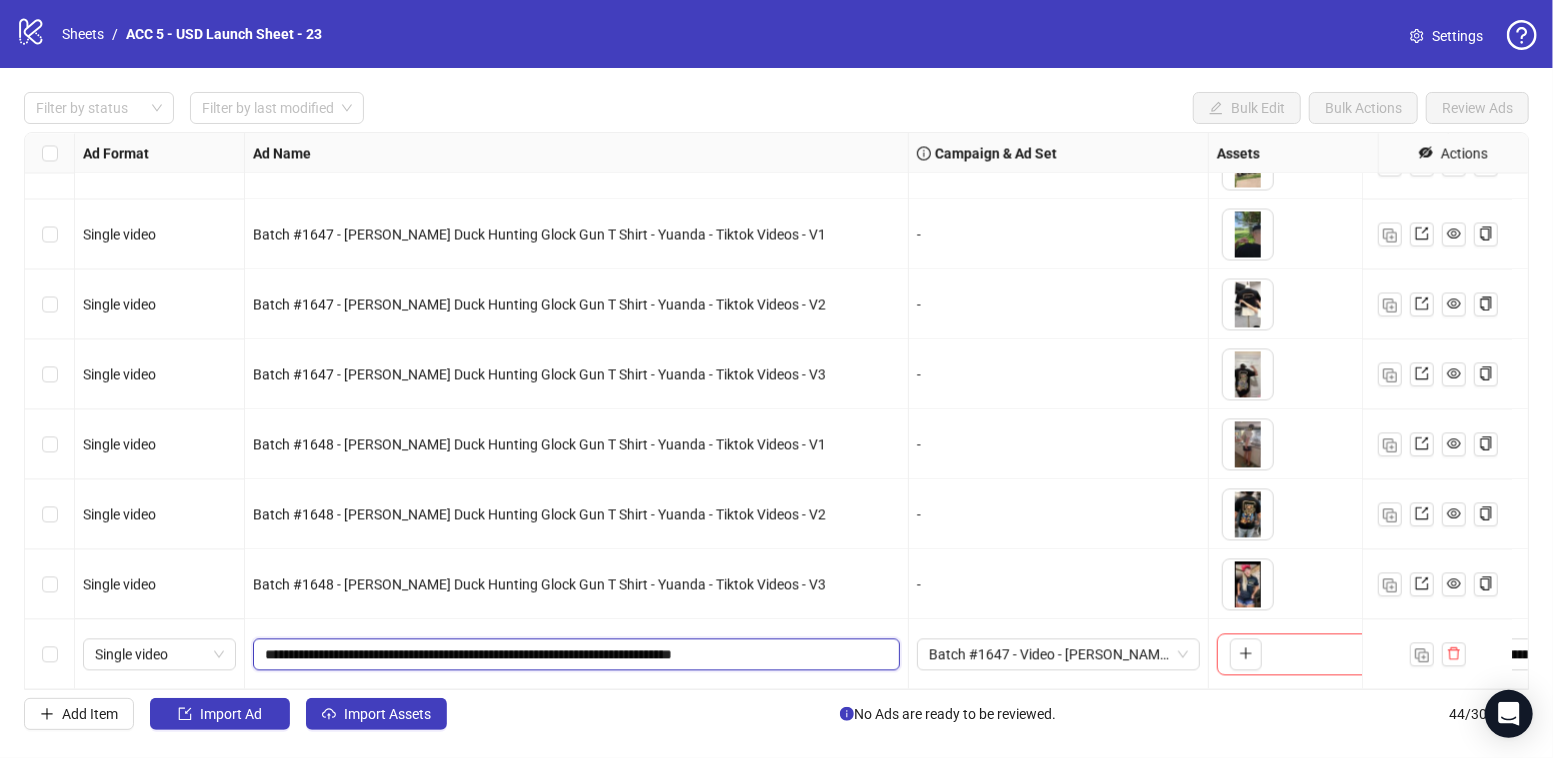 click on "**********" at bounding box center (574, 654) 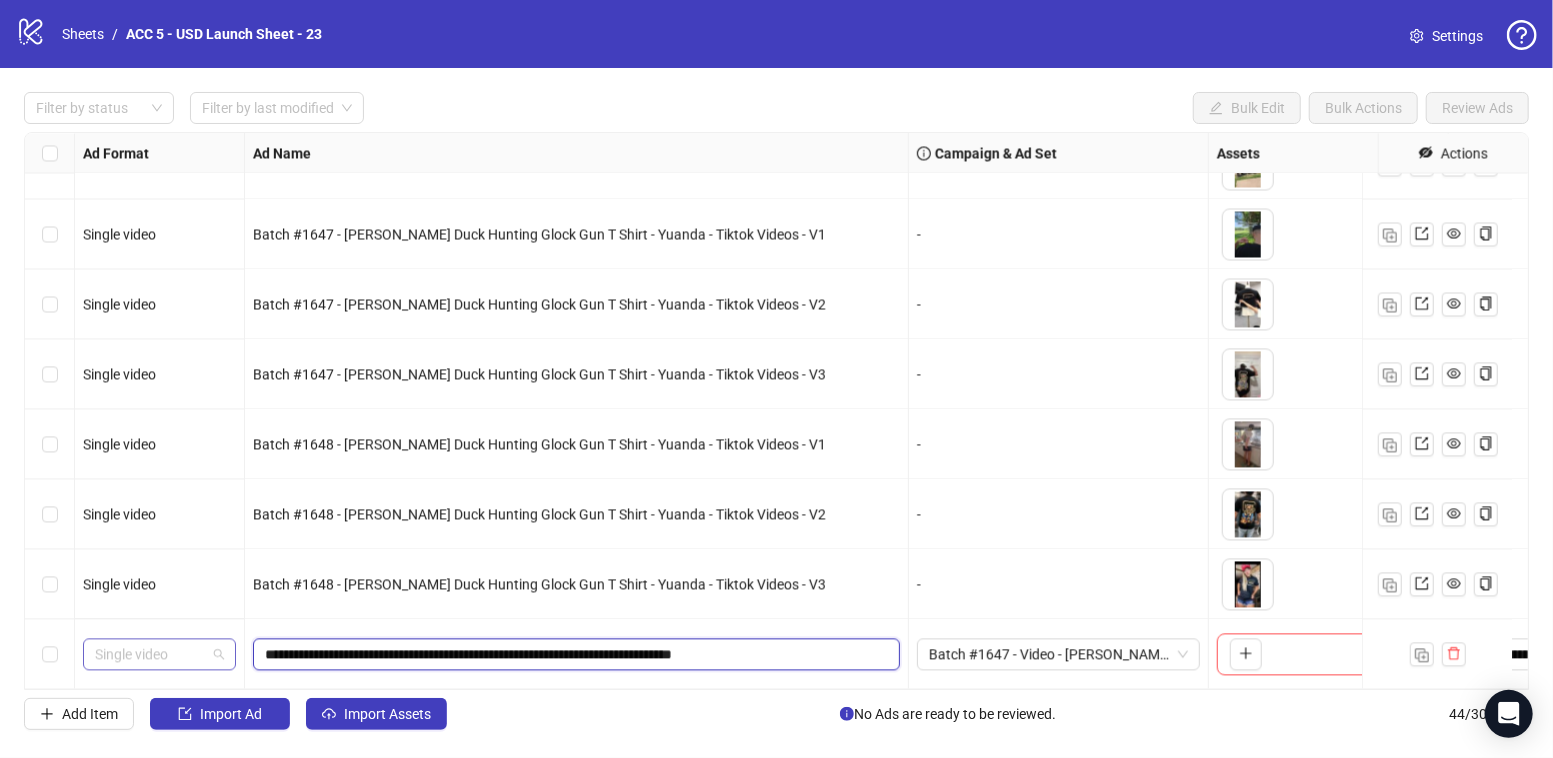 click on "Single video" at bounding box center [159, 654] 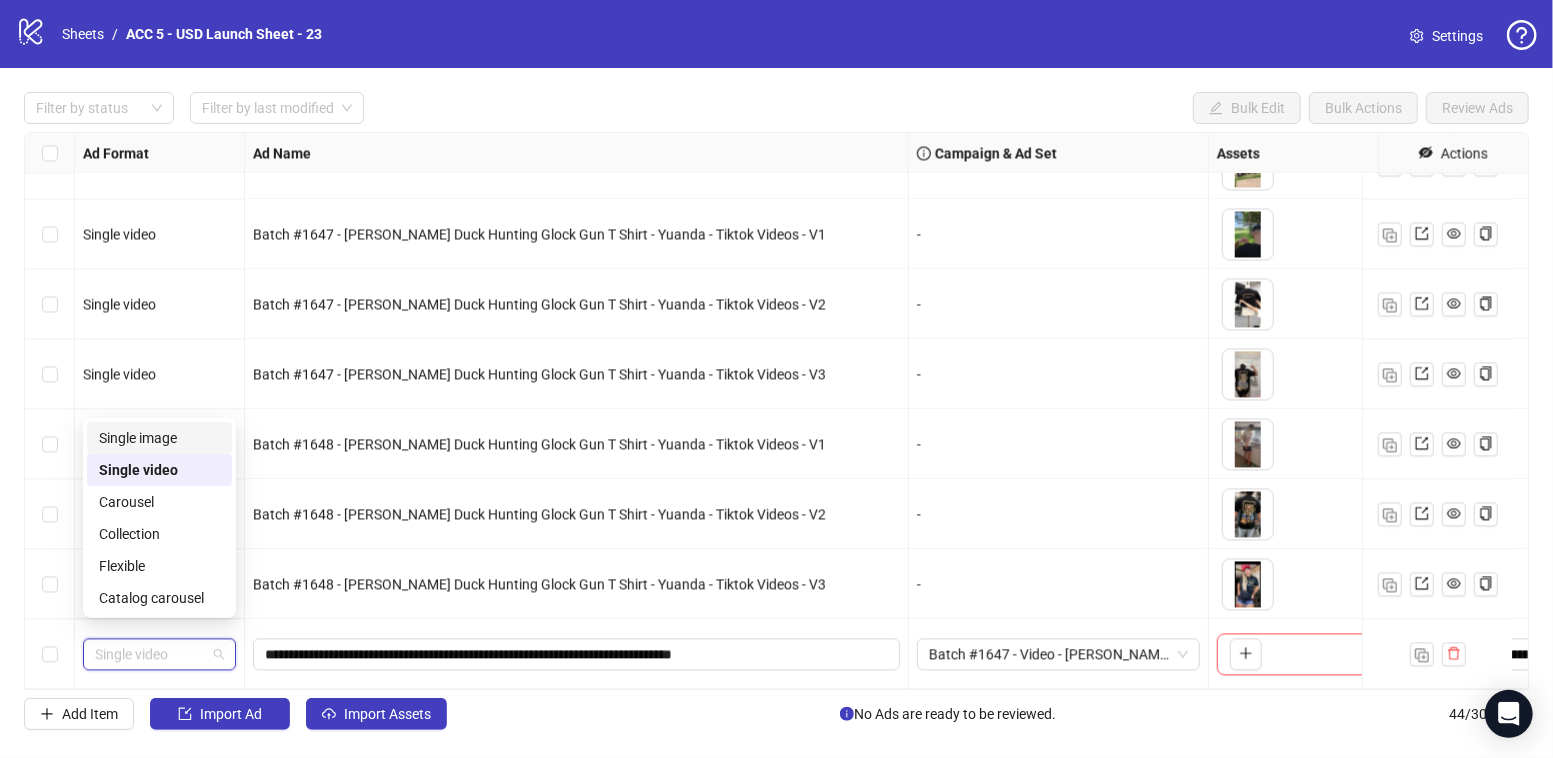 click on "Single image" at bounding box center [159, 438] 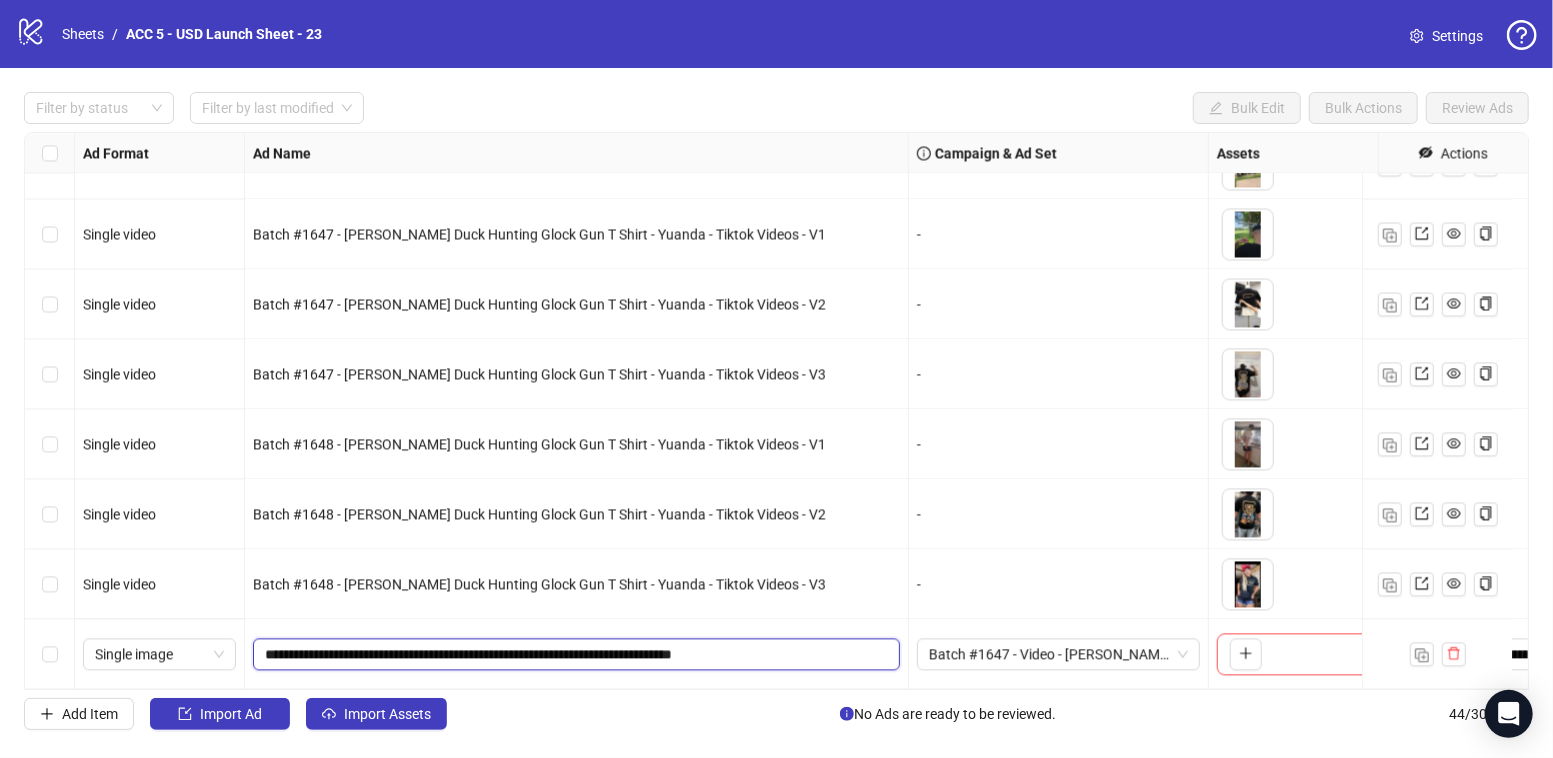 click on "**********" at bounding box center [574, 654] 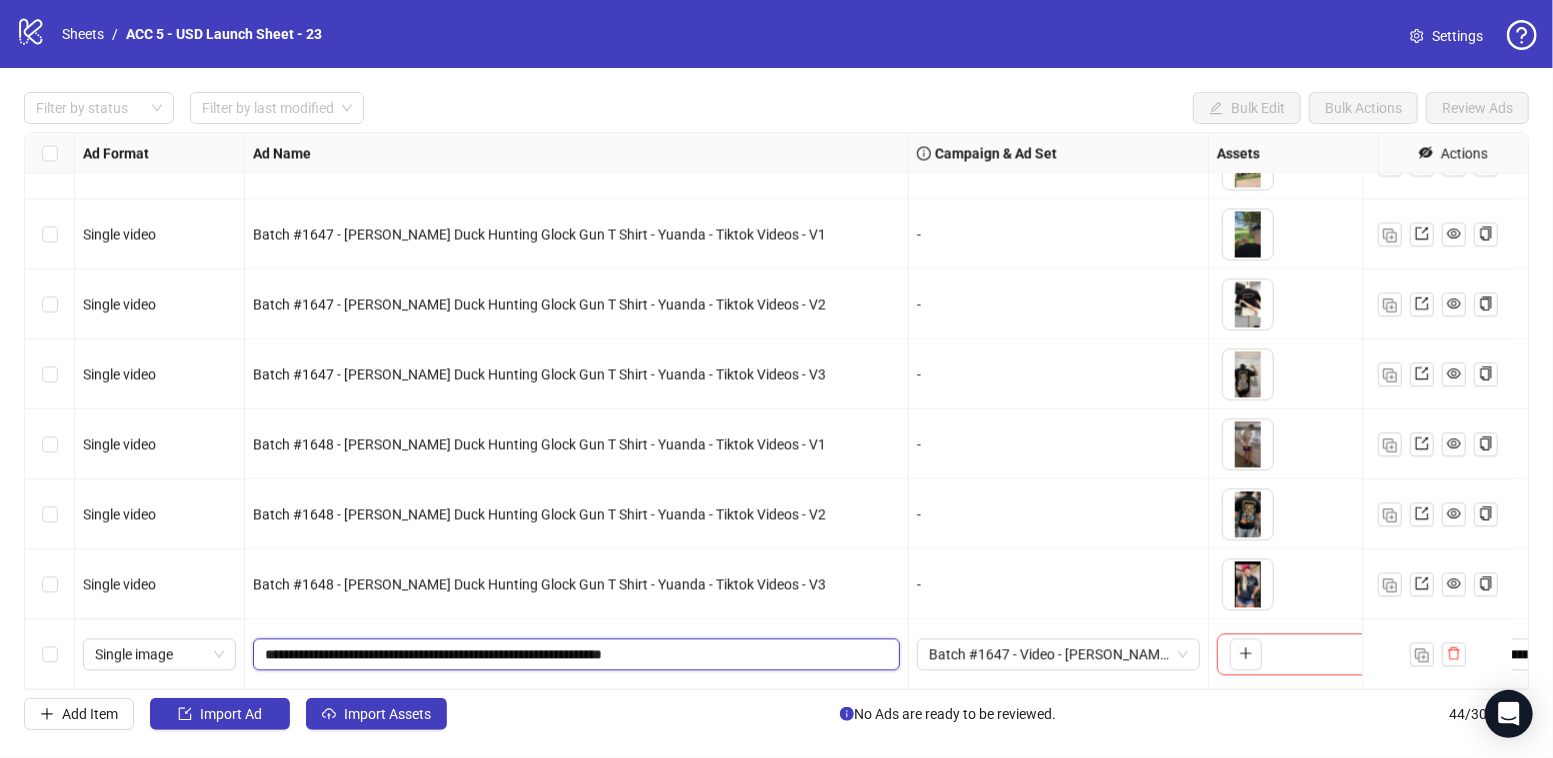 drag, startPoint x: 625, startPoint y: 638, endPoint x: 939, endPoint y: 660, distance: 314.76974 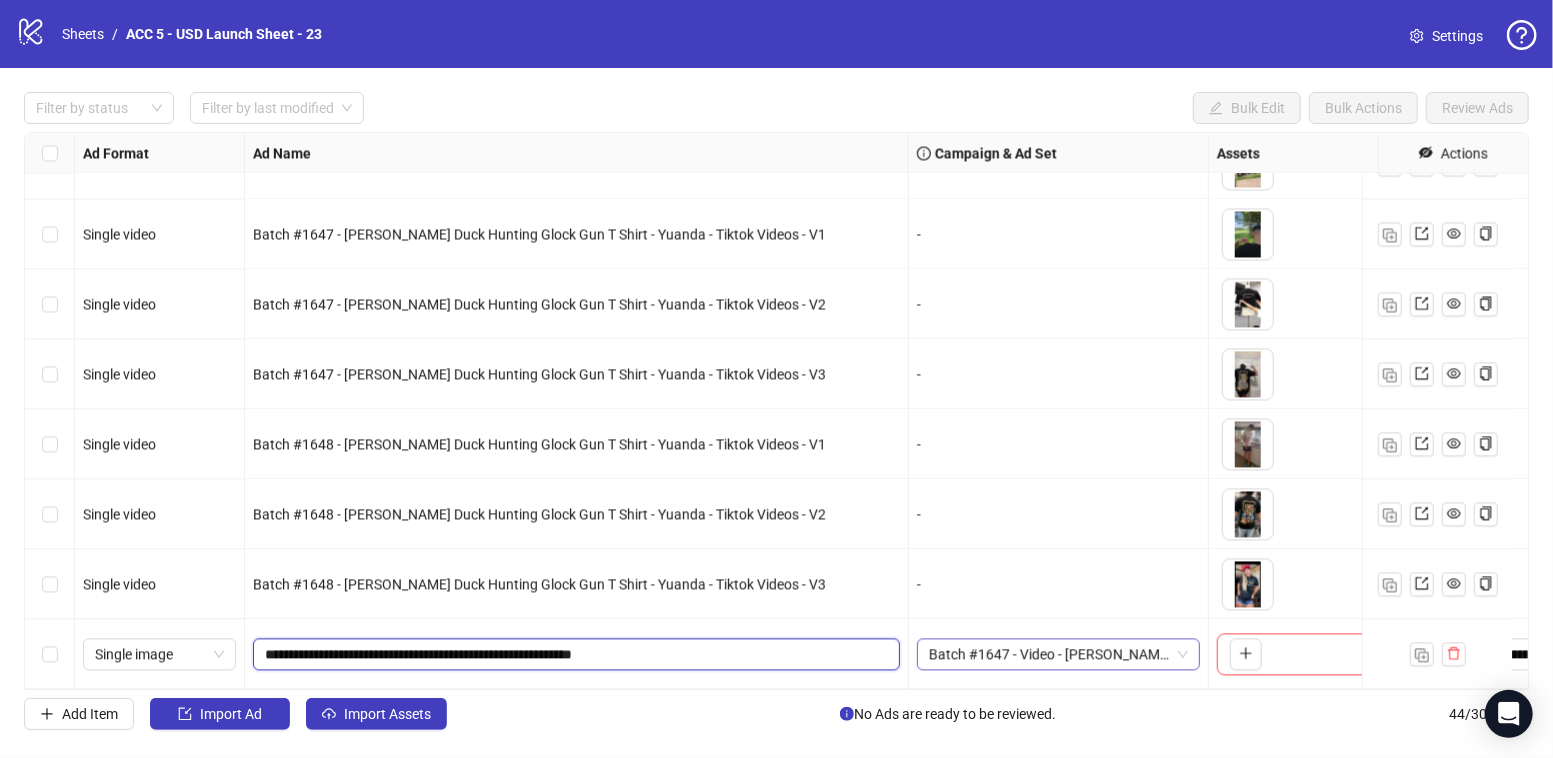 click on "Batch #1647 - Video - Trump Duck Hunting Glock Gun T Shirt - Yuanda  - Tiktok Videos - July 27" at bounding box center (1058, 654) 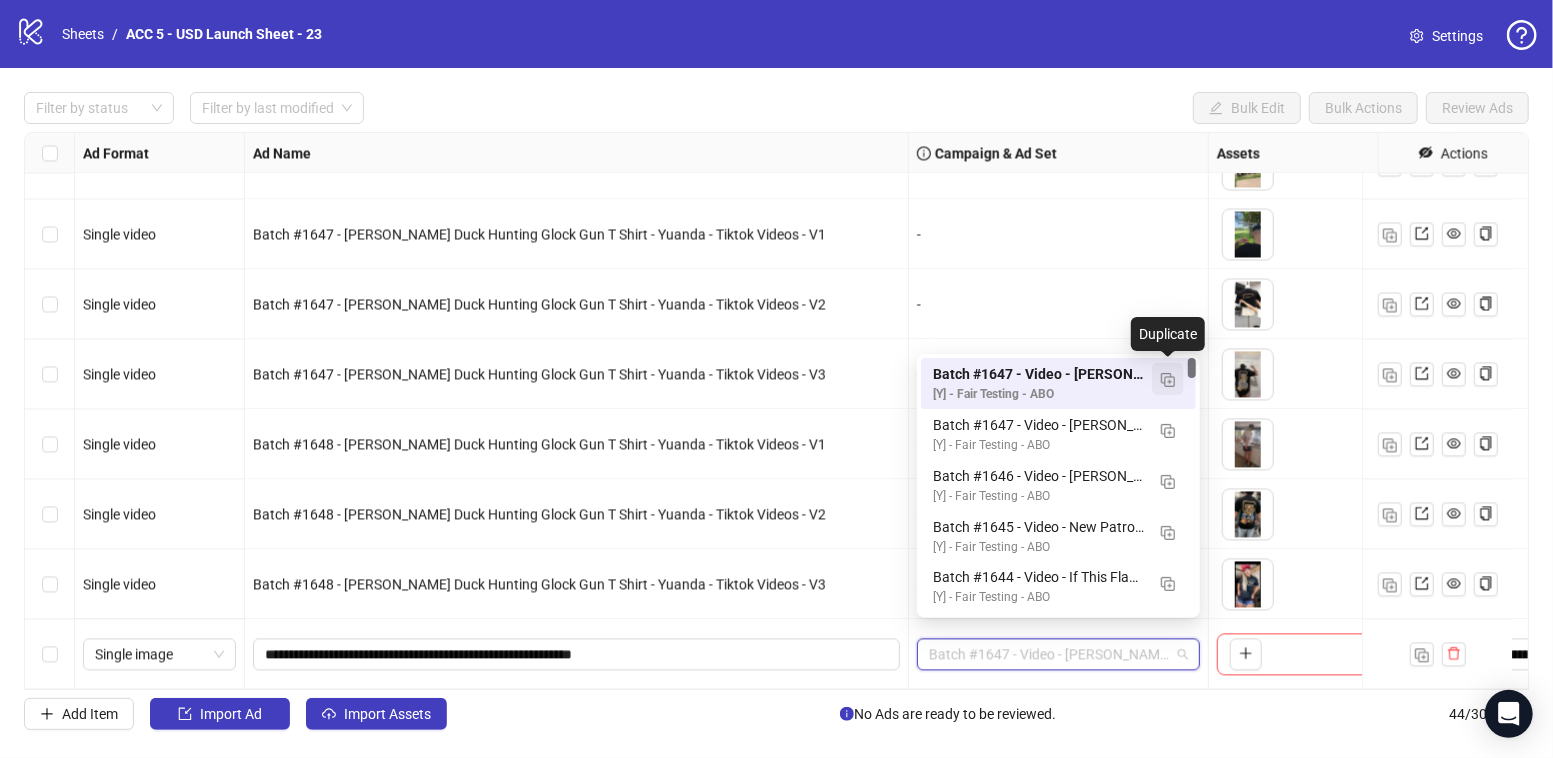 click at bounding box center [1168, 379] 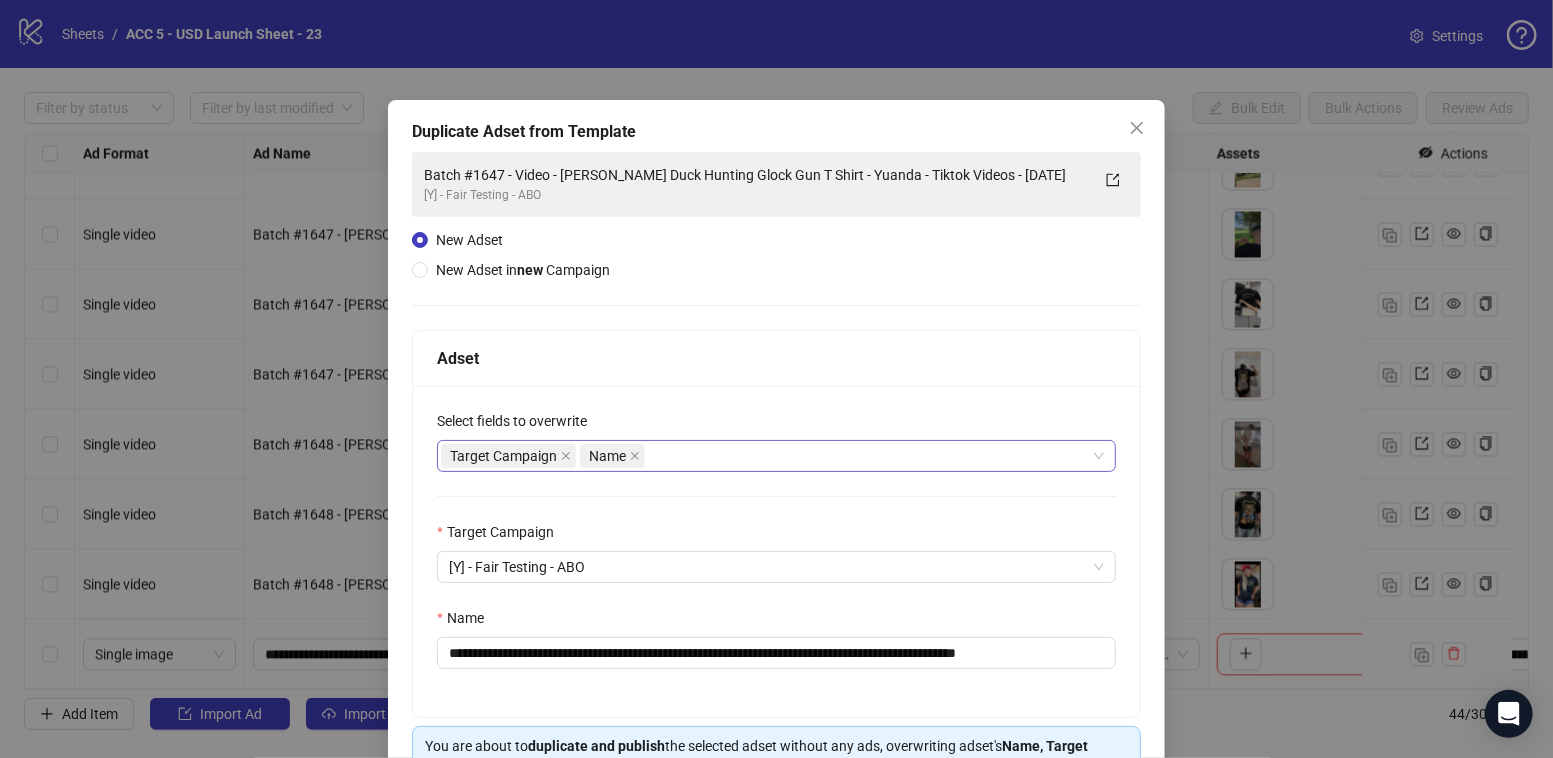 click on "Target Campaign Name" at bounding box center (766, 456) 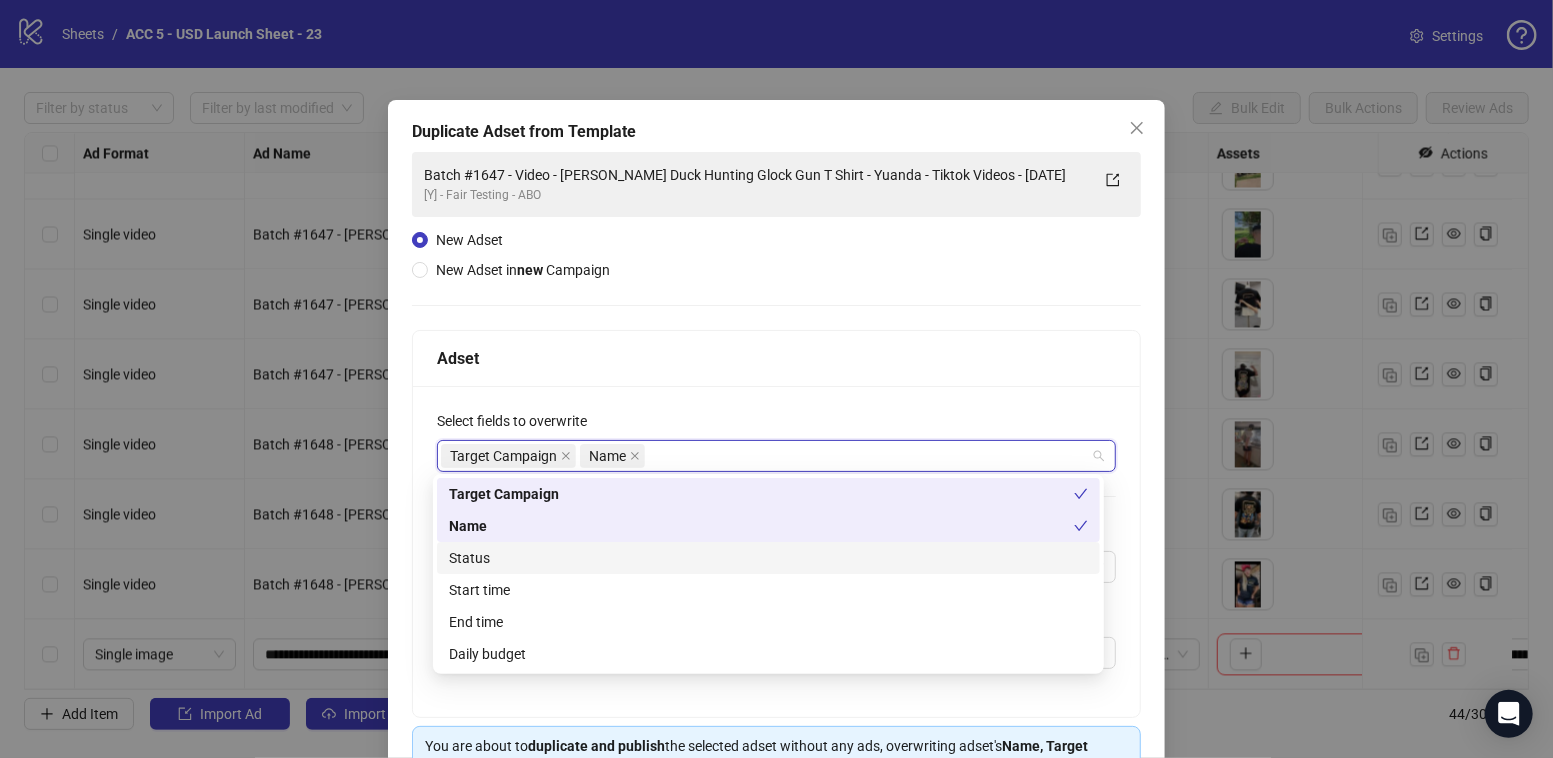 click on "Status" at bounding box center [768, 558] 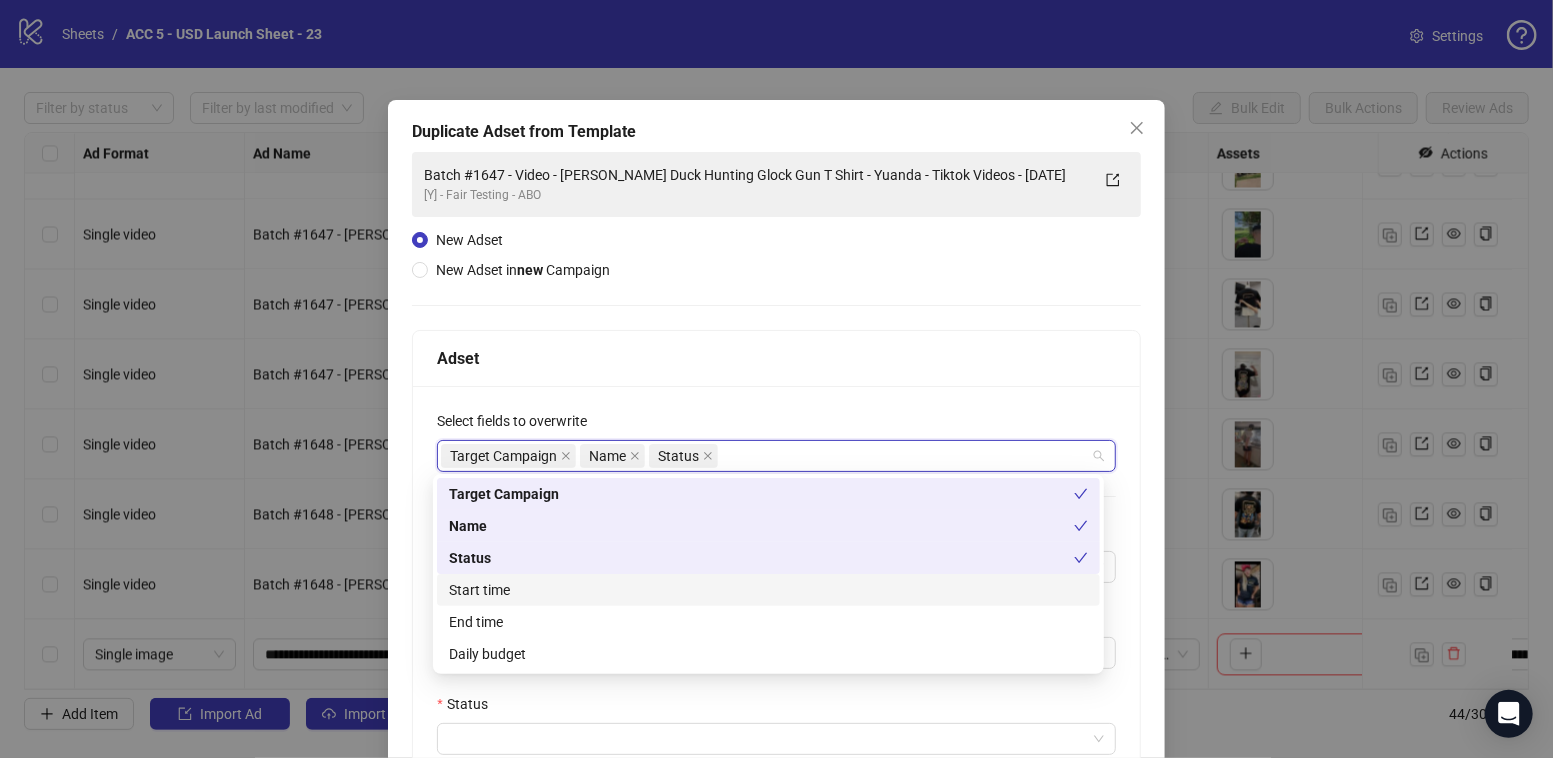 click on "Start time" at bounding box center [768, 590] 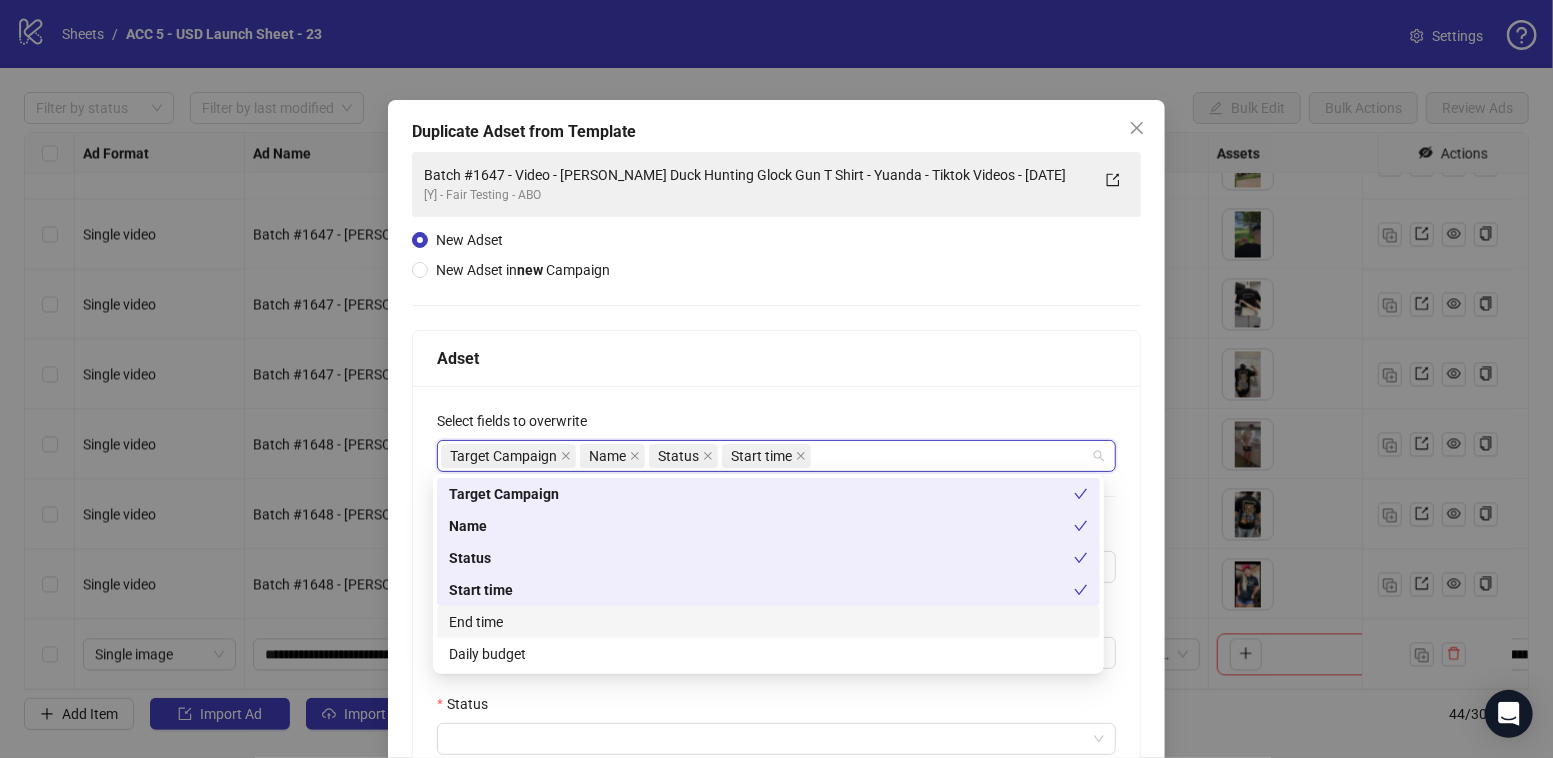 click on "End time" at bounding box center [768, 622] 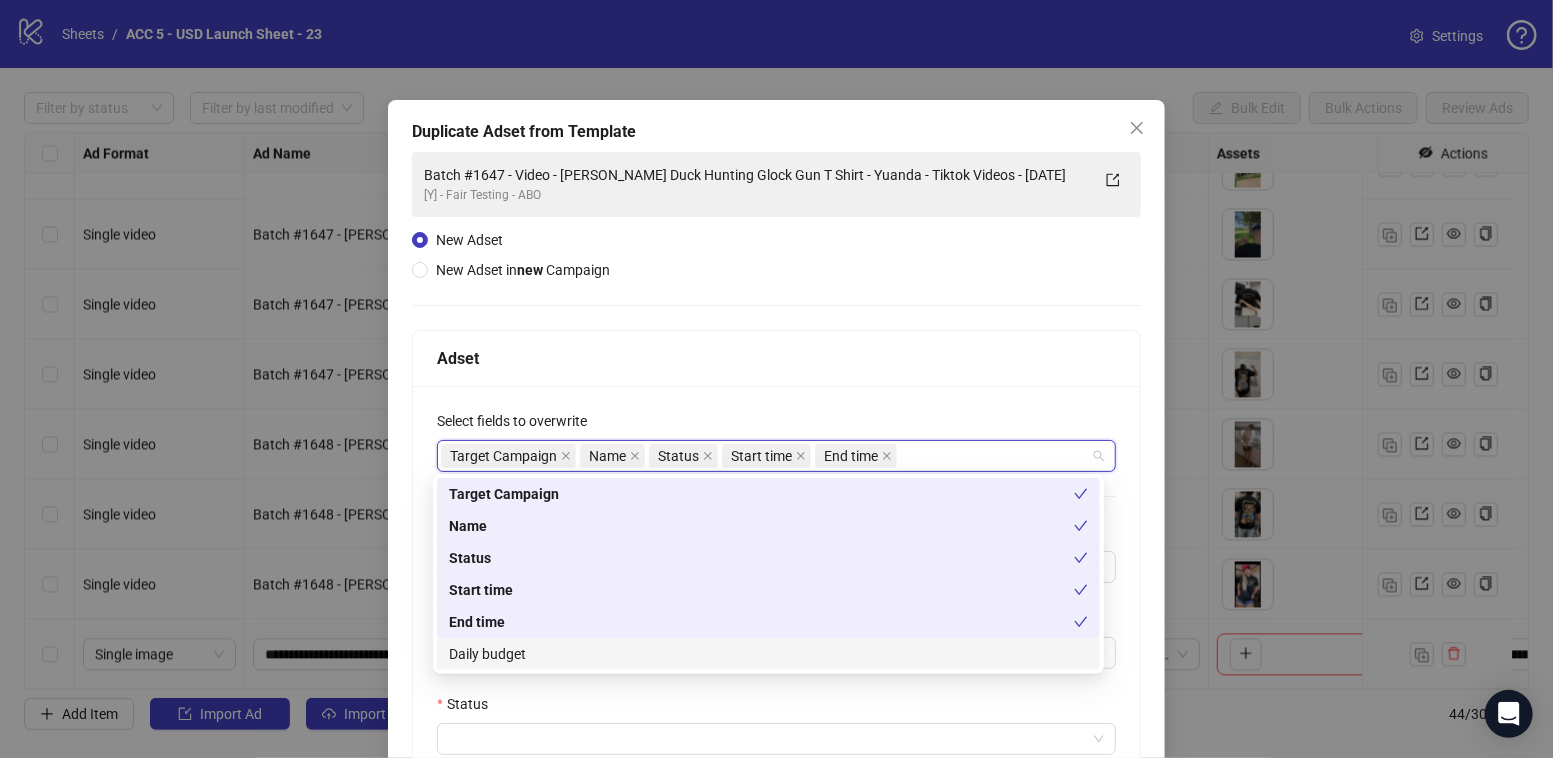 click on "Daily budget" at bounding box center [768, 654] 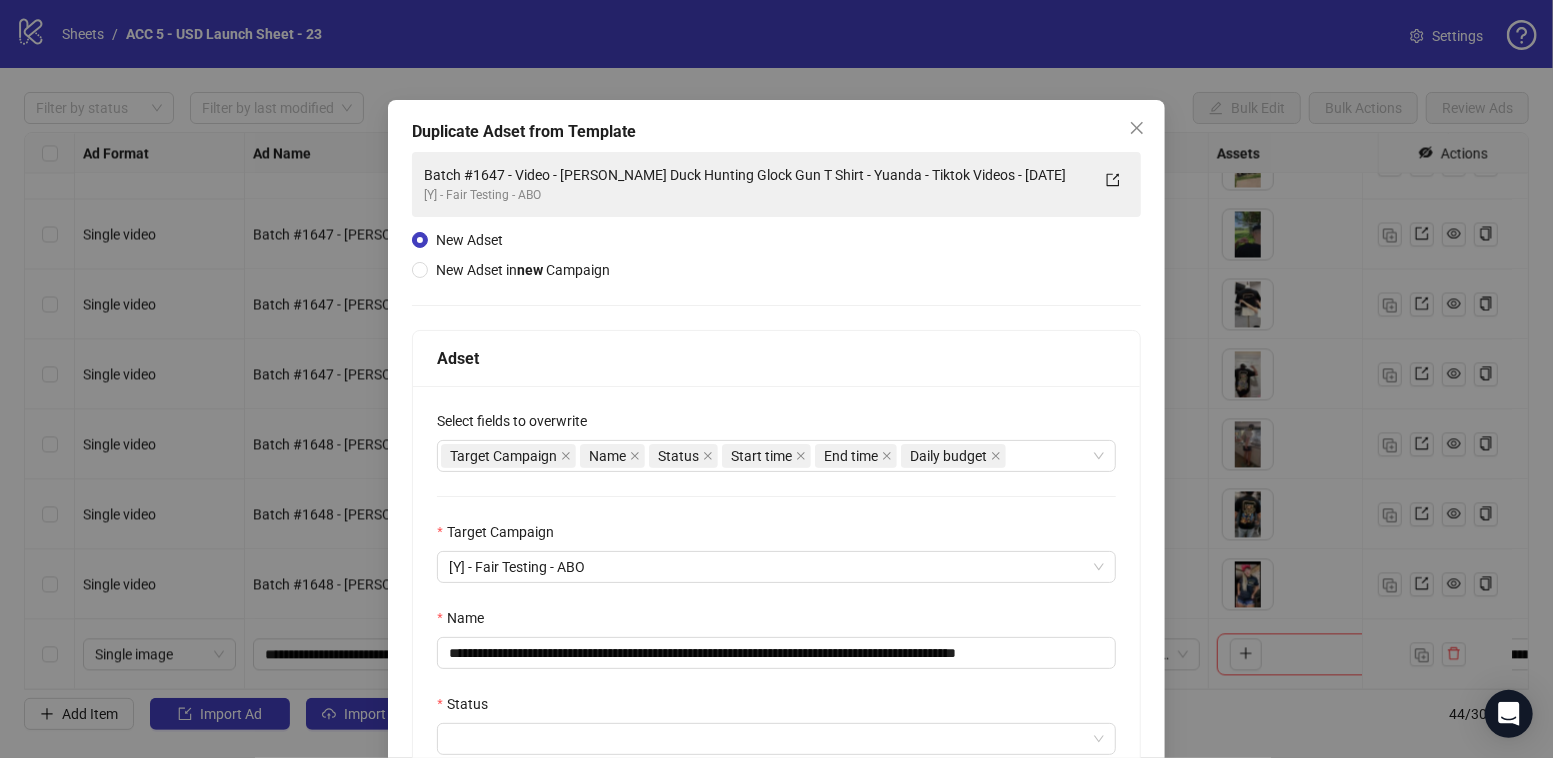 click on "**********" at bounding box center (776, 723) 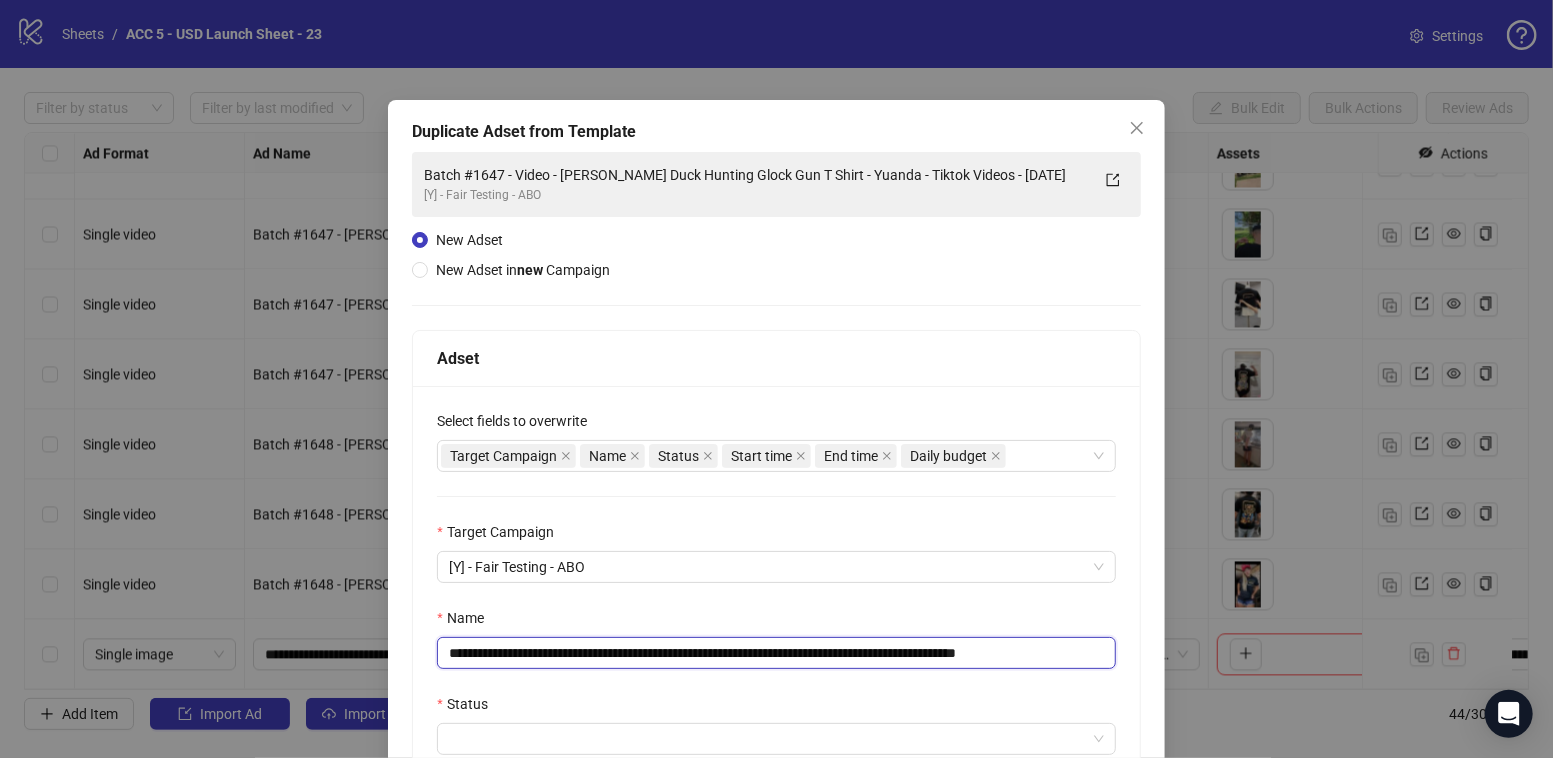 click on "**********" at bounding box center [776, 653] 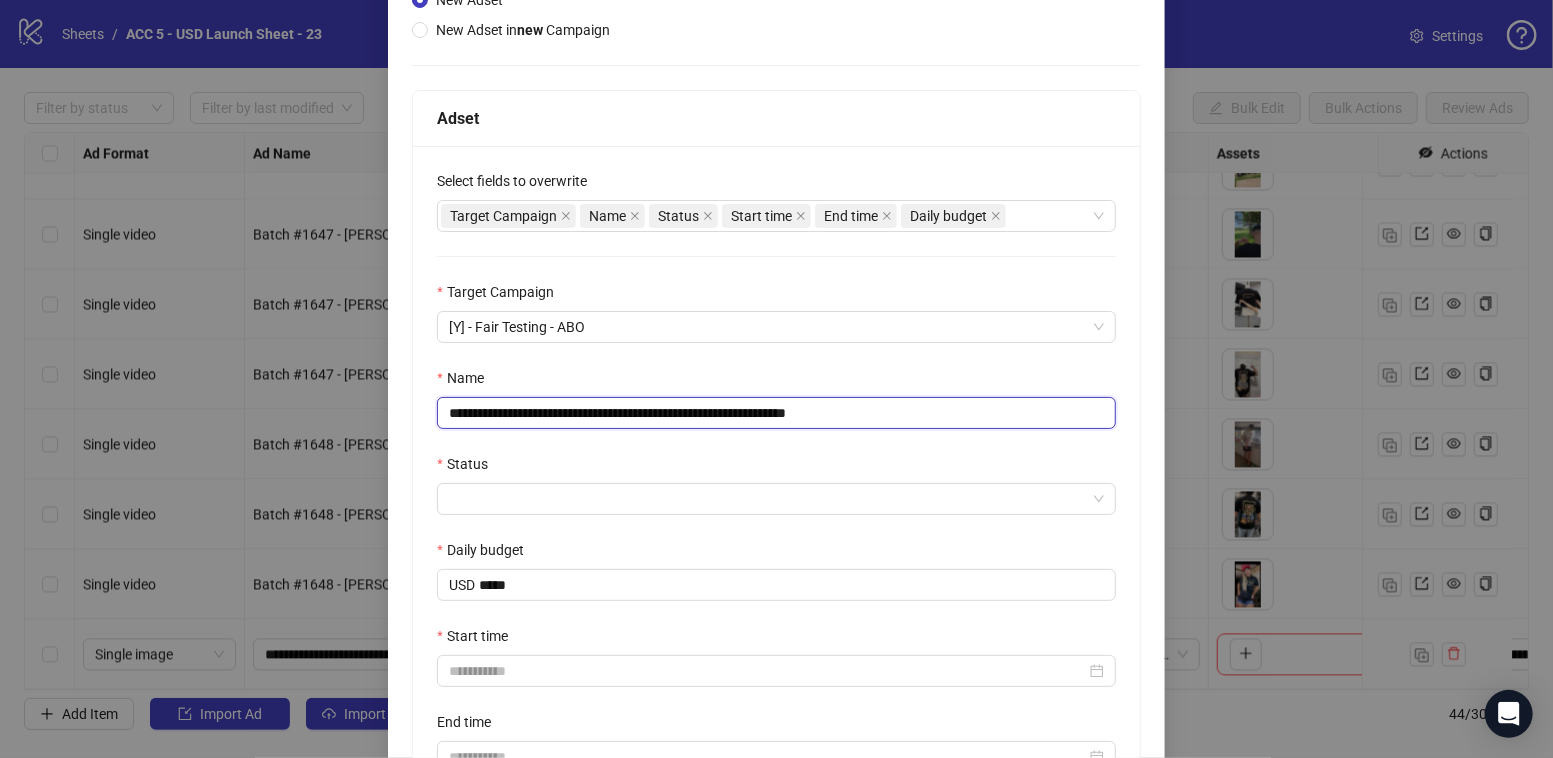 scroll, scrollTop: 252, scrollLeft: 0, axis: vertical 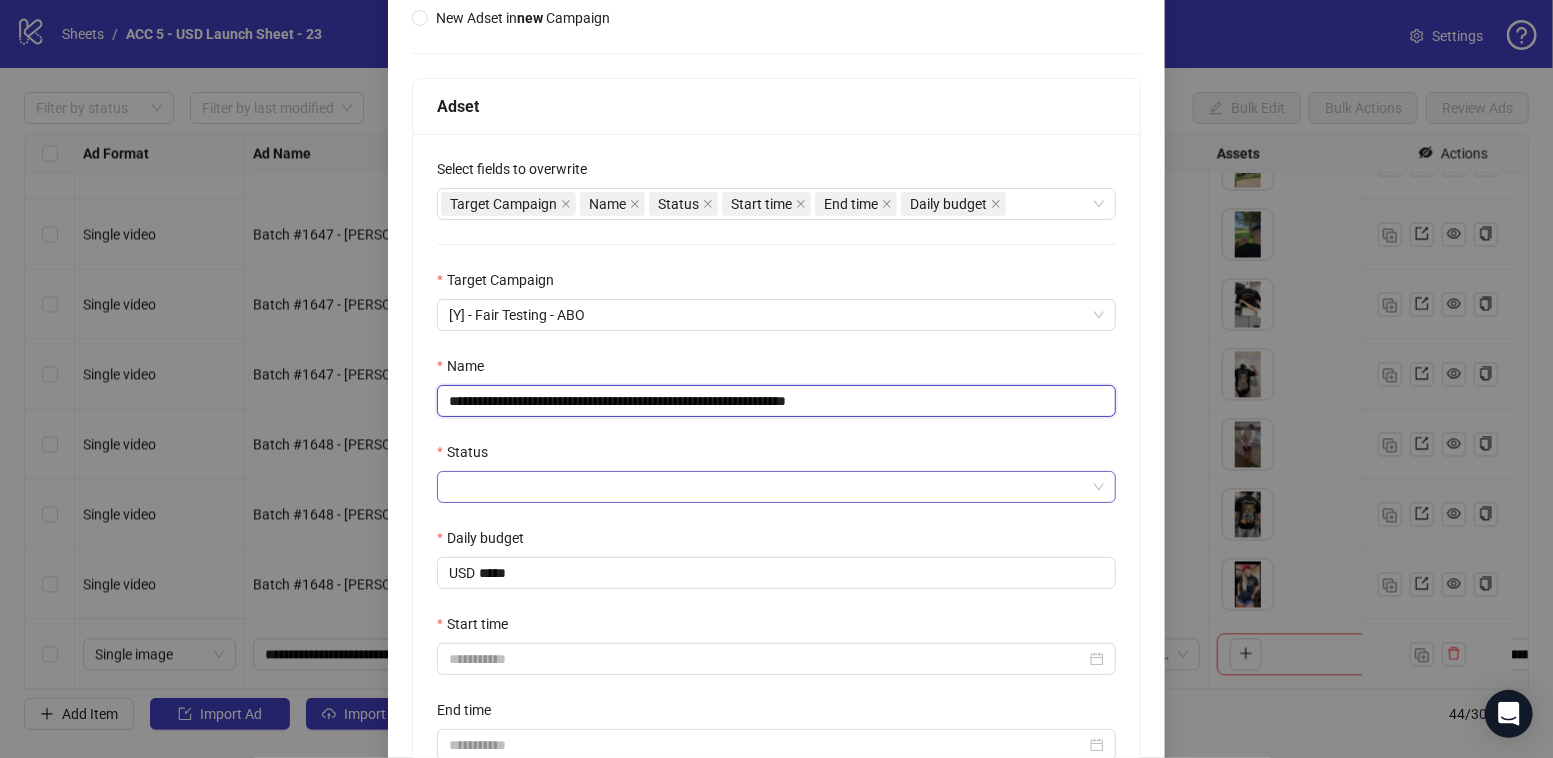 type on "**********" 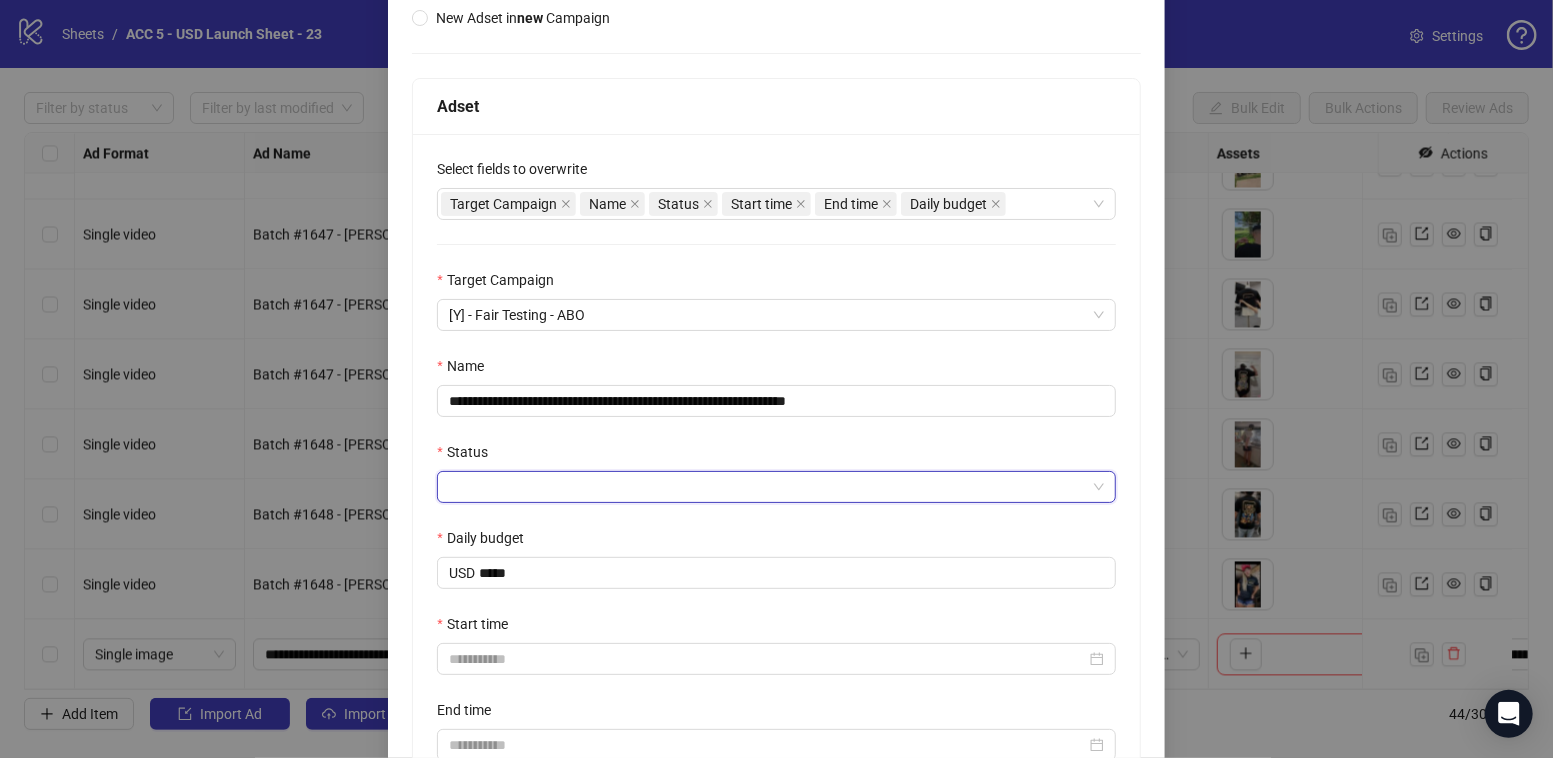 click on "Status" at bounding box center [767, 487] 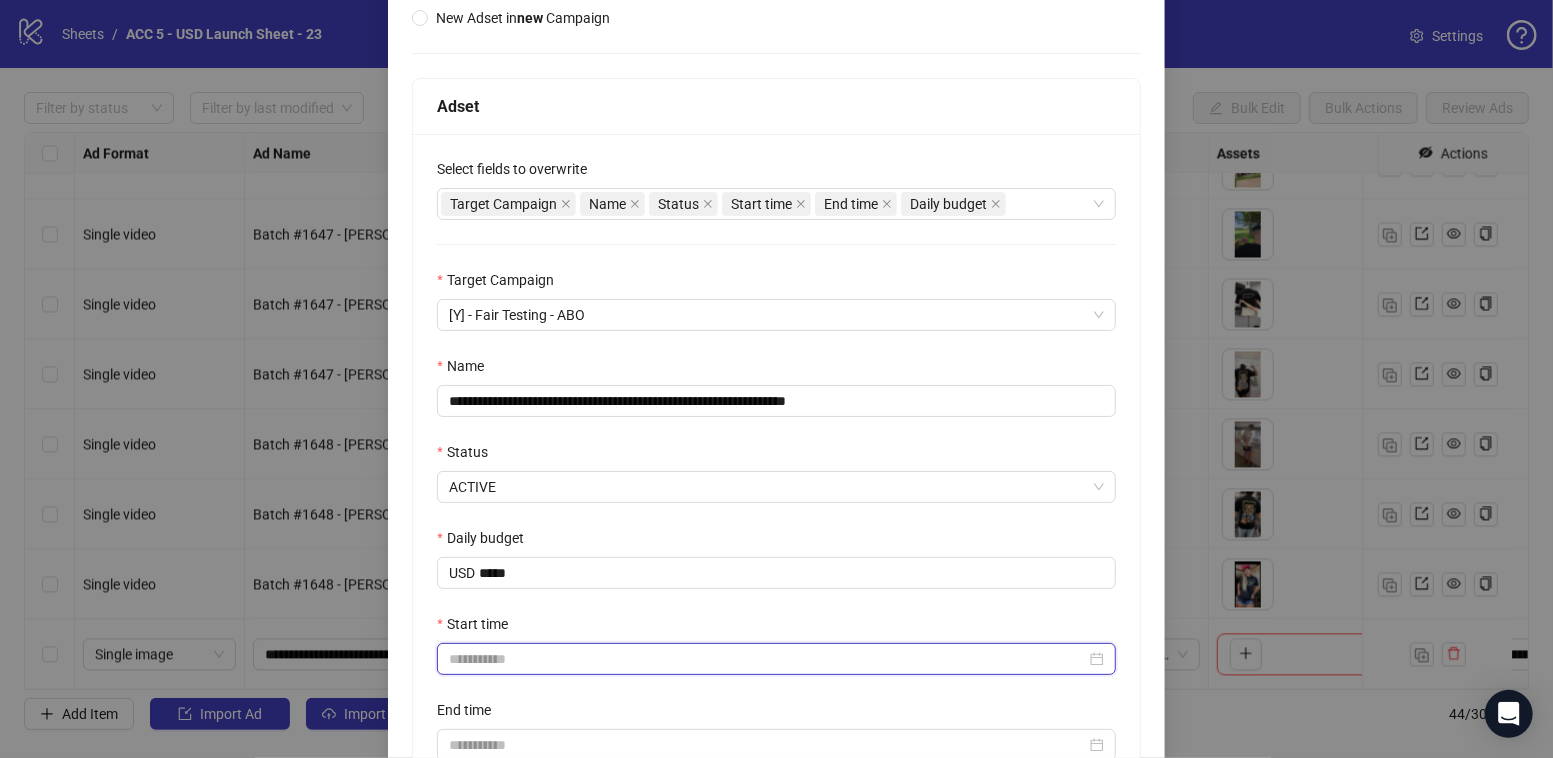 click on "Start time" at bounding box center [767, 659] 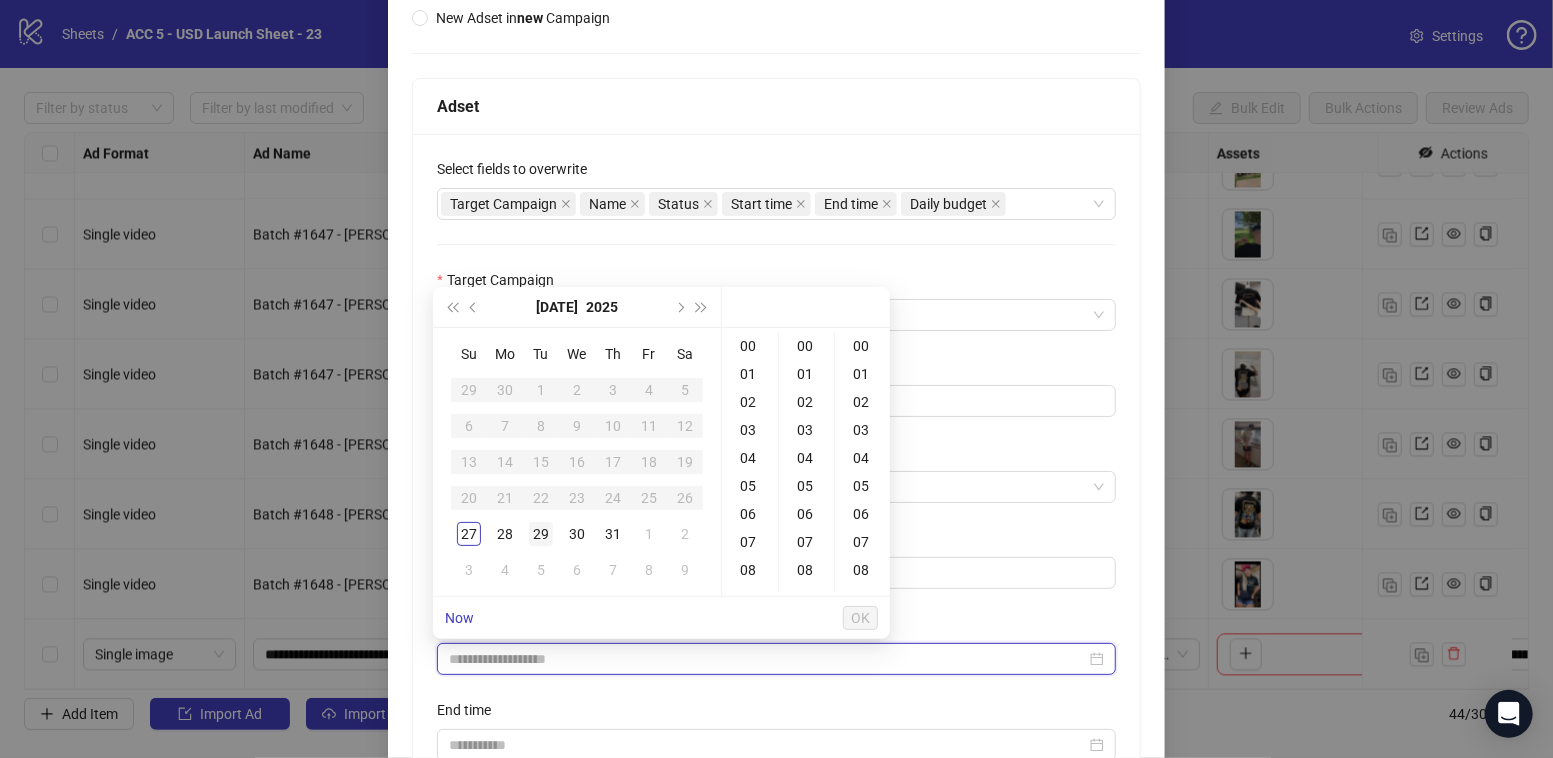 type on "**********" 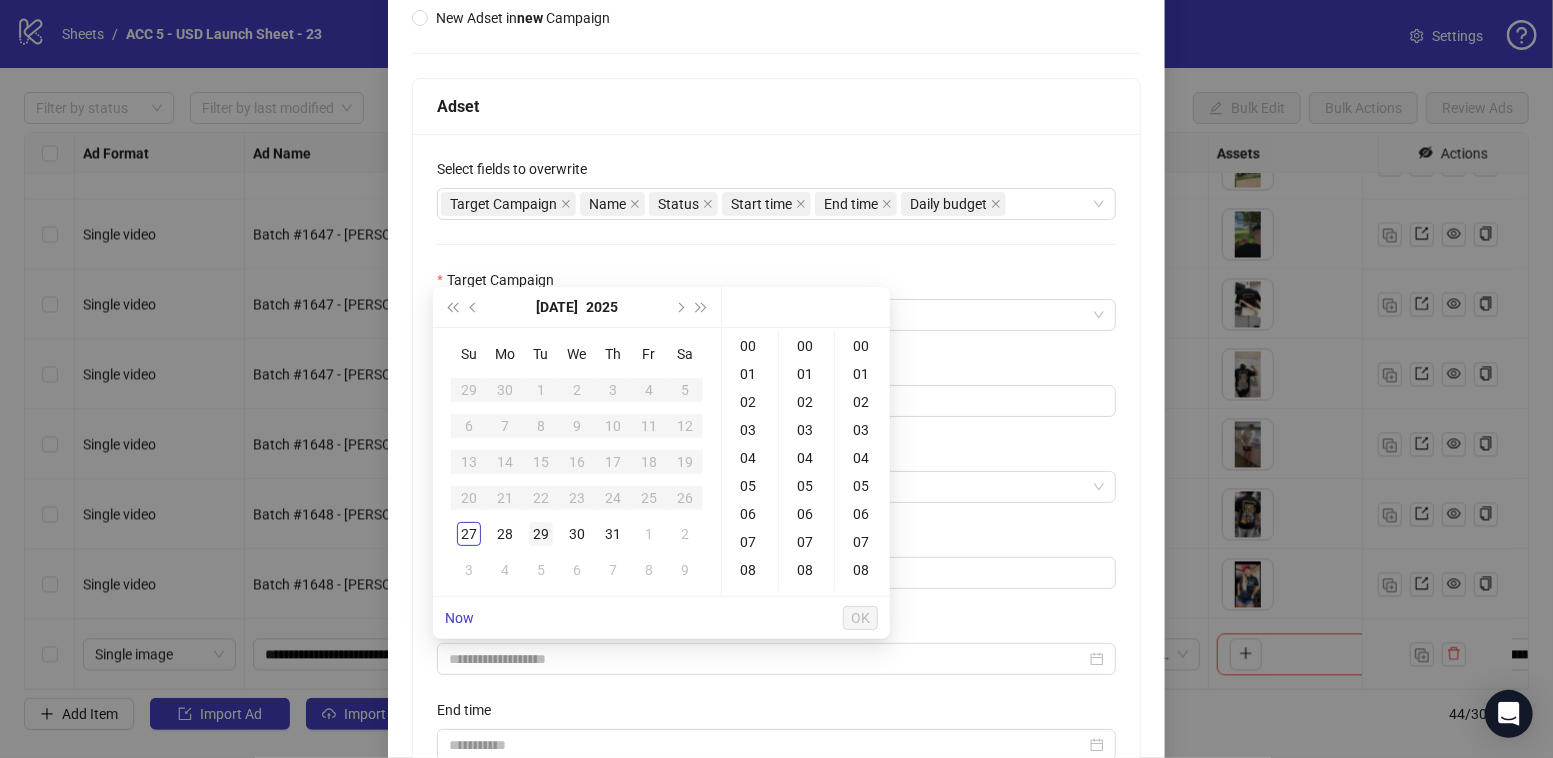 click on "29" at bounding box center [541, 534] 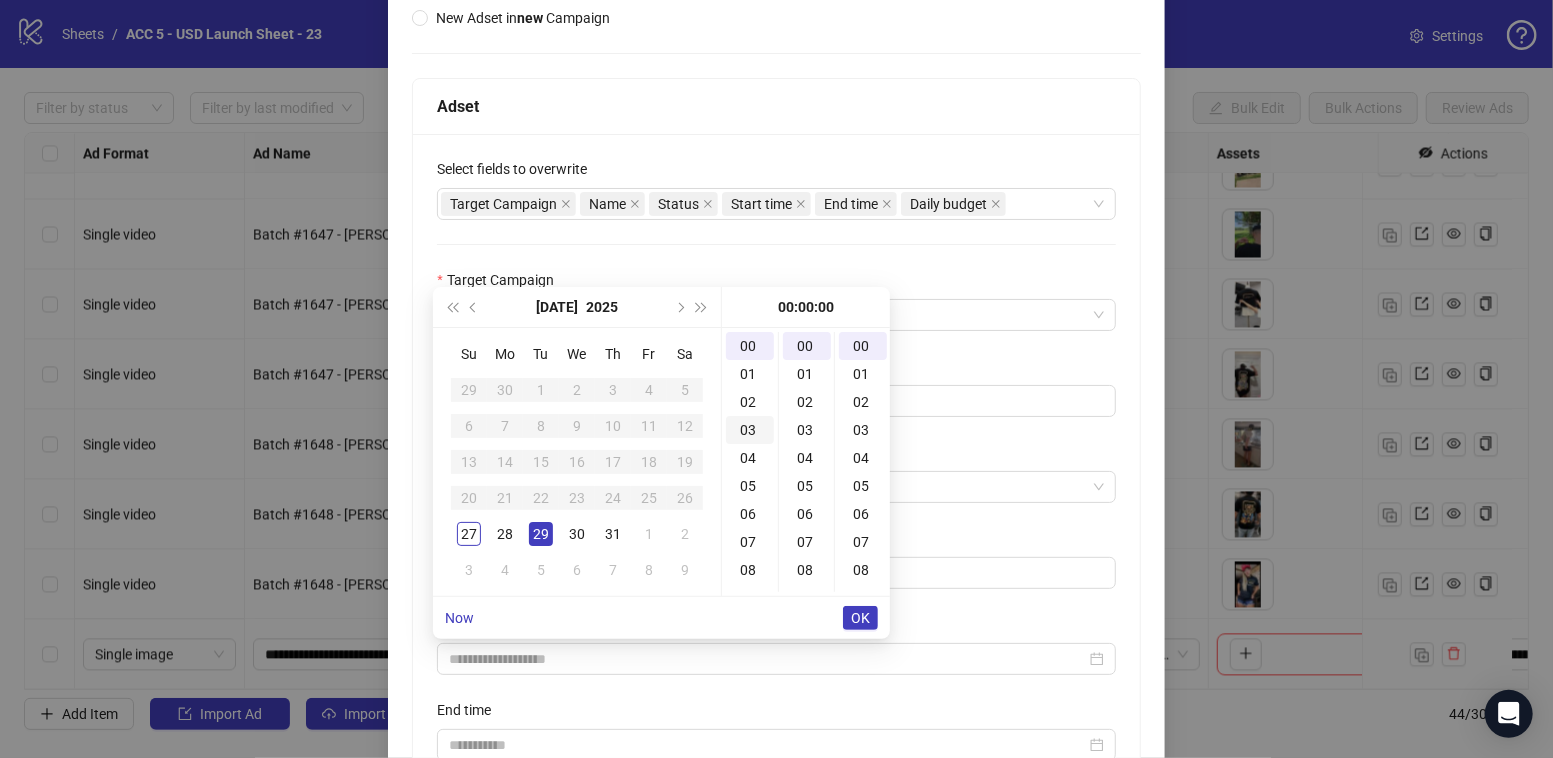 click on "03" at bounding box center (750, 430) 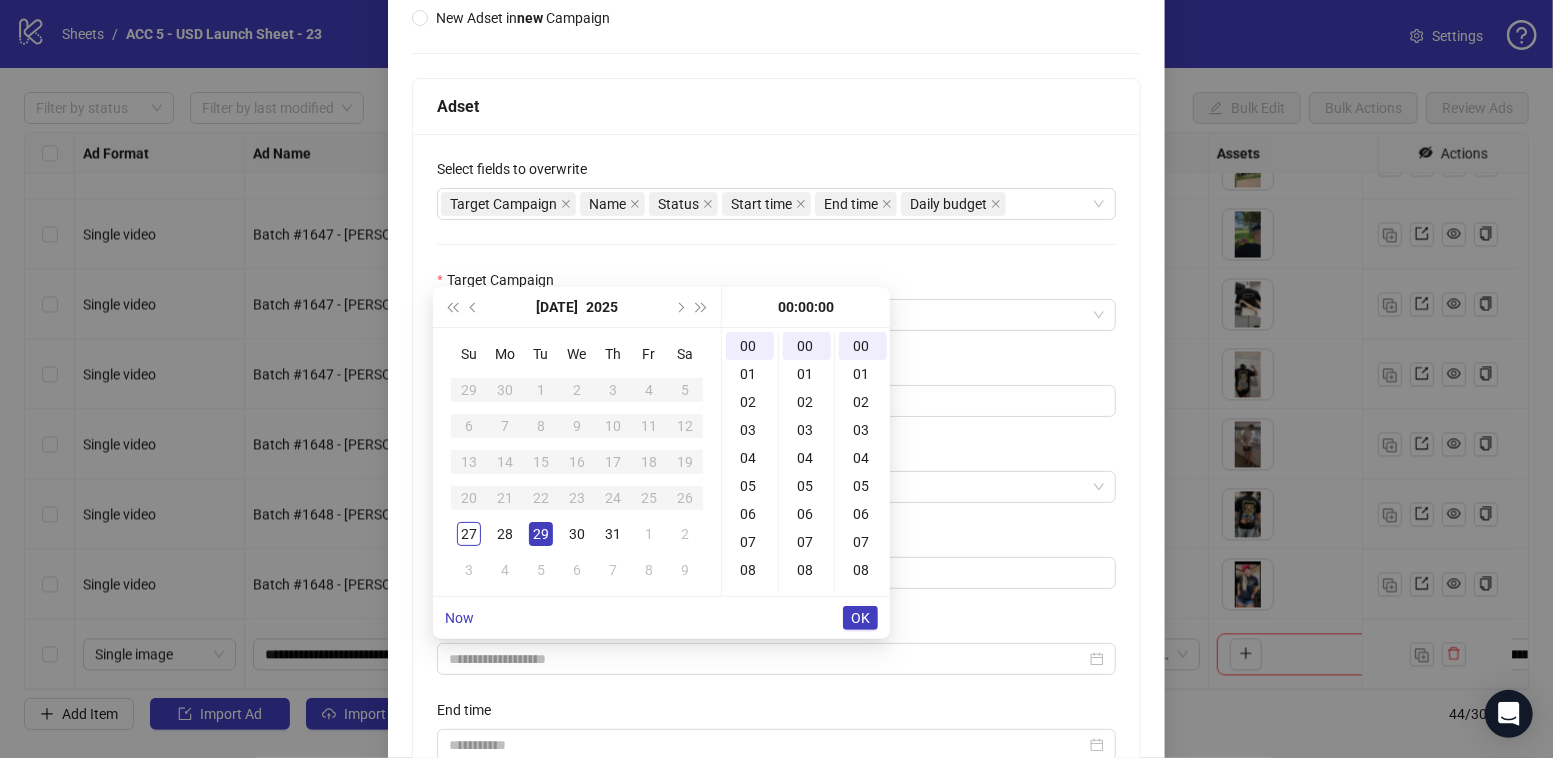 type on "**********" 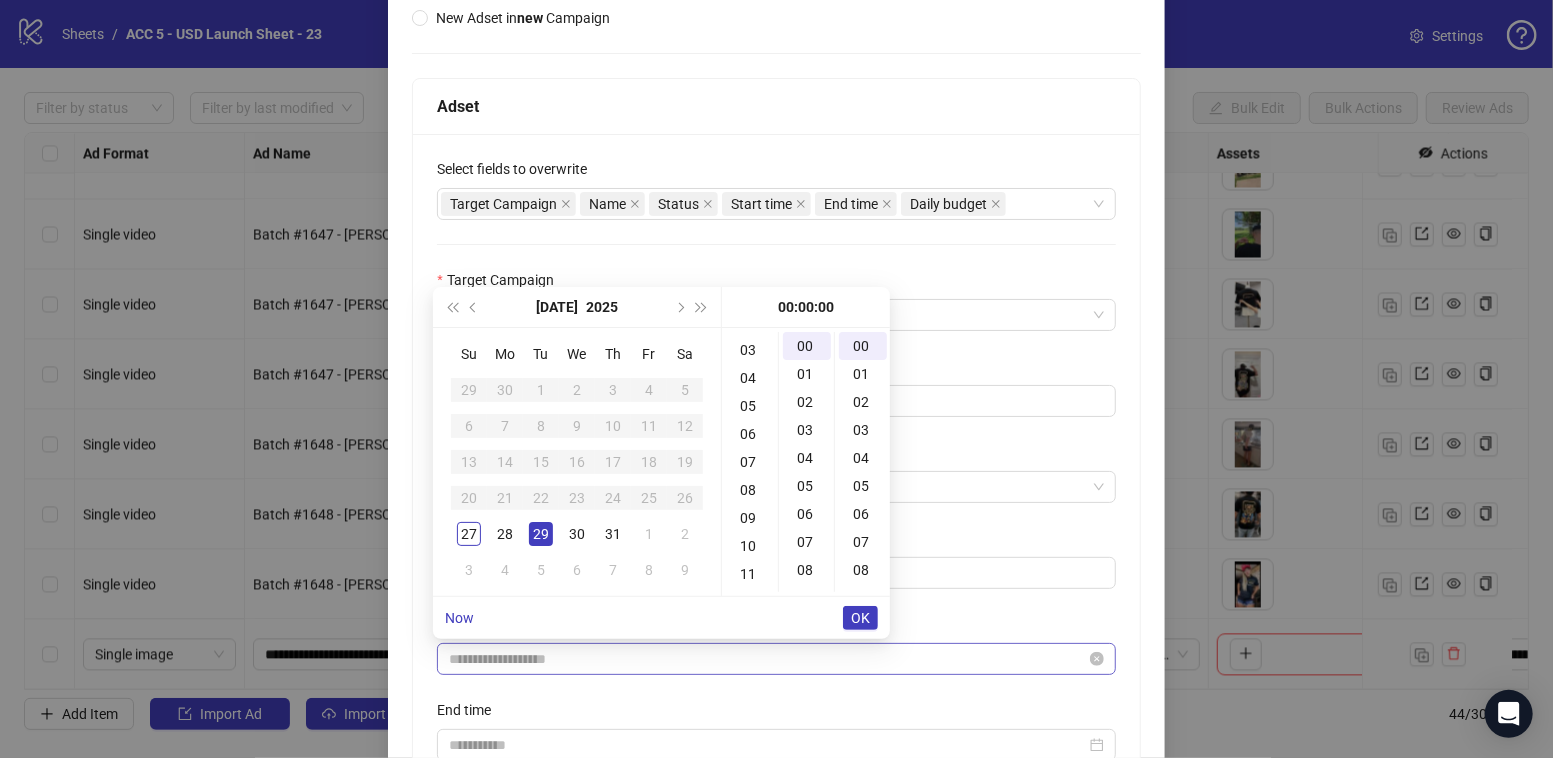 scroll, scrollTop: 83, scrollLeft: 0, axis: vertical 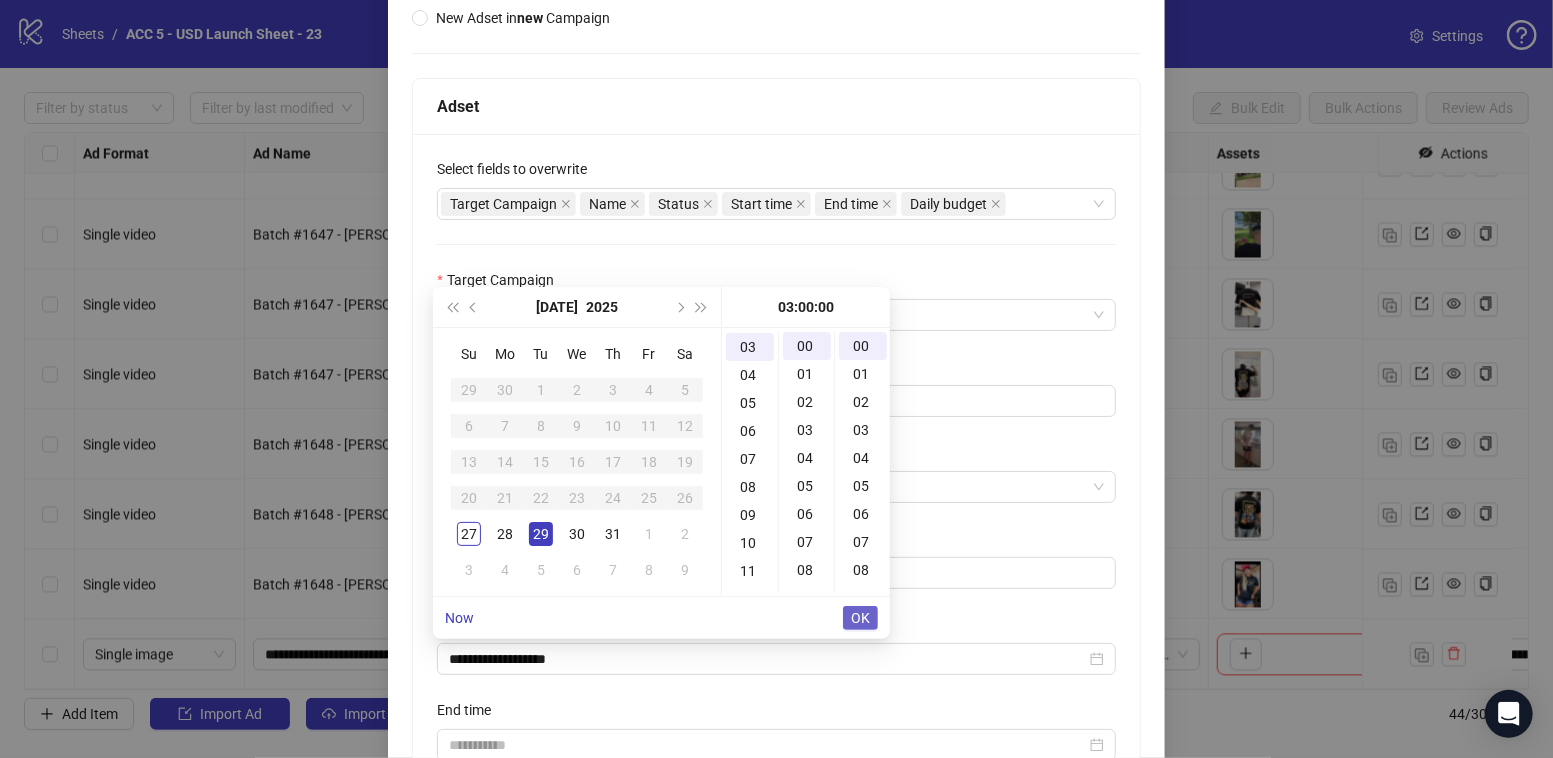 click on "OK" at bounding box center [860, 618] 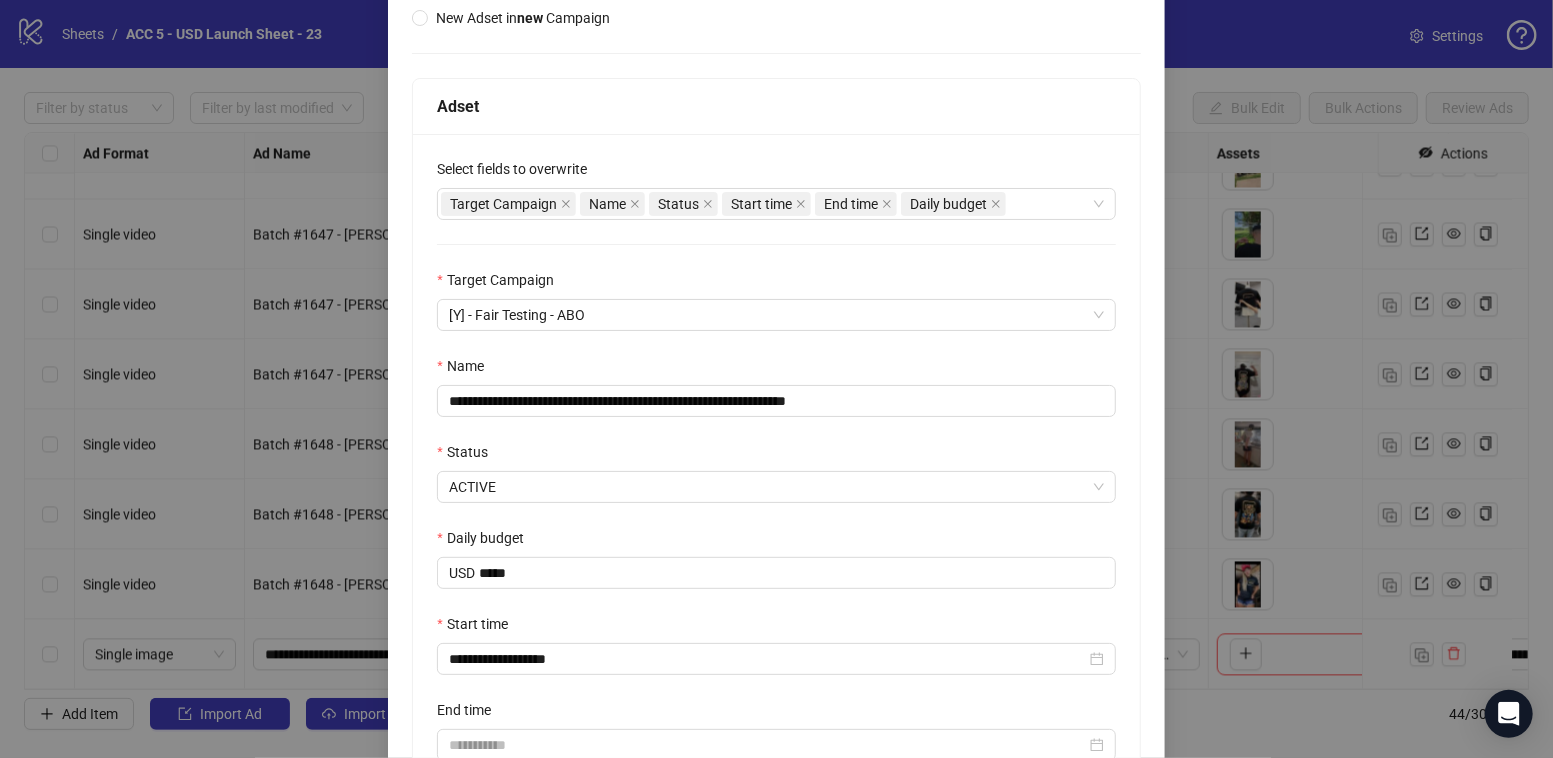 scroll, scrollTop: 459, scrollLeft: 0, axis: vertical 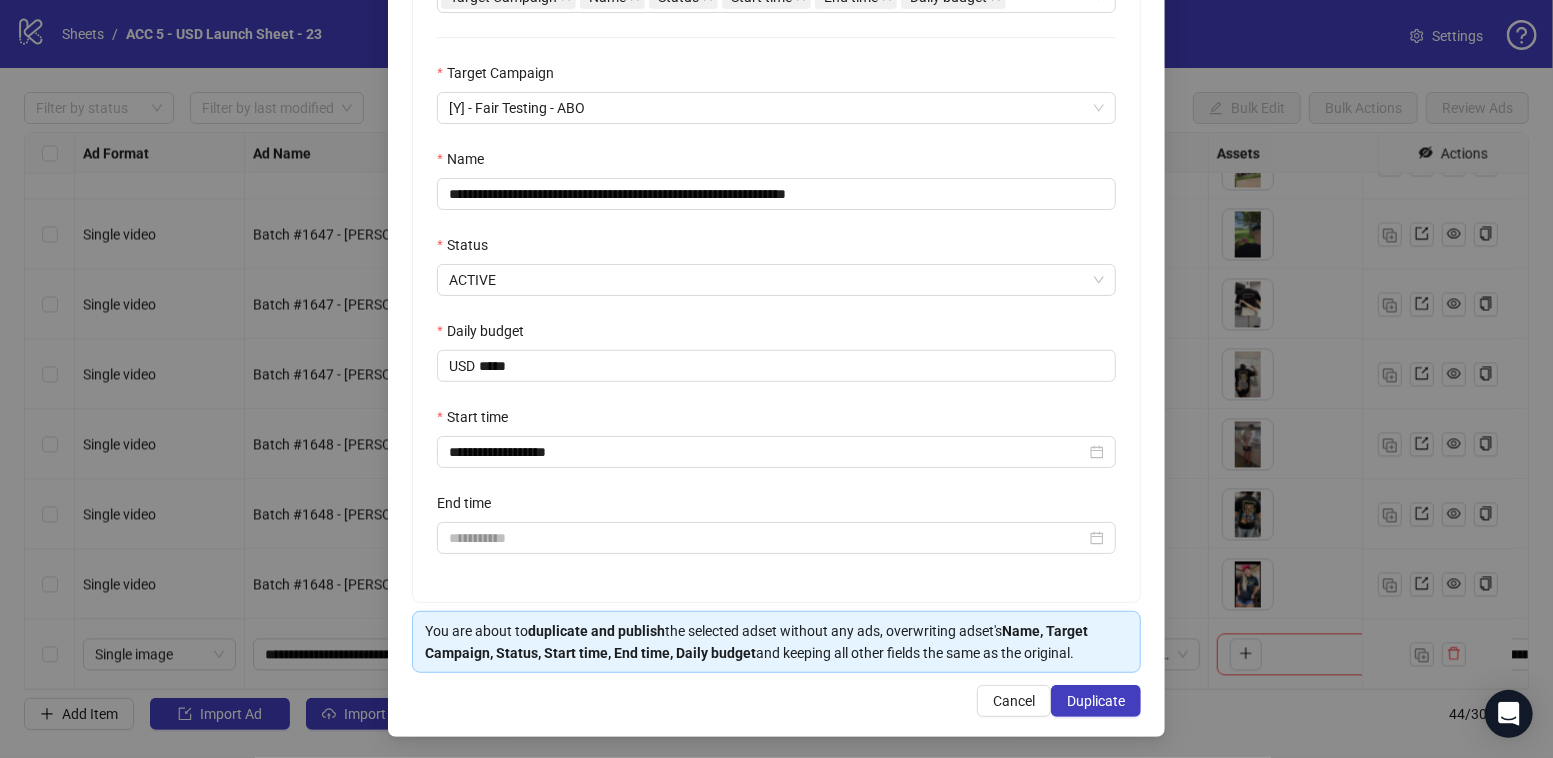 click on "**********" at bounding box center (776, 189) 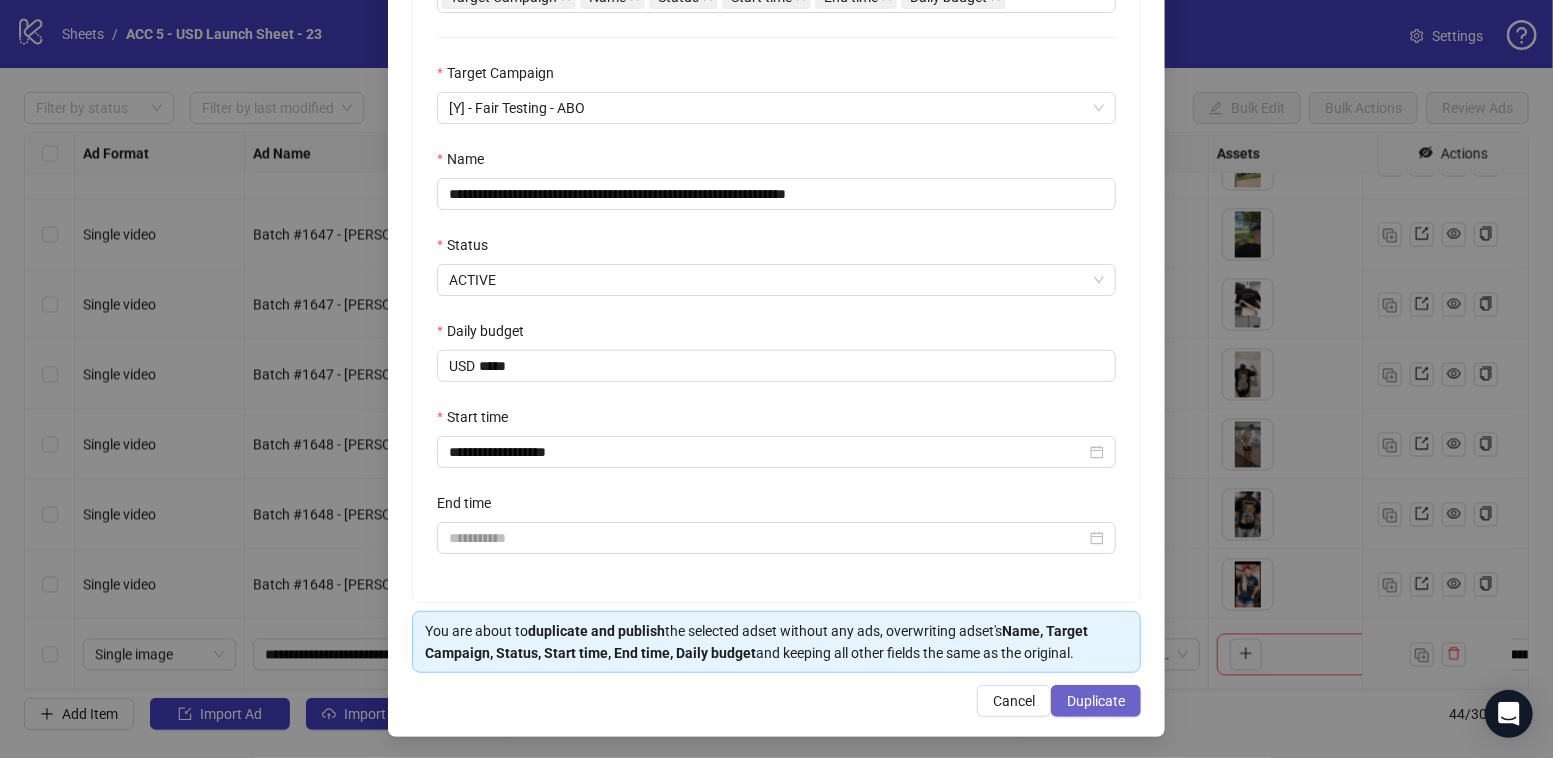 click on "Duplicate" at bounding box center [1096, 701] 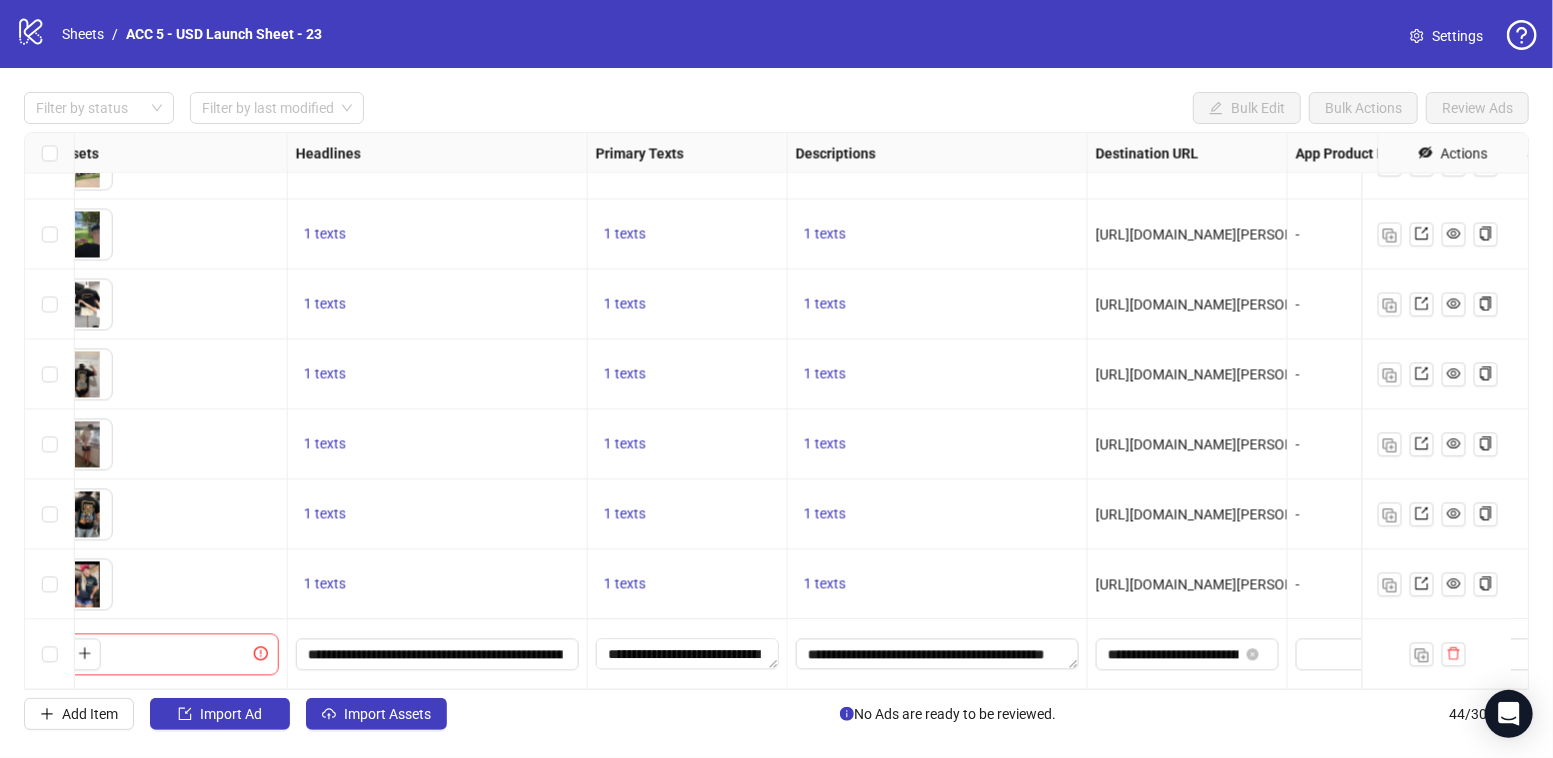 scroll, scrollTop: 2580, scrollLeft: 1180, axis: both 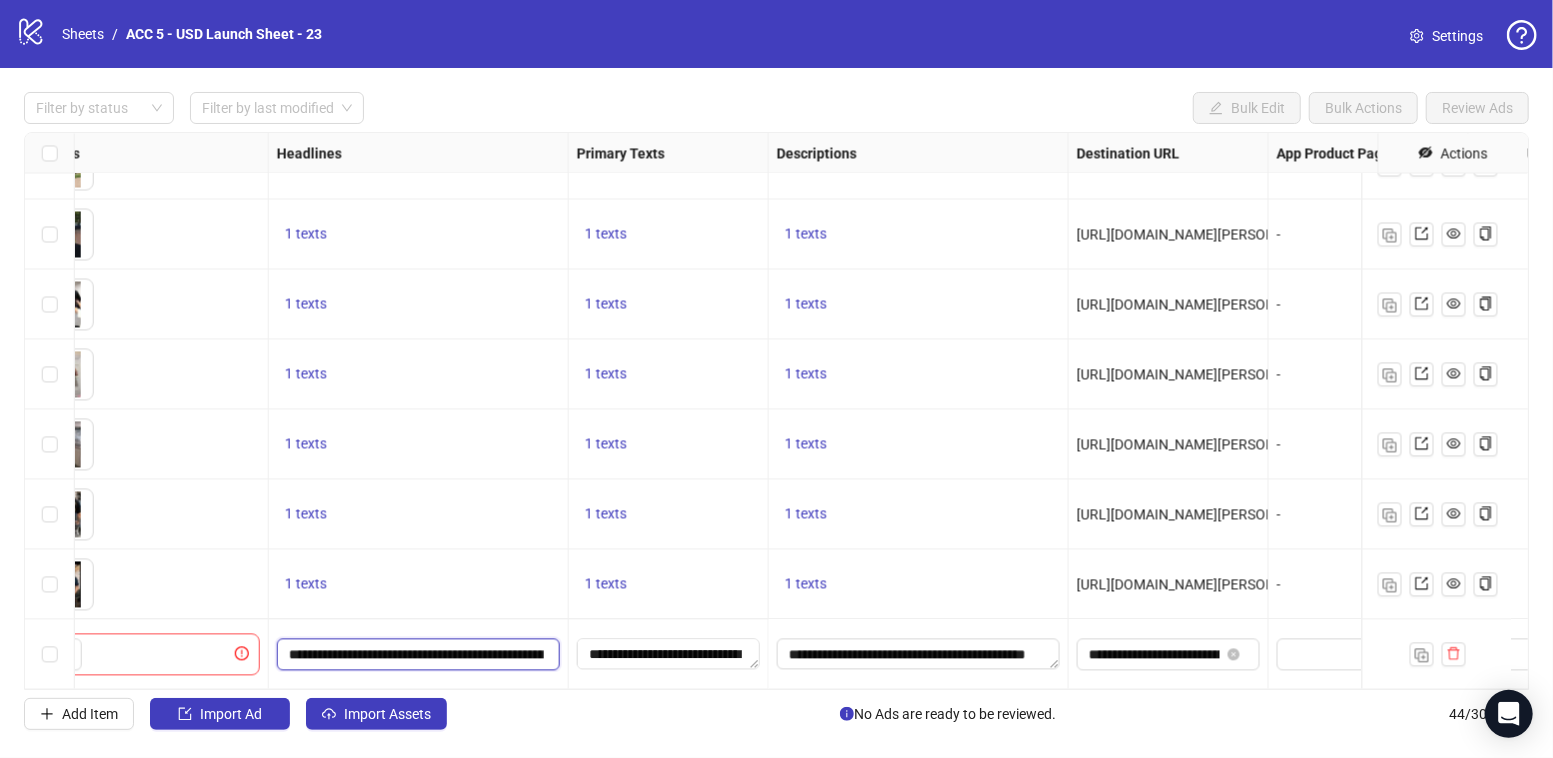 click on "**********" at bounding box center (416, 654) 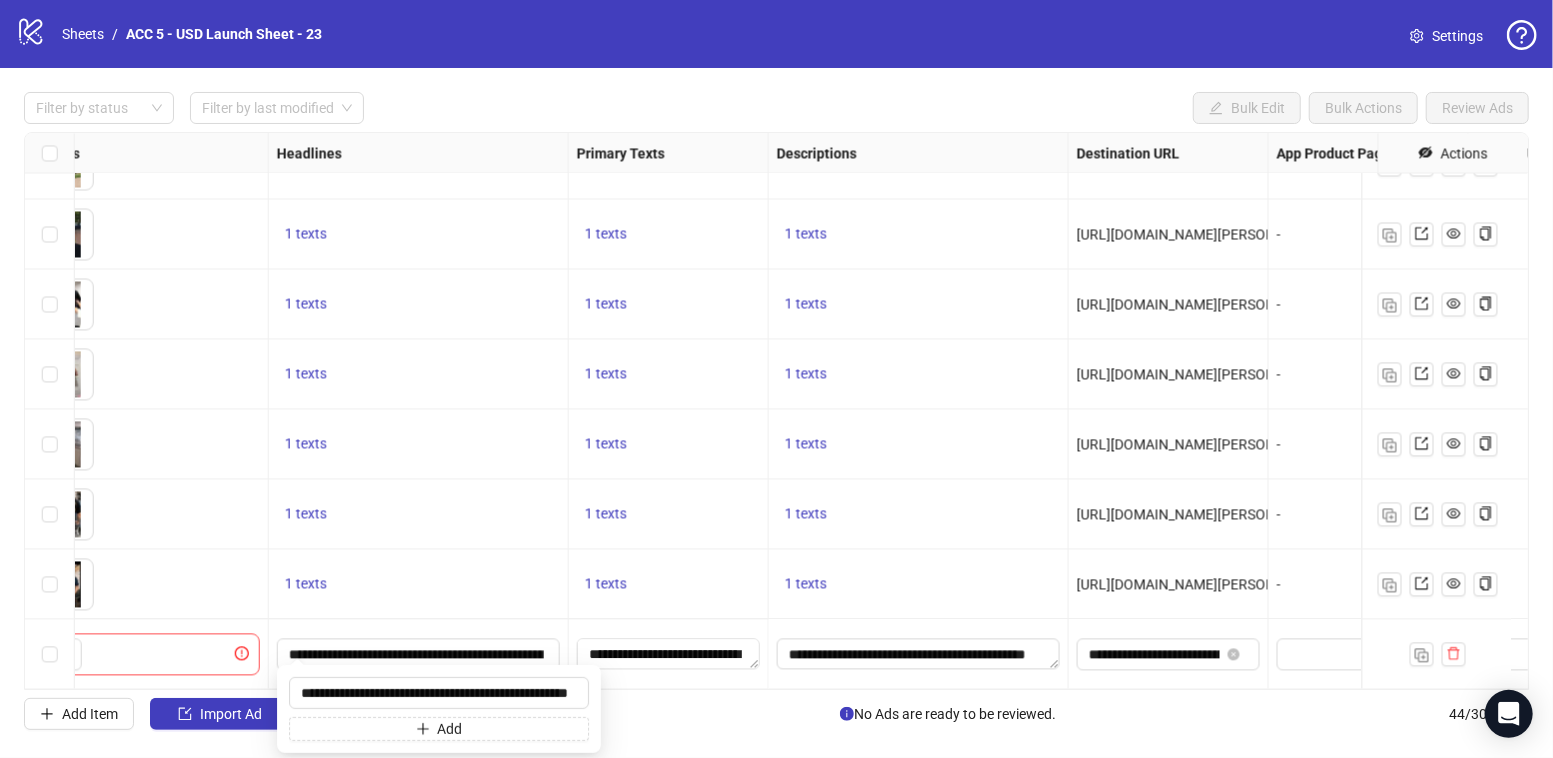scroll, scrollTop: 0, scrollLeft: 47, axis: horizontal 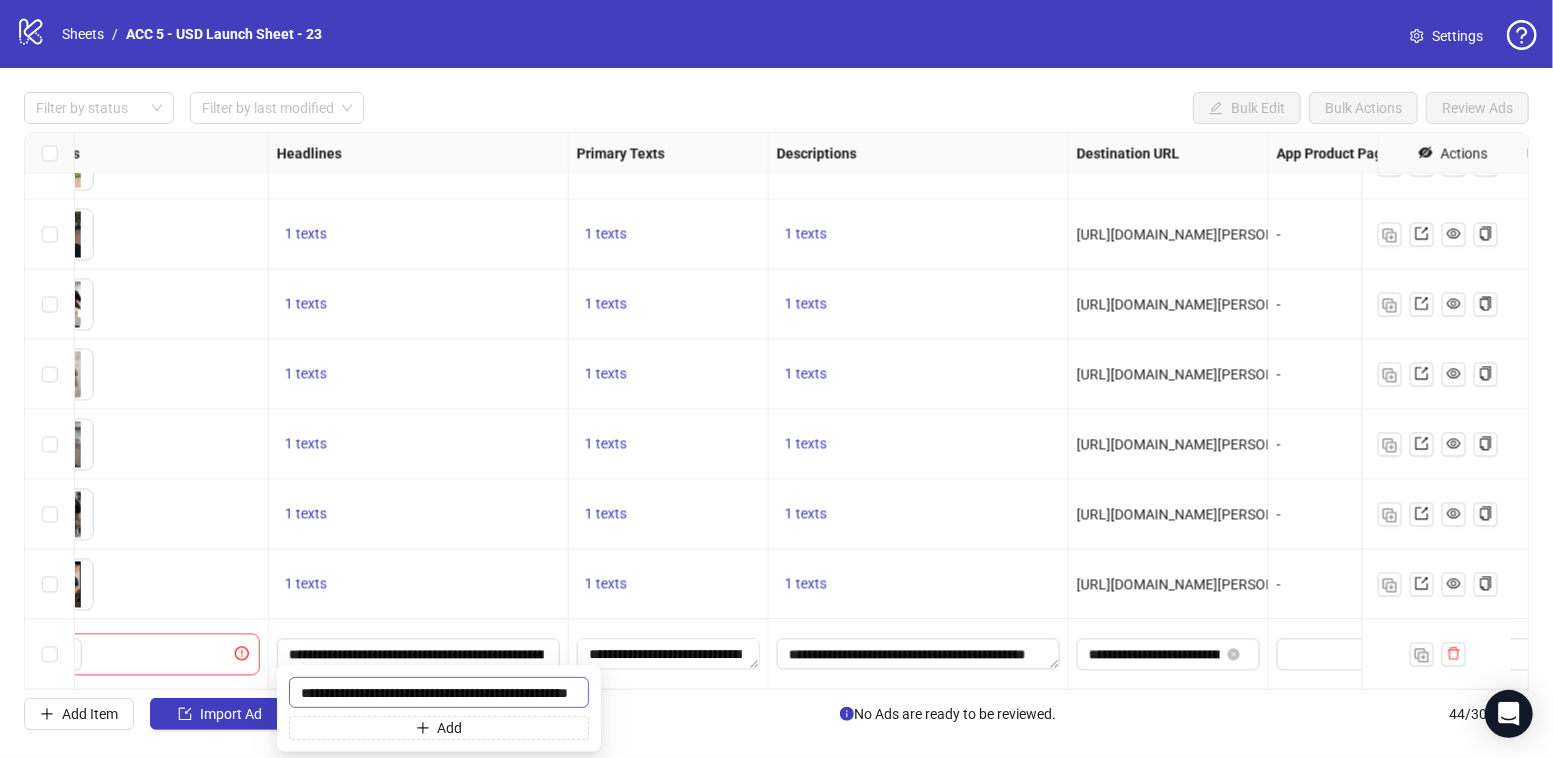 click on "**********" at bounding box center (439, 692) 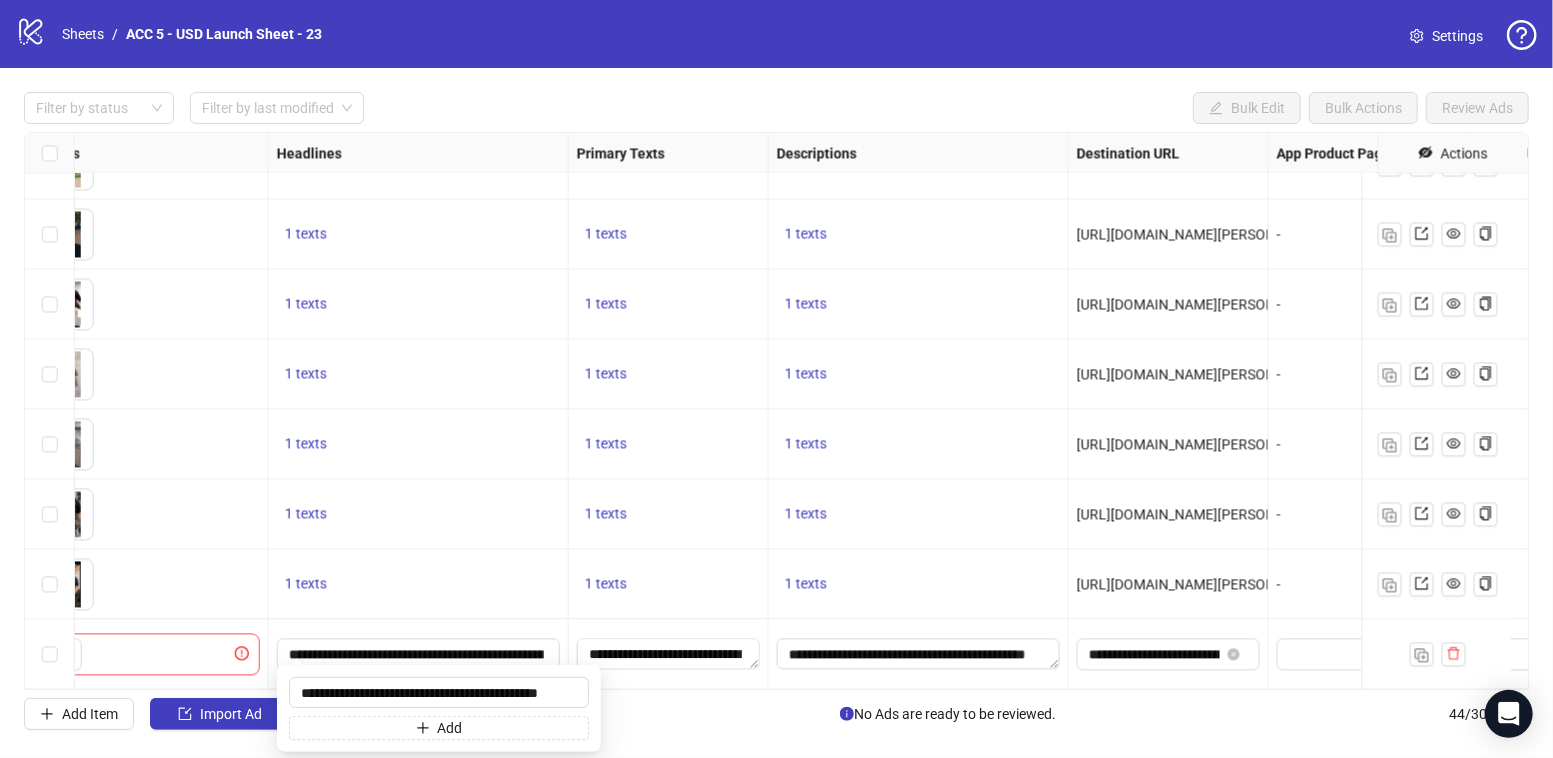 click on "1 texts" at bounding box center [419, 514] 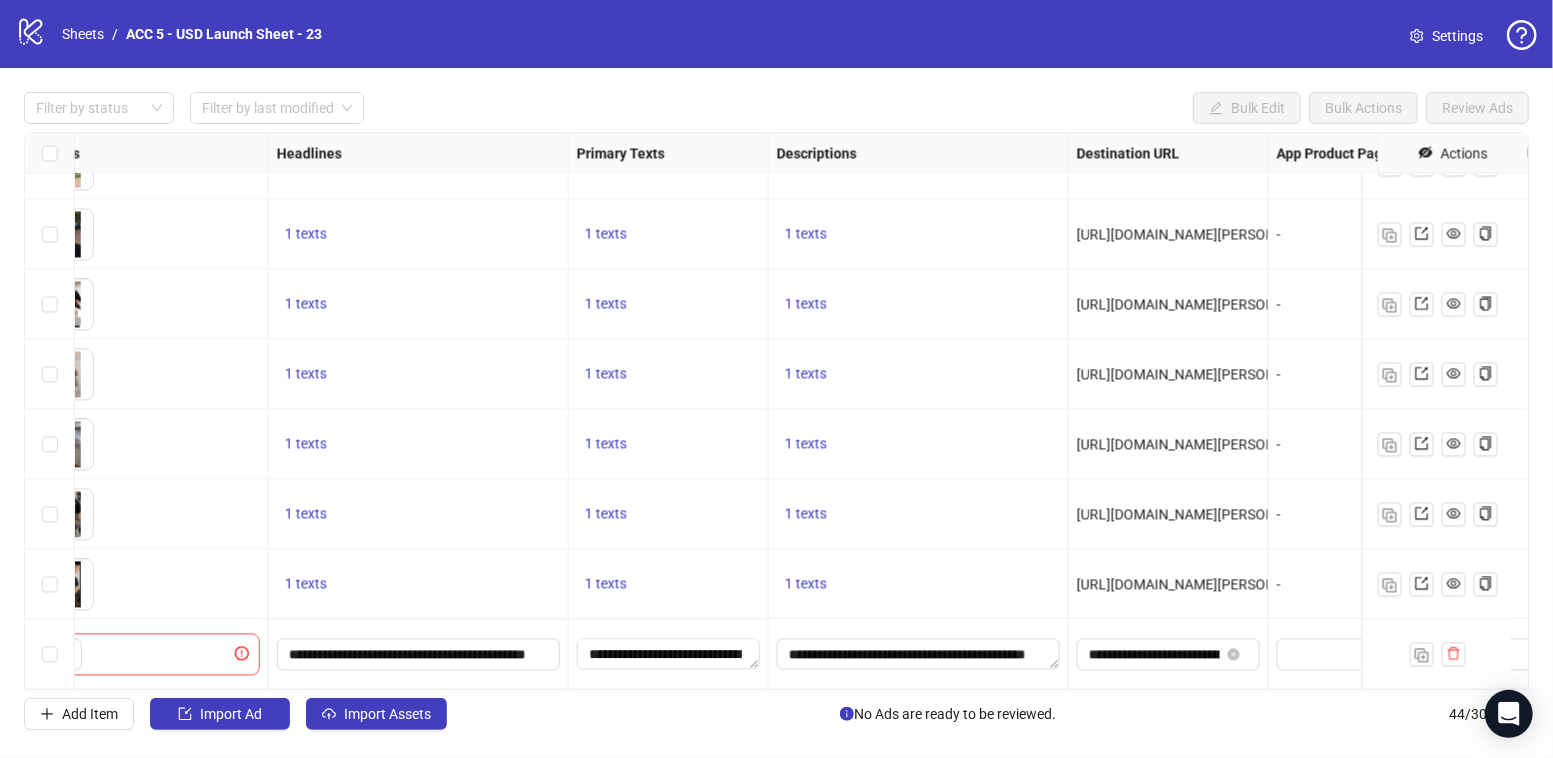 scroll, scrollTop: 2580, scrollLeft: 1551, axis: both 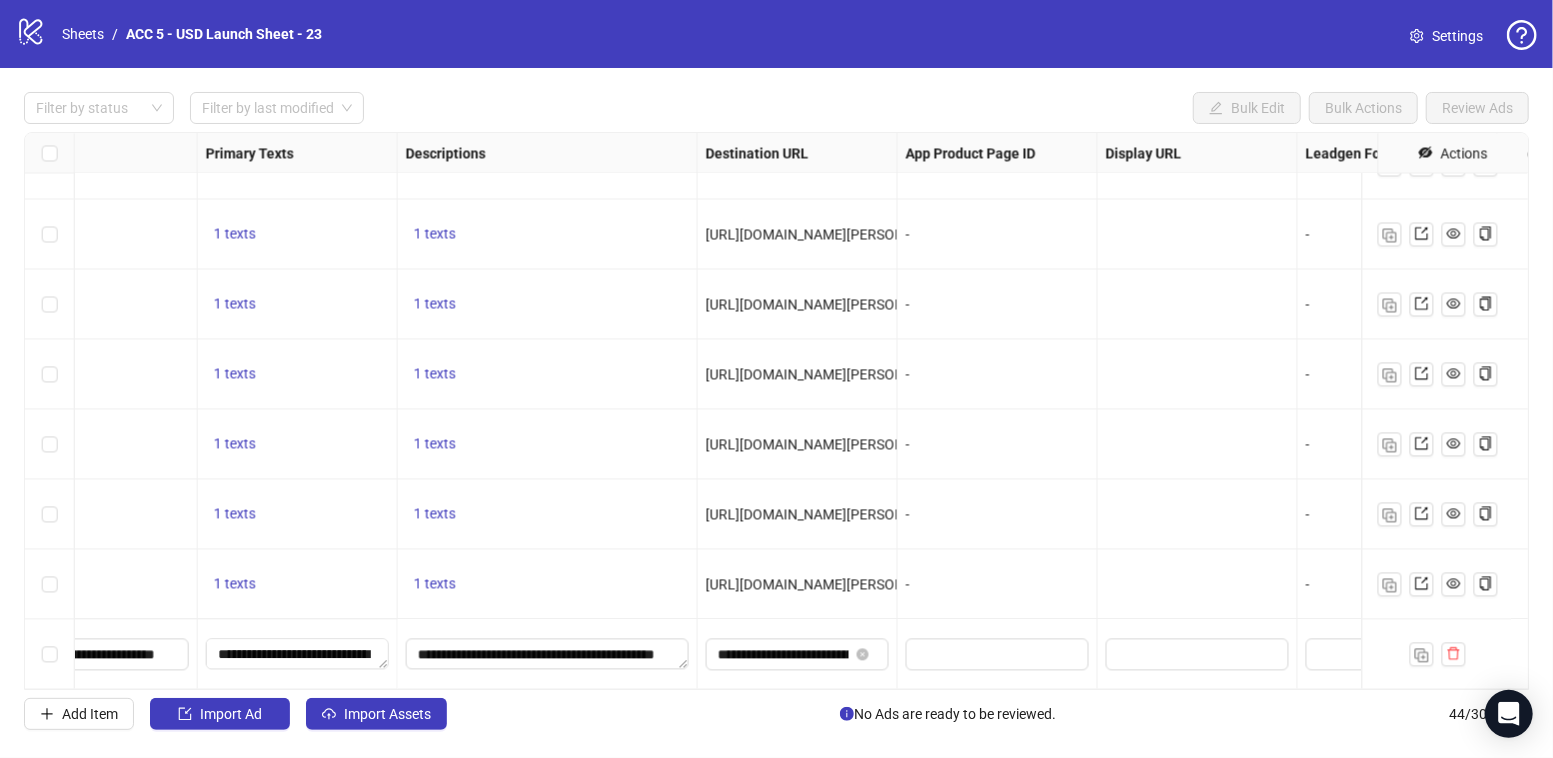 click 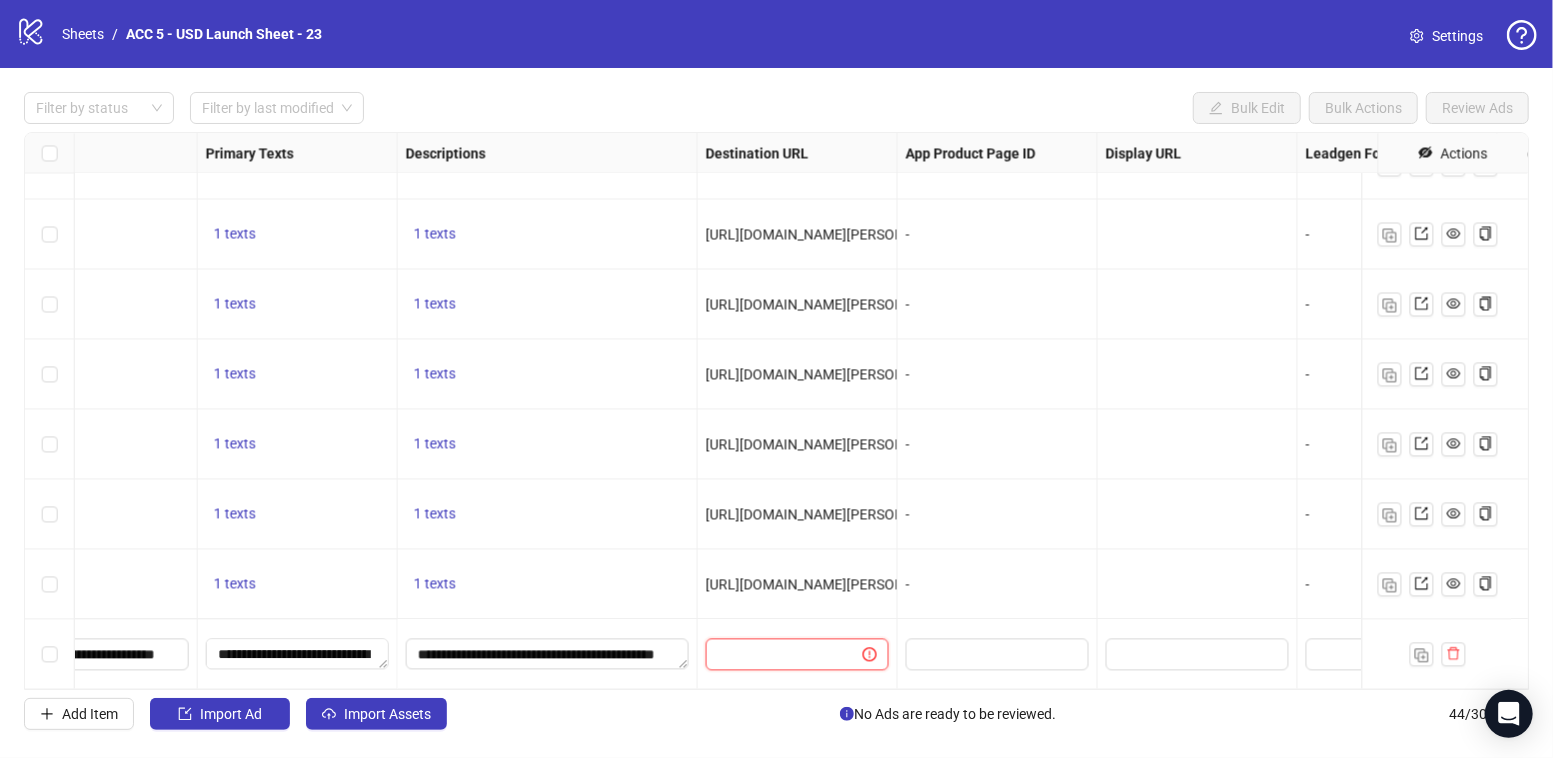 type 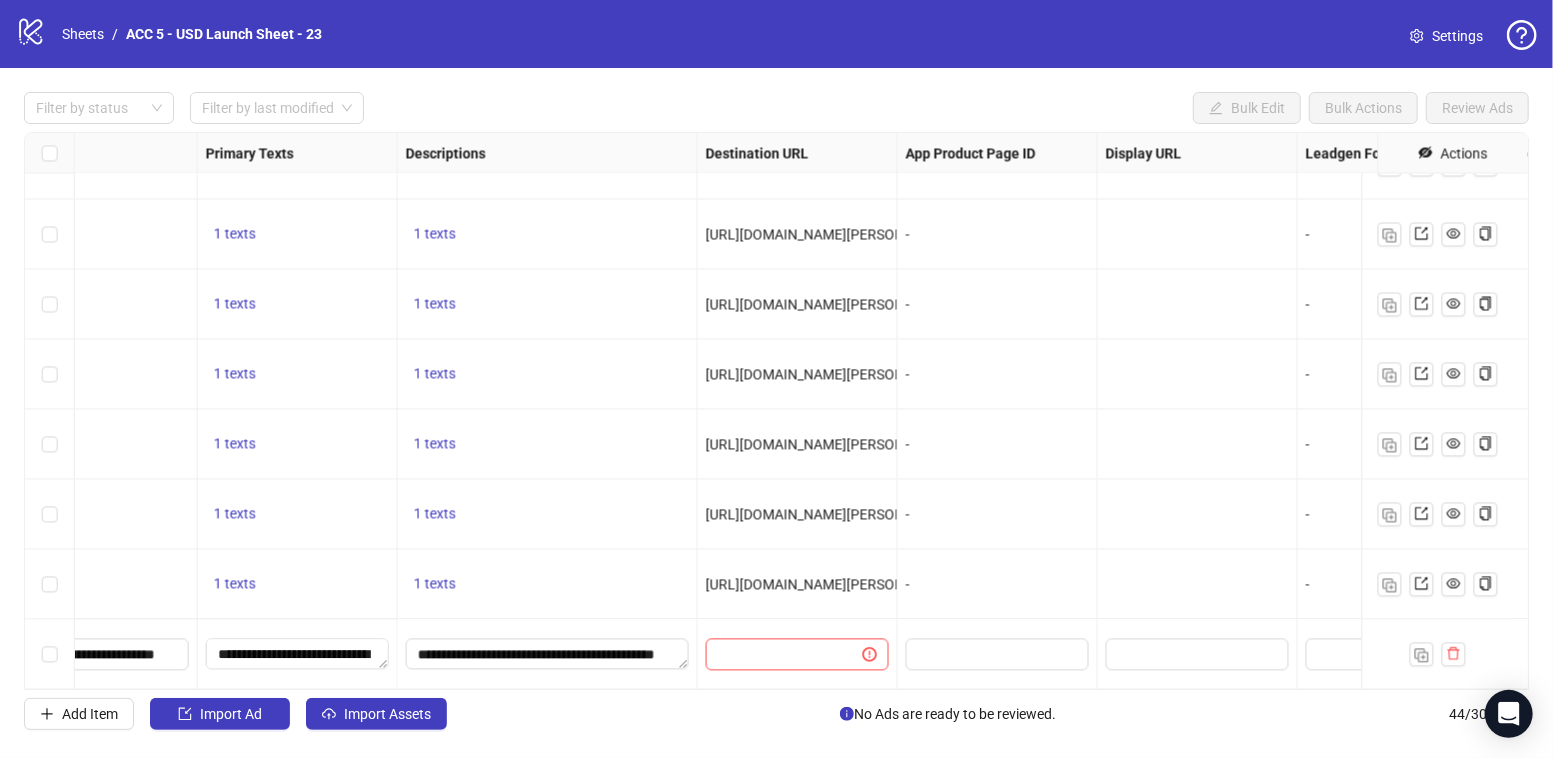 click on "-" at bounding box center (997, 514) 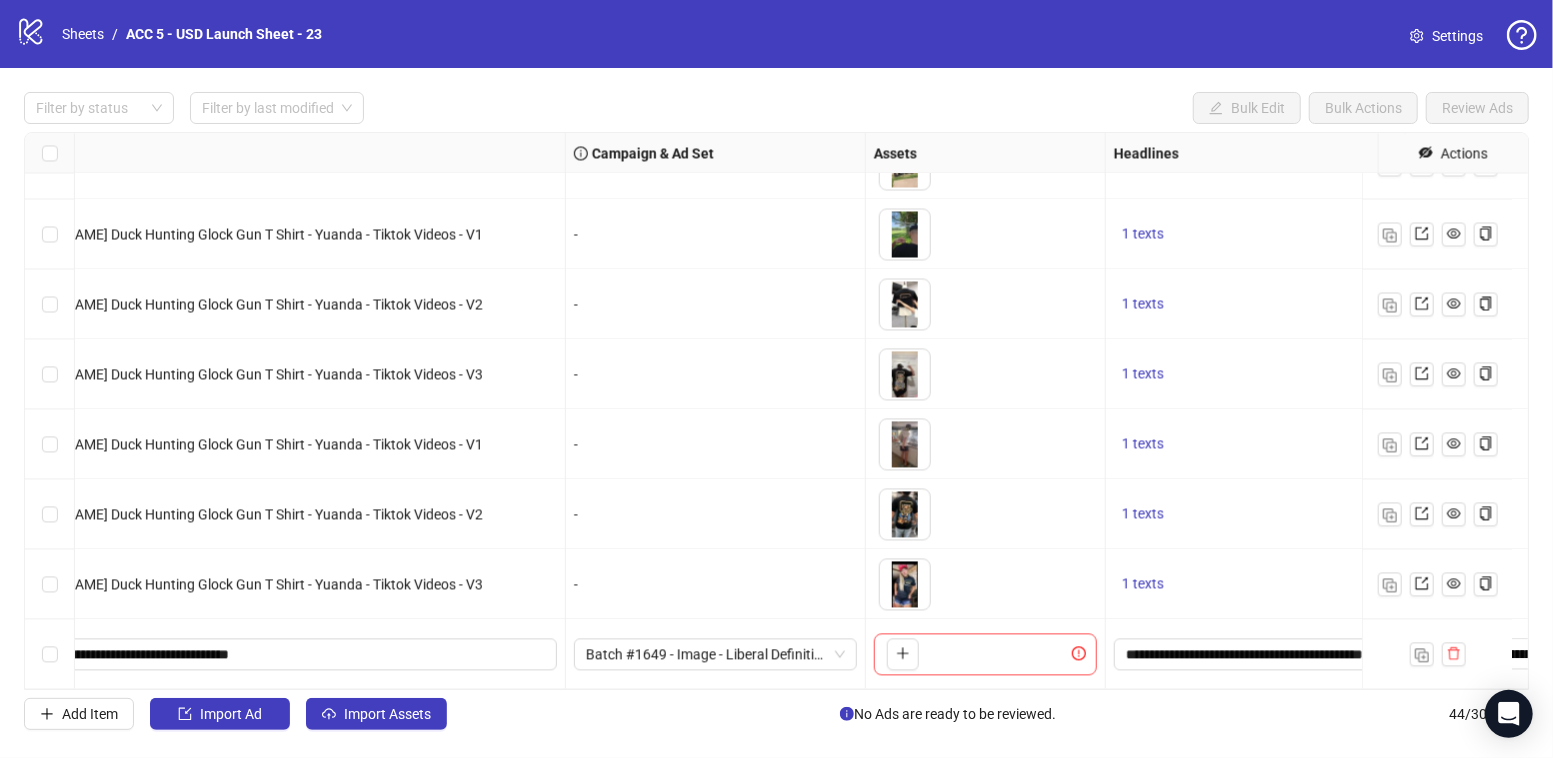 scroll, scrollTop: 2580, scrollLeft: 302, axis: both 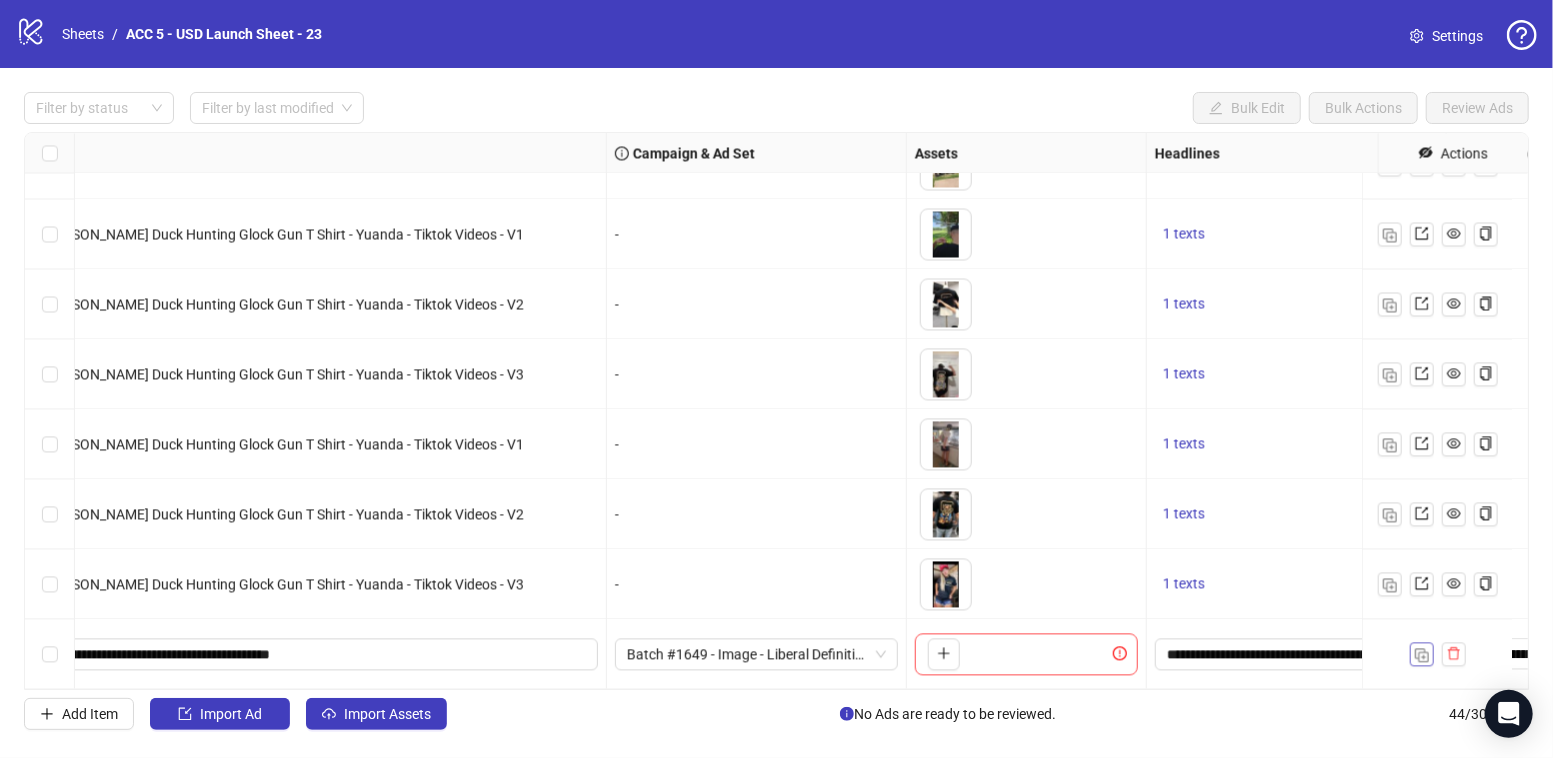 click at bounding box center (1422, 655) 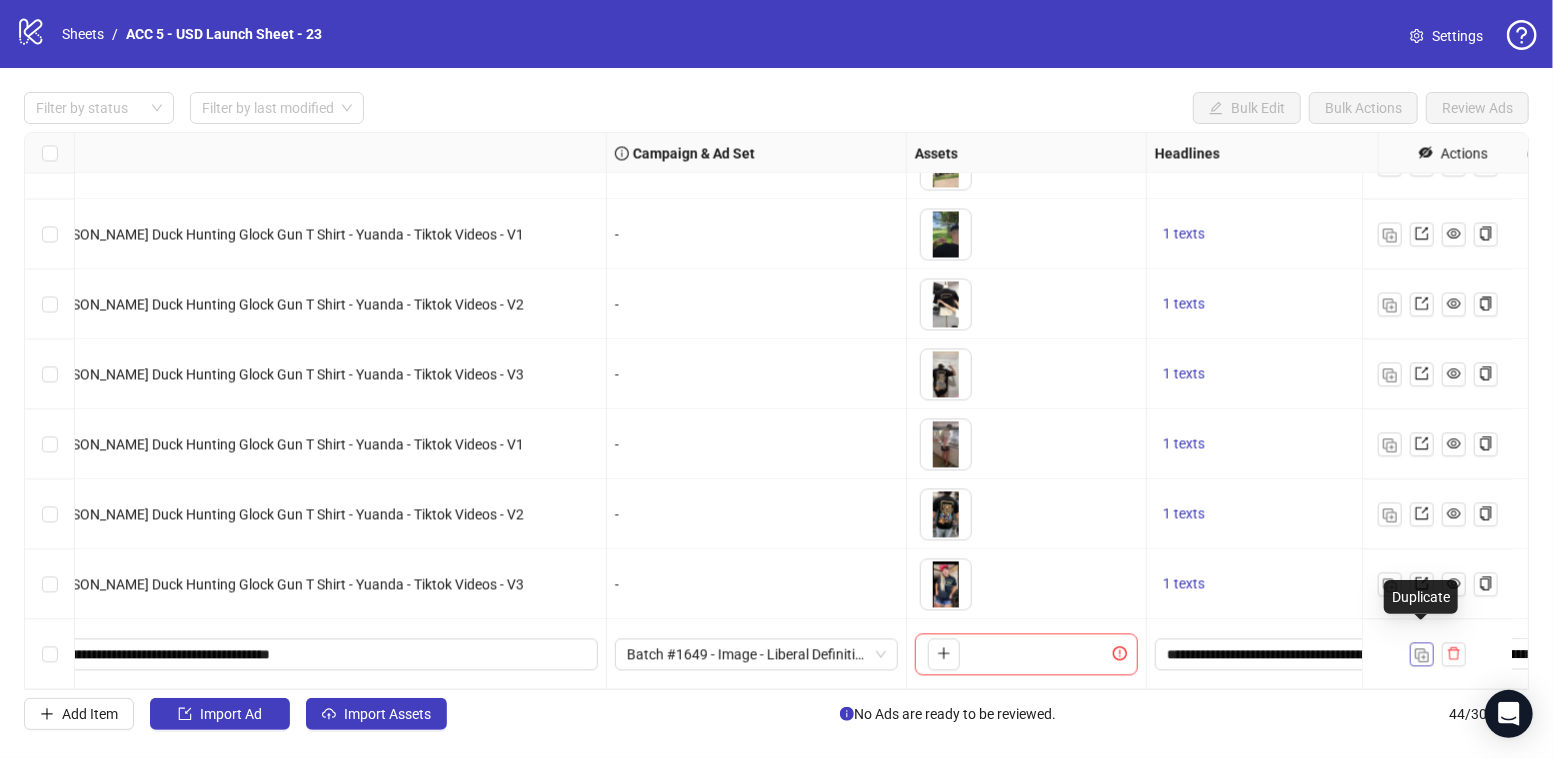 click at bounding box center [1422, 655] 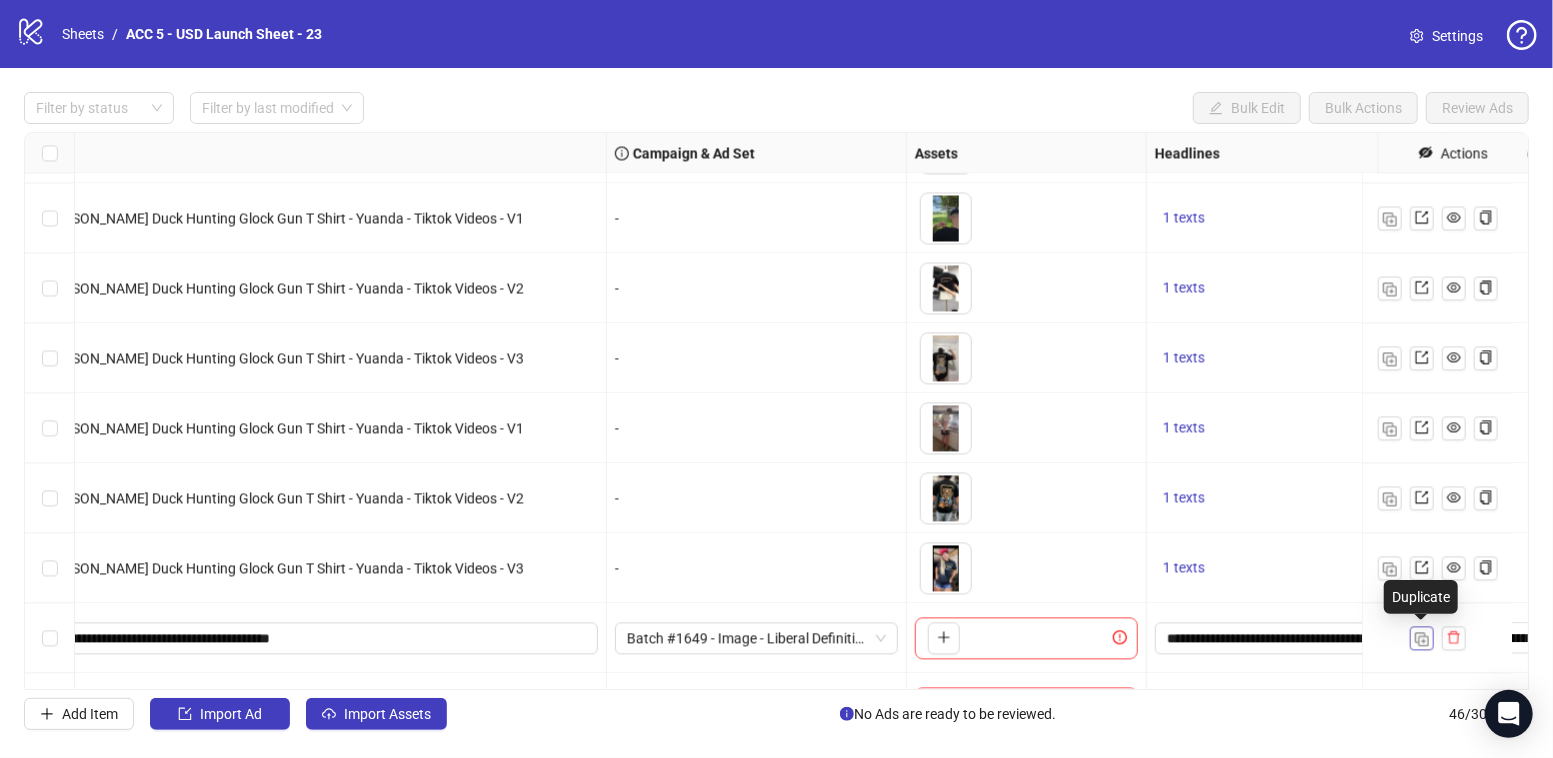 click at bounding box center (1422, 639) 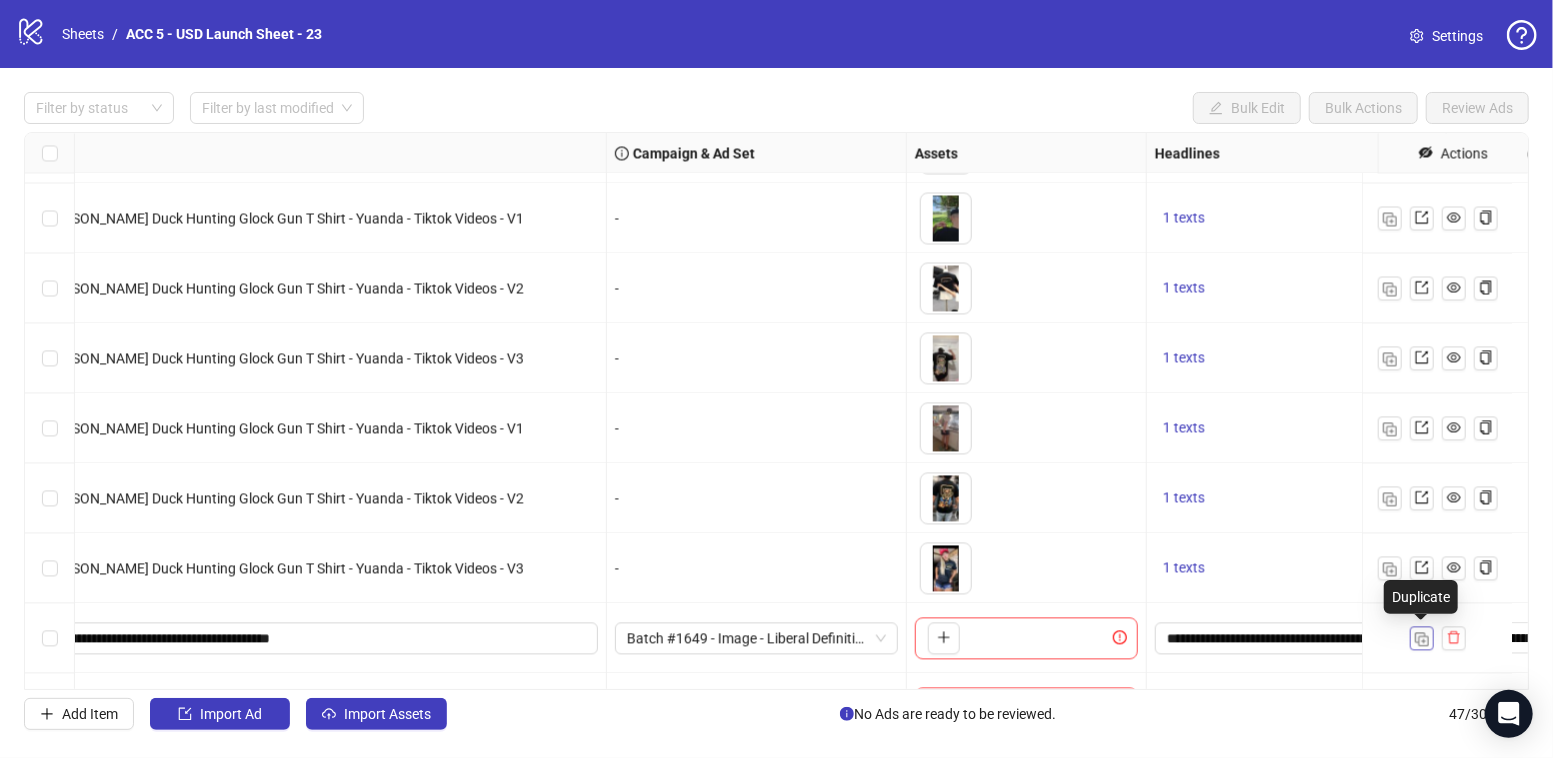 click at bounding box center (1422, 639) 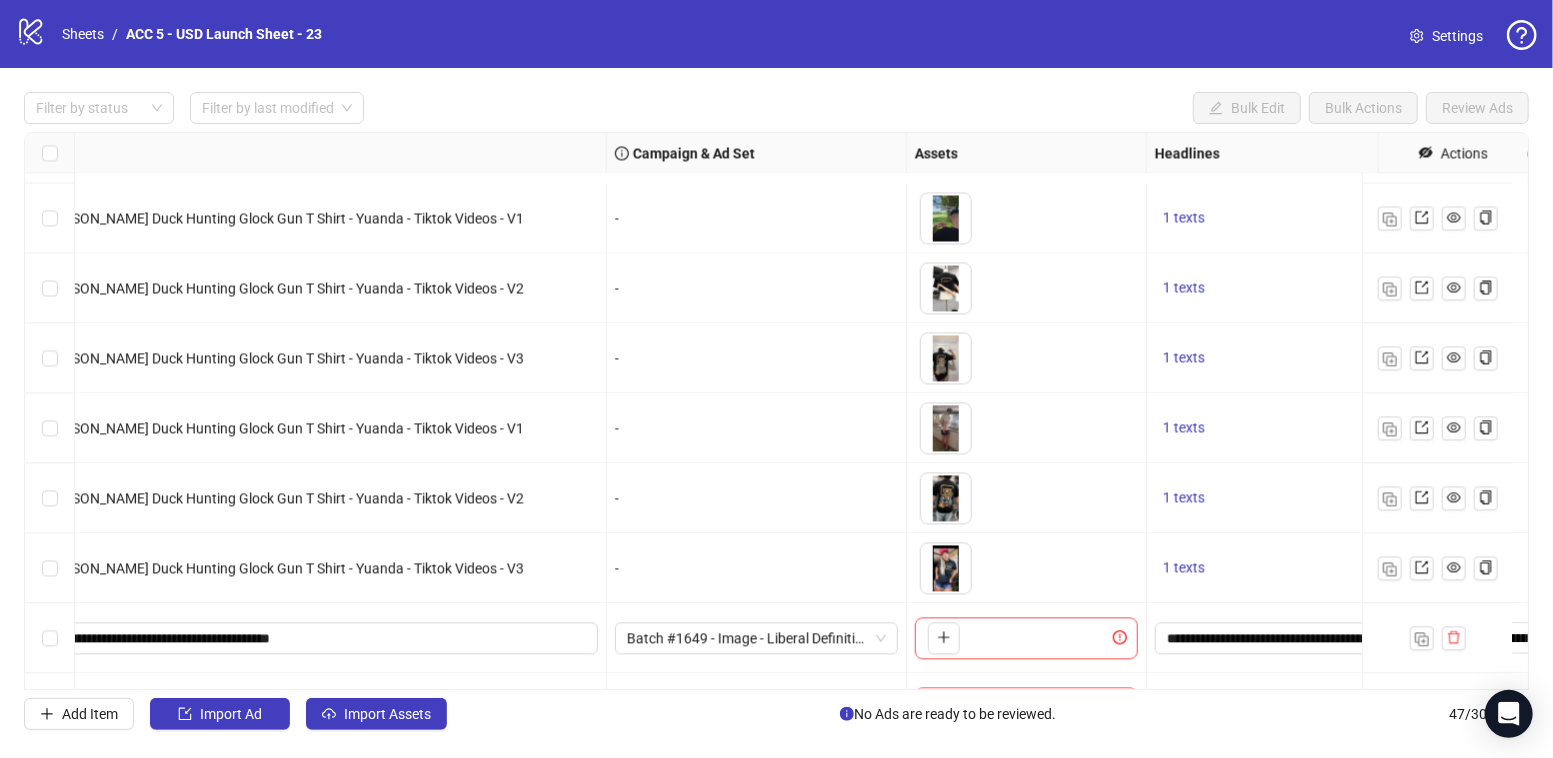 scroll, scrollTop: 2790, scrollLeft: 302, axis: both 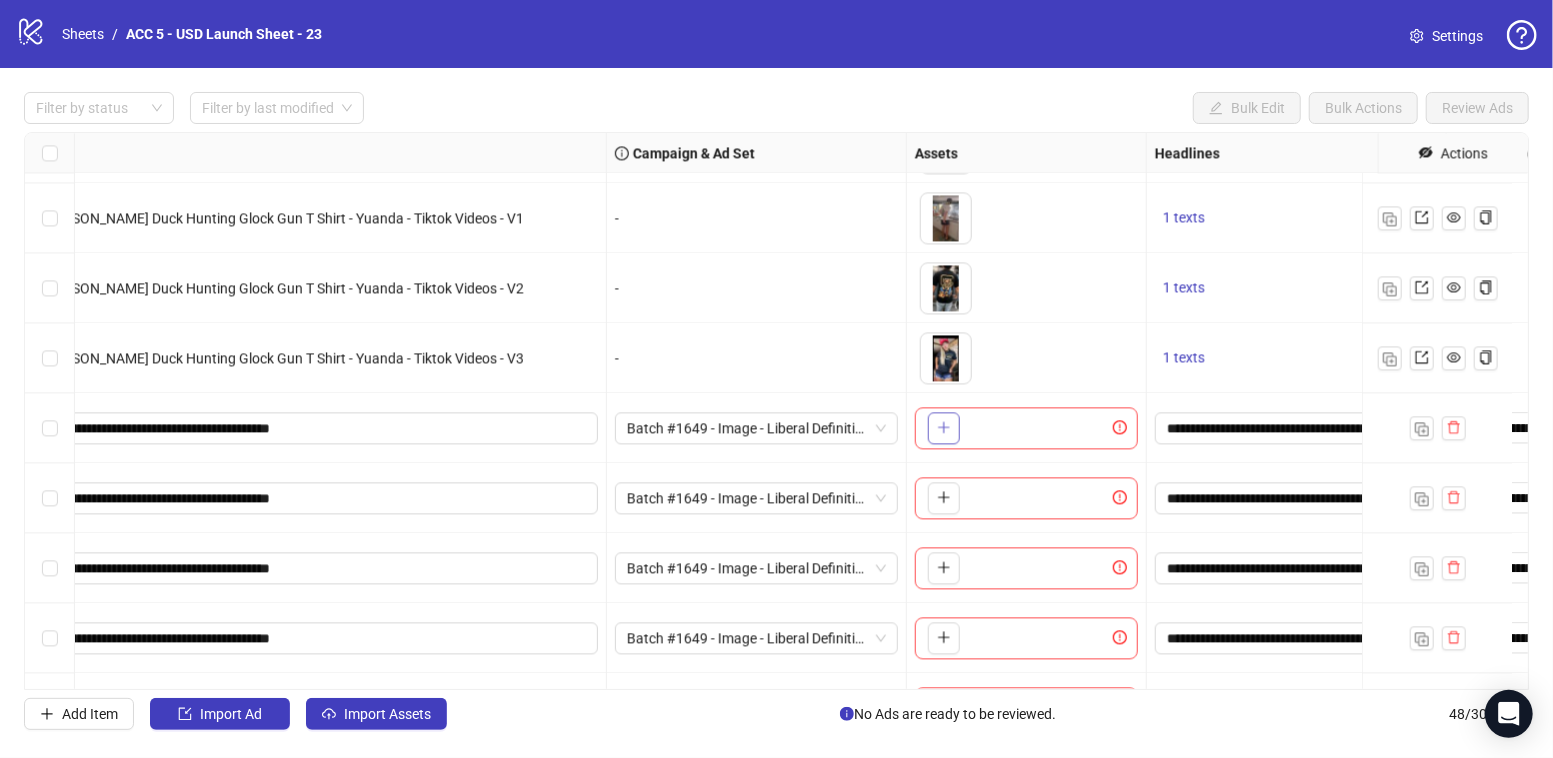 click 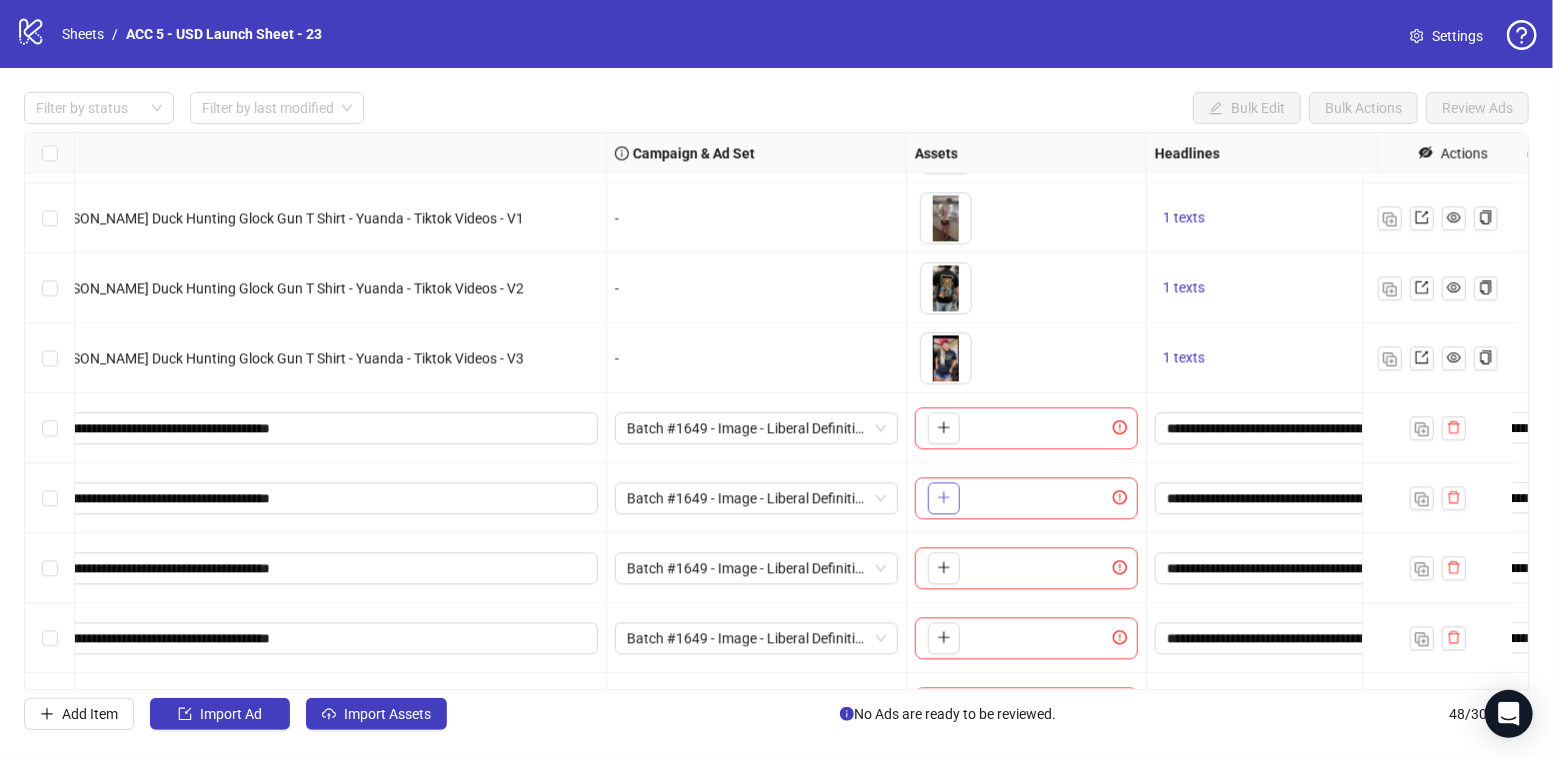 click at bounding box center [944, 498] 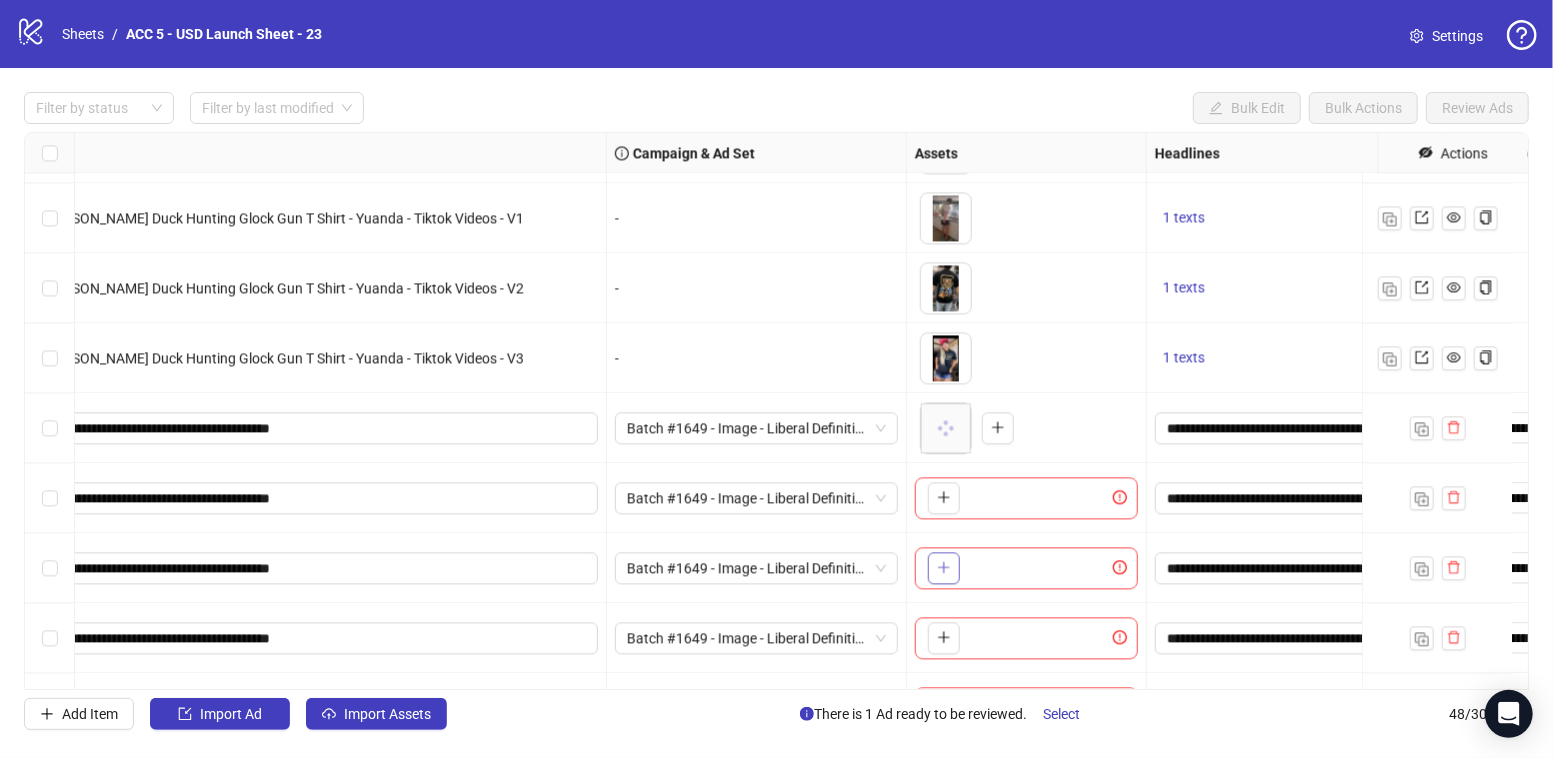 click 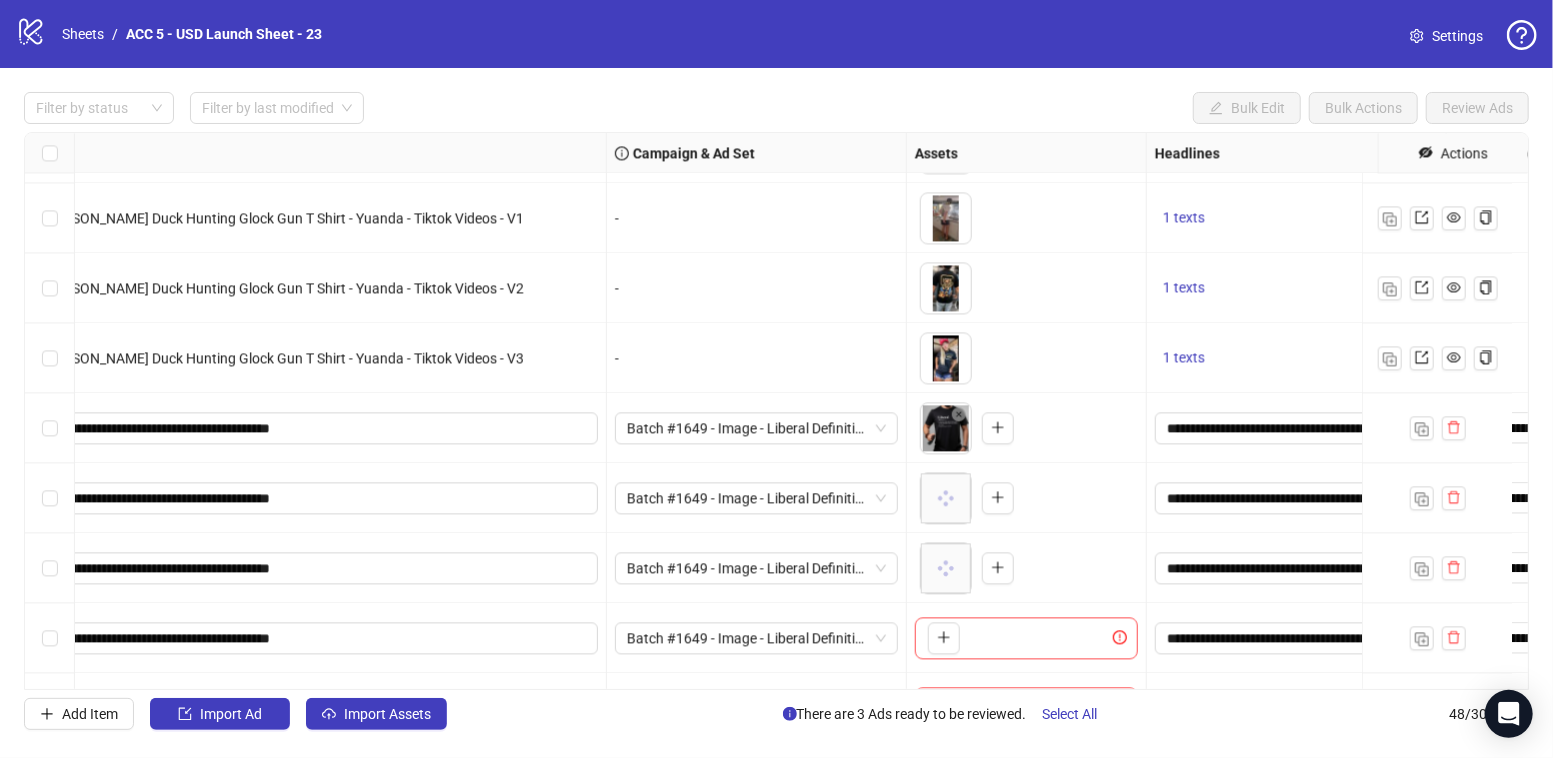 scroll, scrollTop: 2860, scrollLeft: 302, axis: both 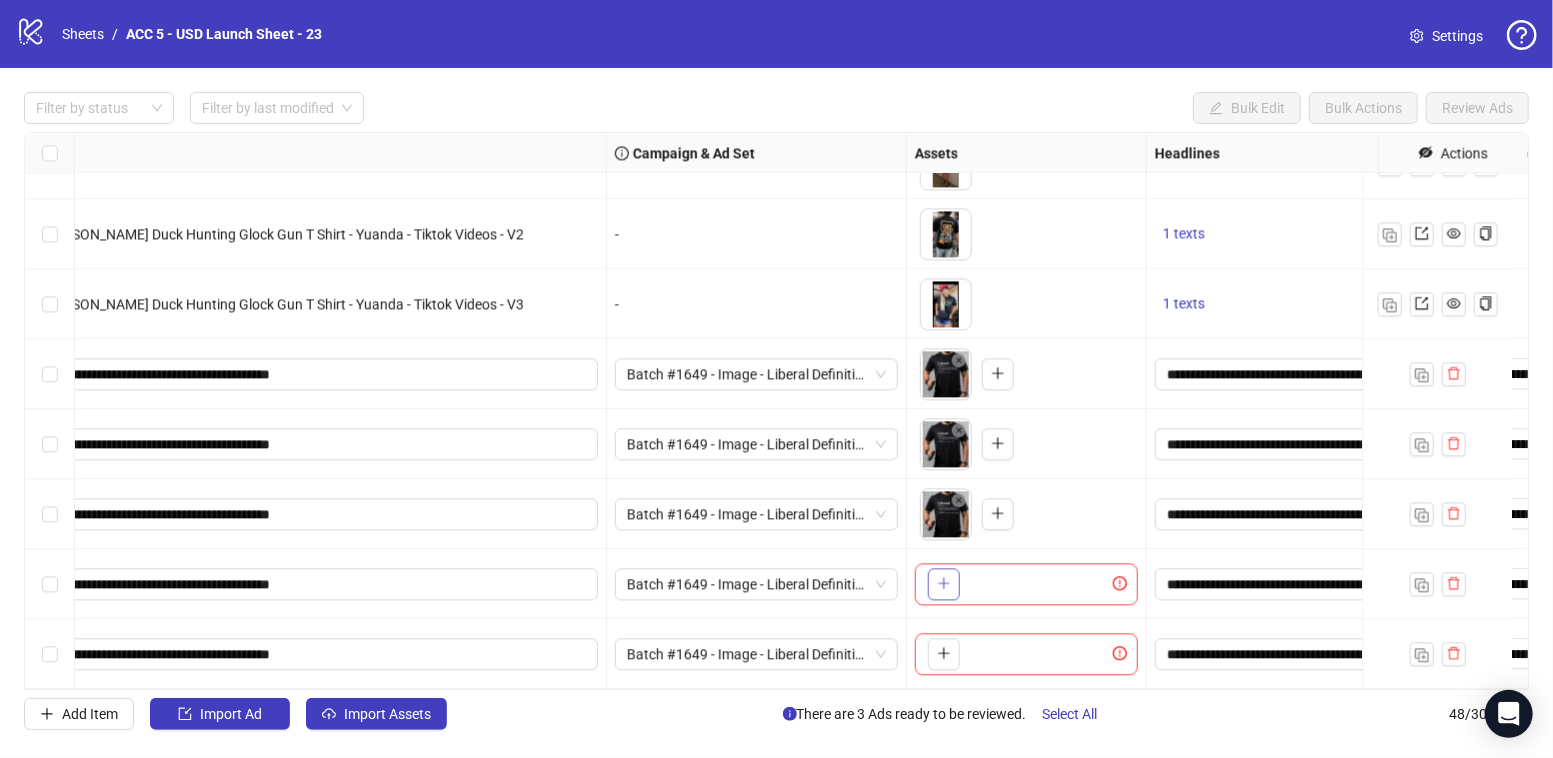 click 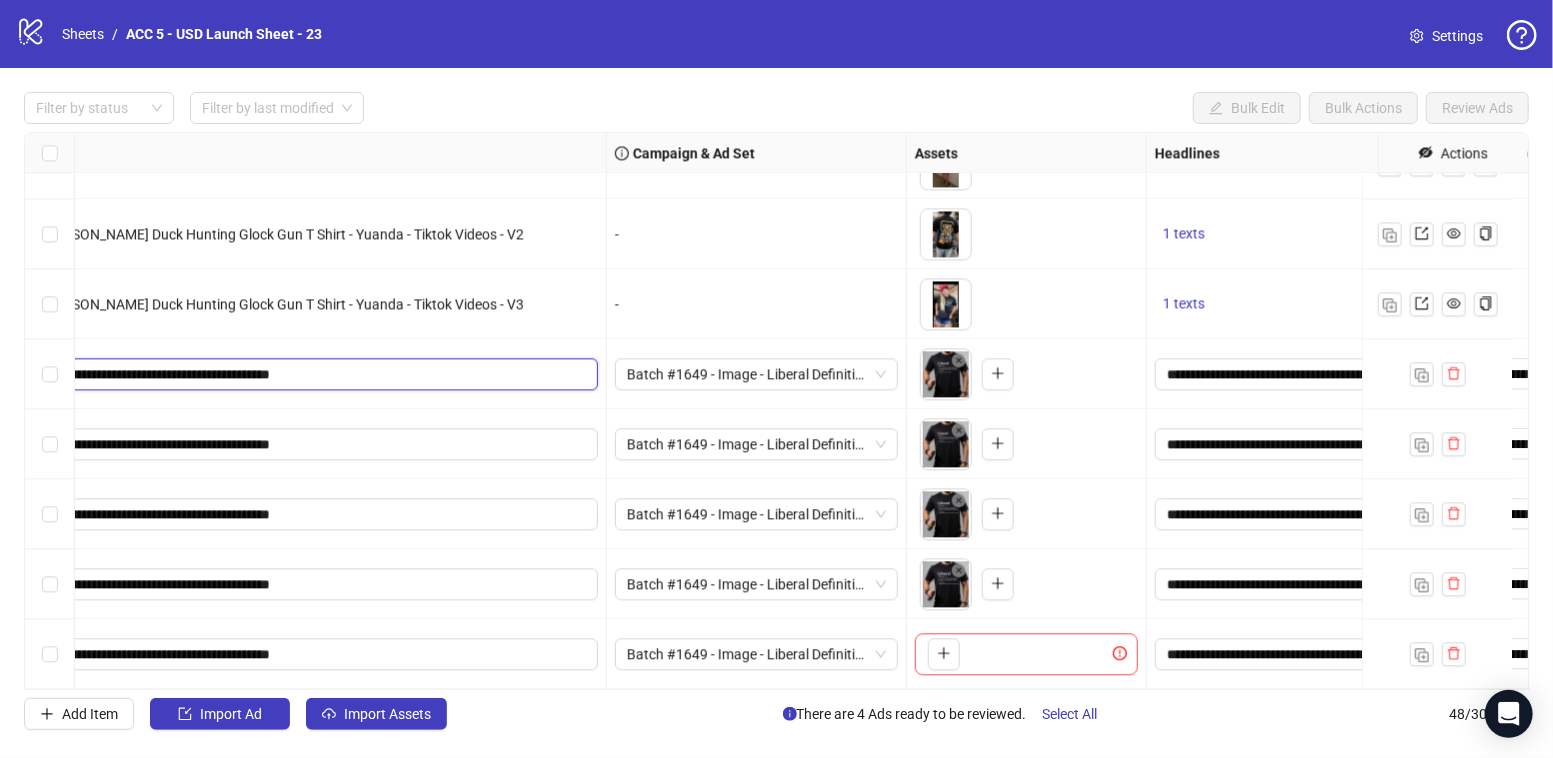 click on "**********" at bounding box center [272, 374] 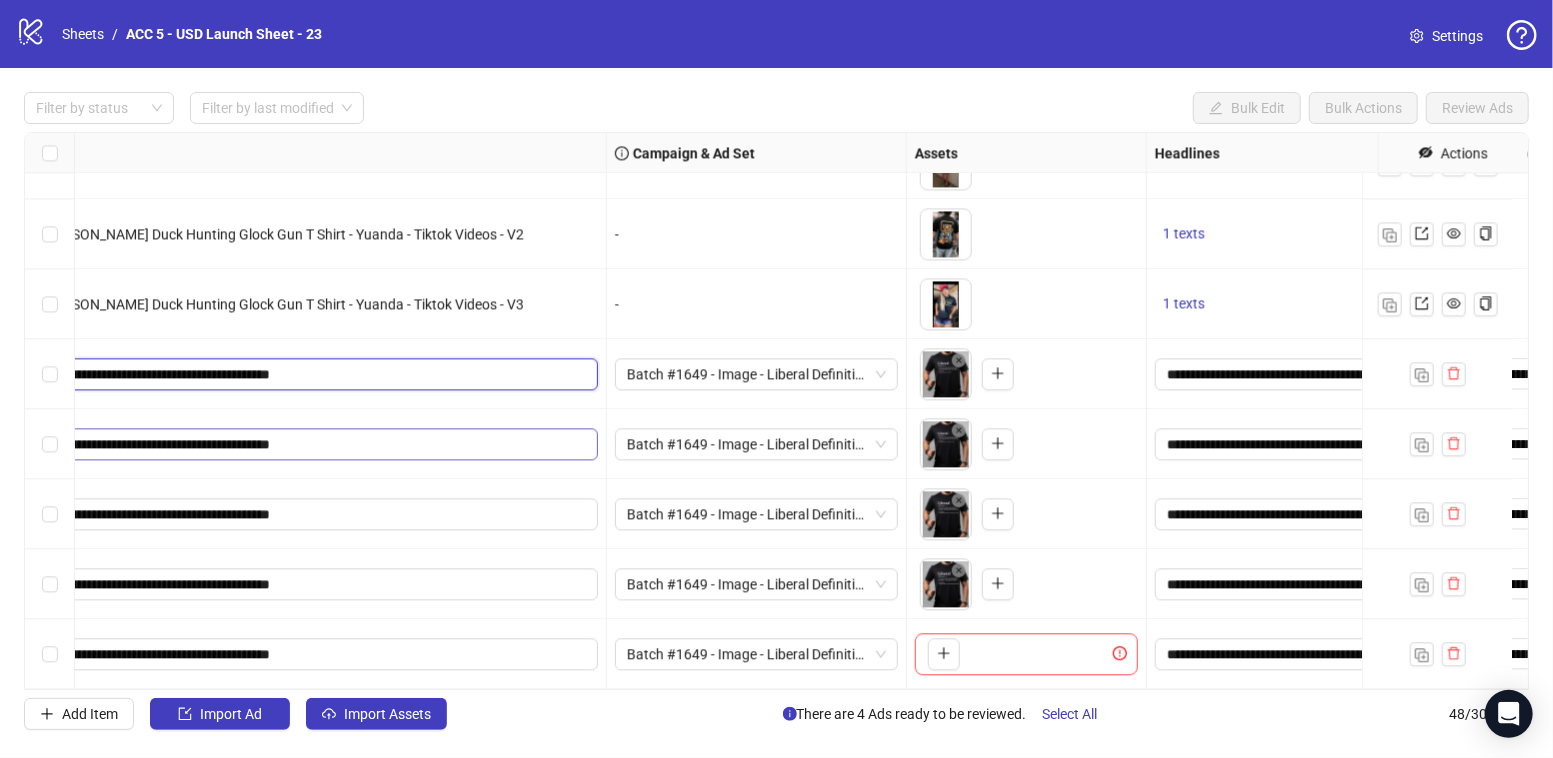 type on "**********" 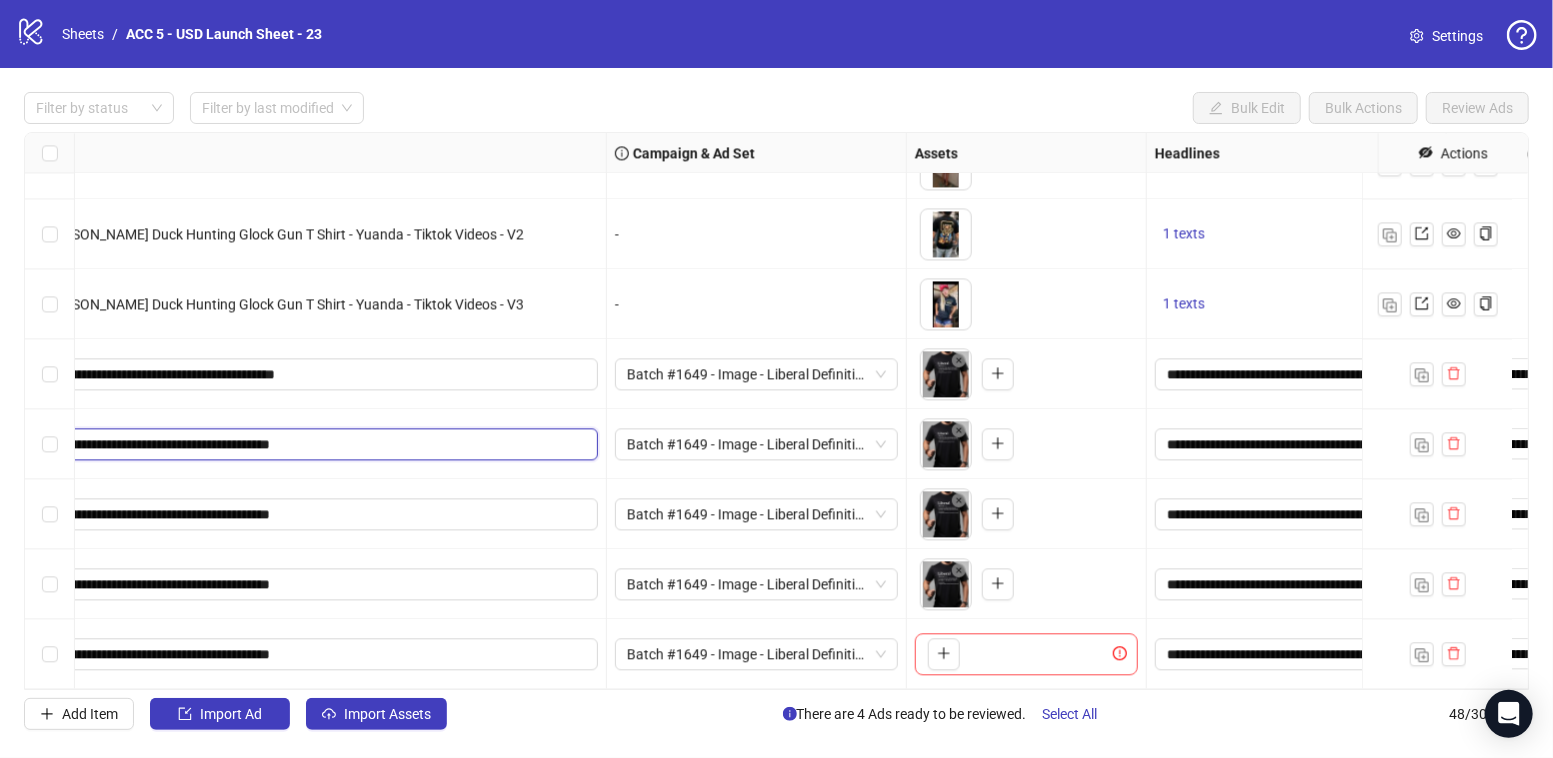 click on "**********" at bounding box center [272, 444] 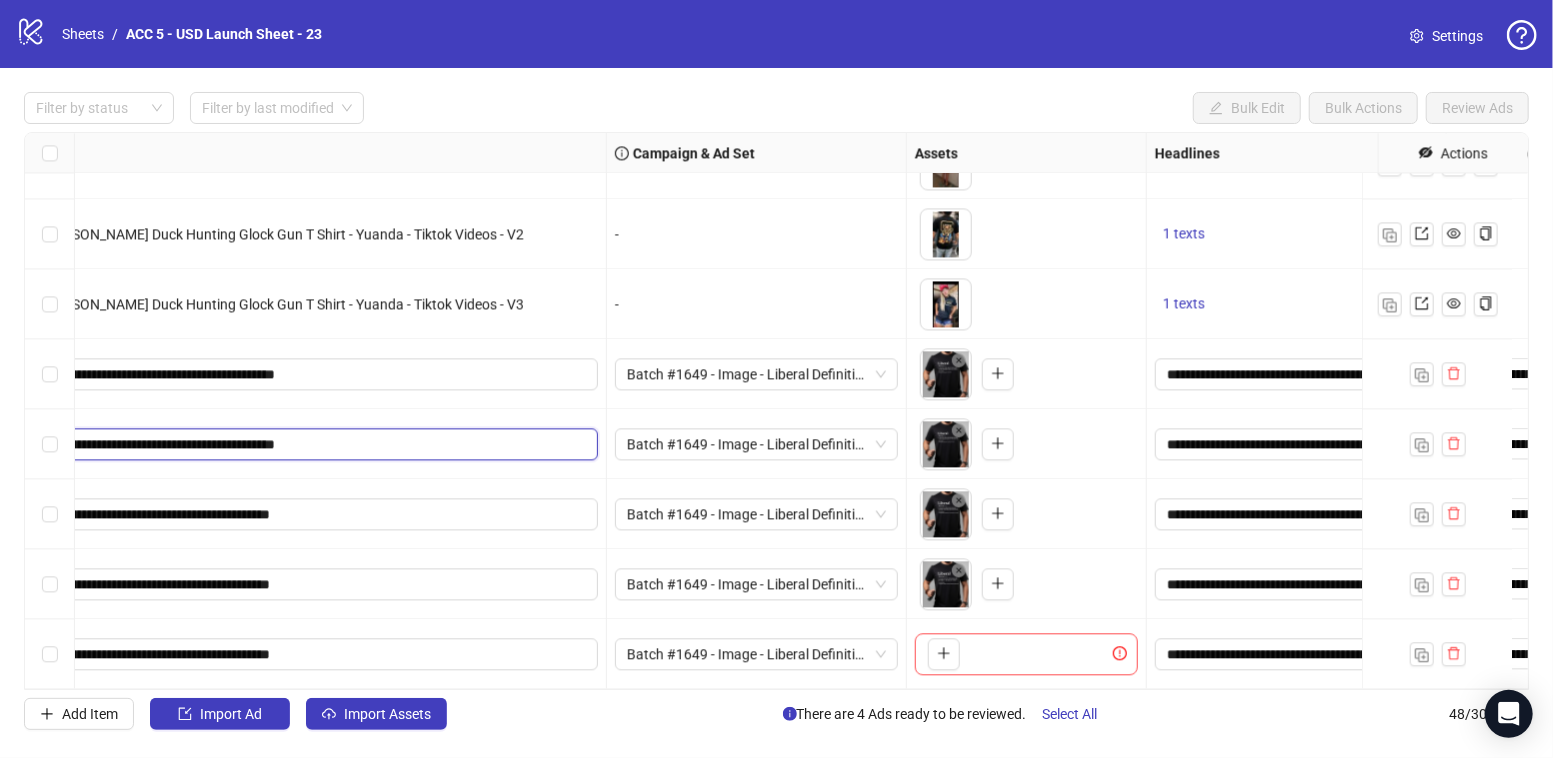 type on "**********" 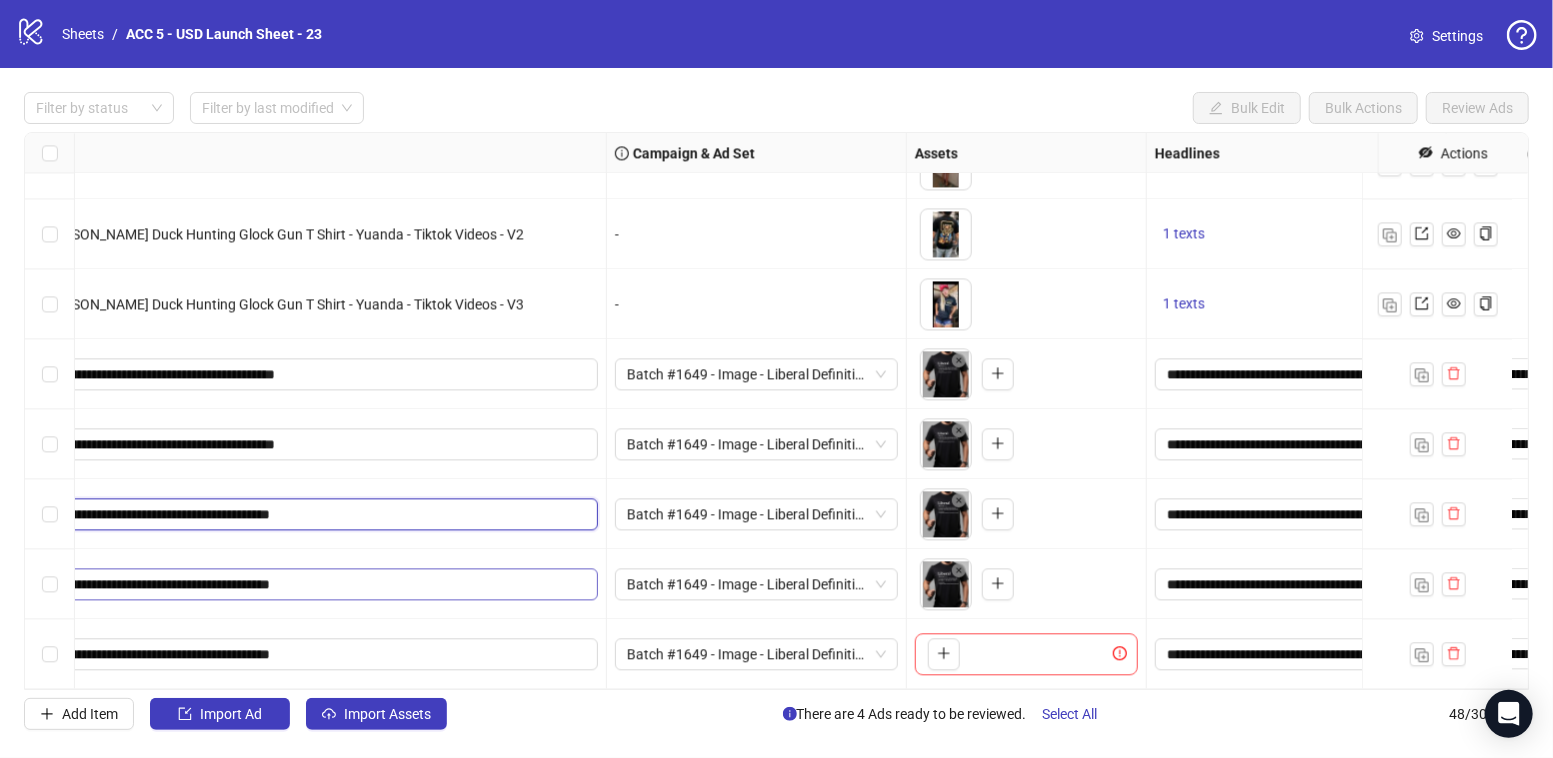 click on "**********" at bounding box center [272, 514] 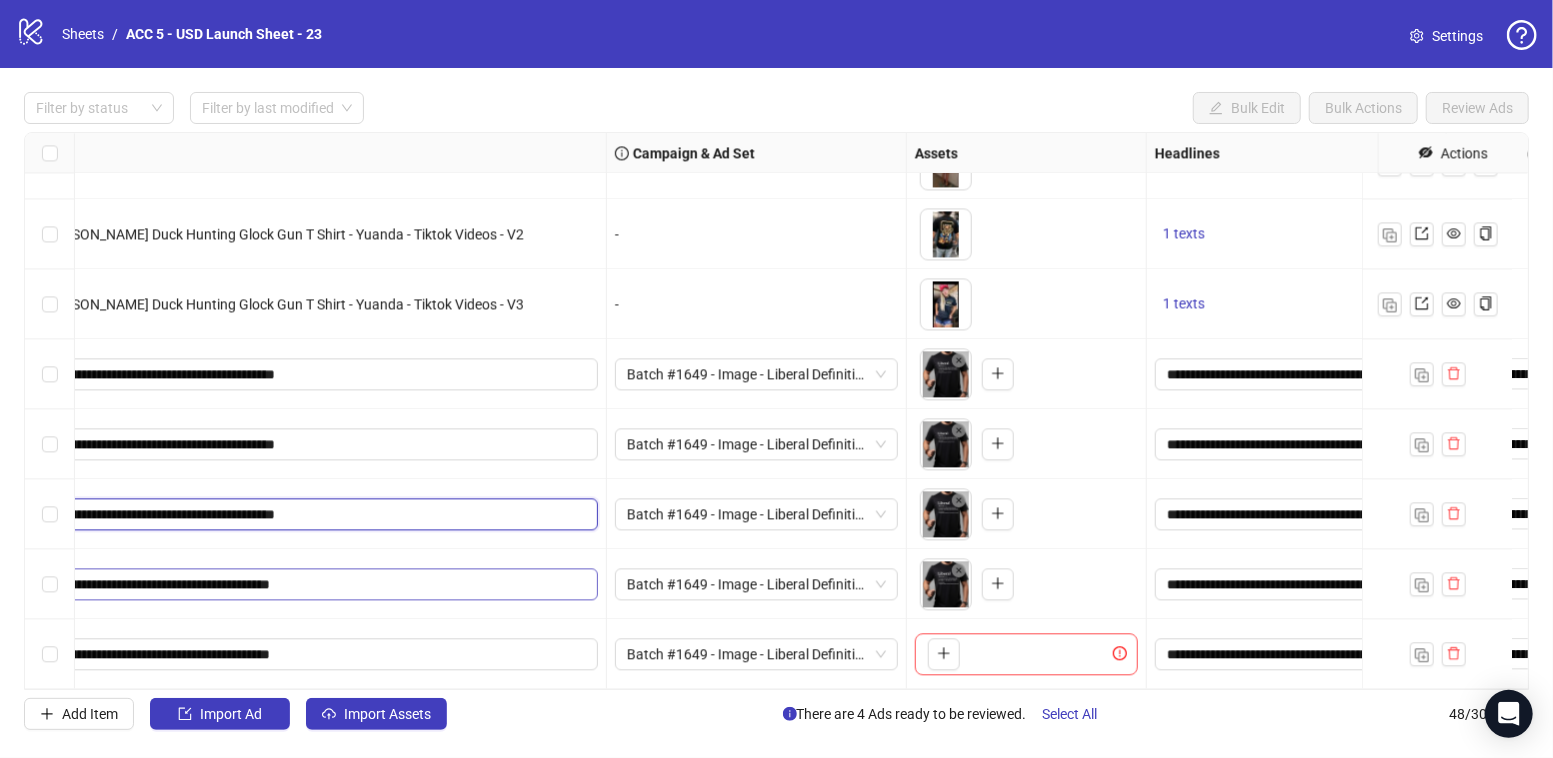 type on "**********" 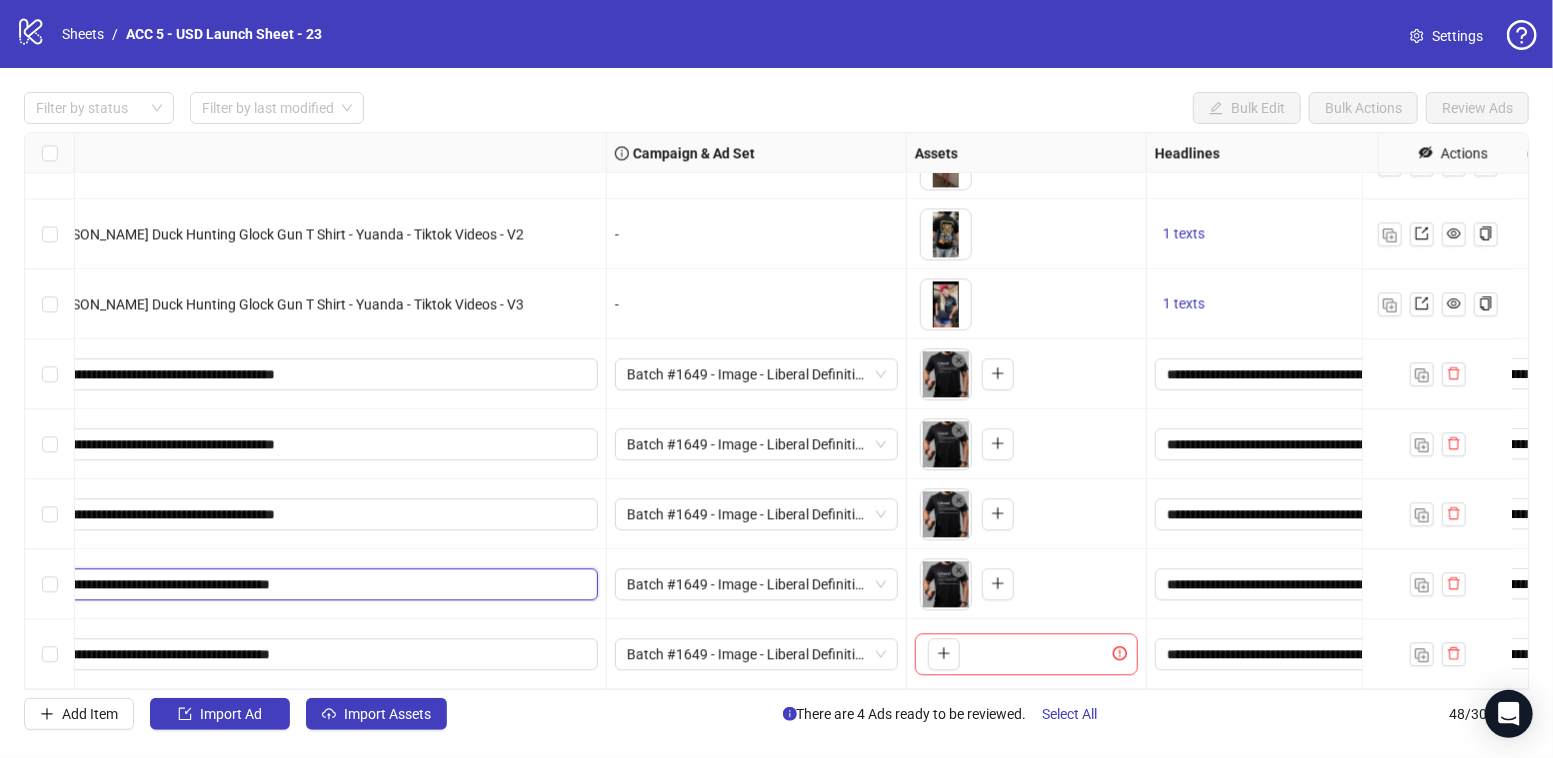 click on "**********" at bounding box center (272, 584) 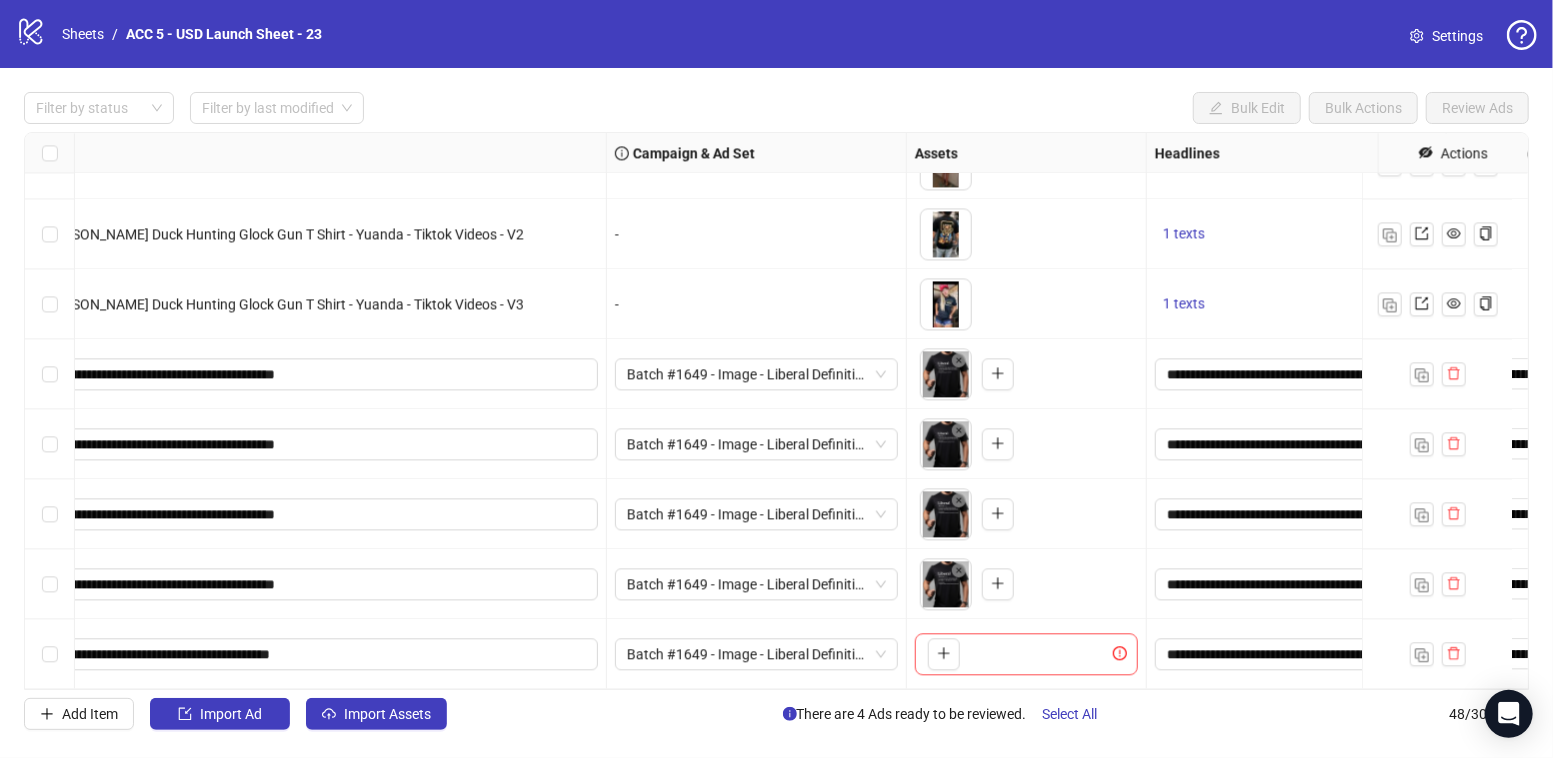 click on "**********" at bounding box center (275, 584) 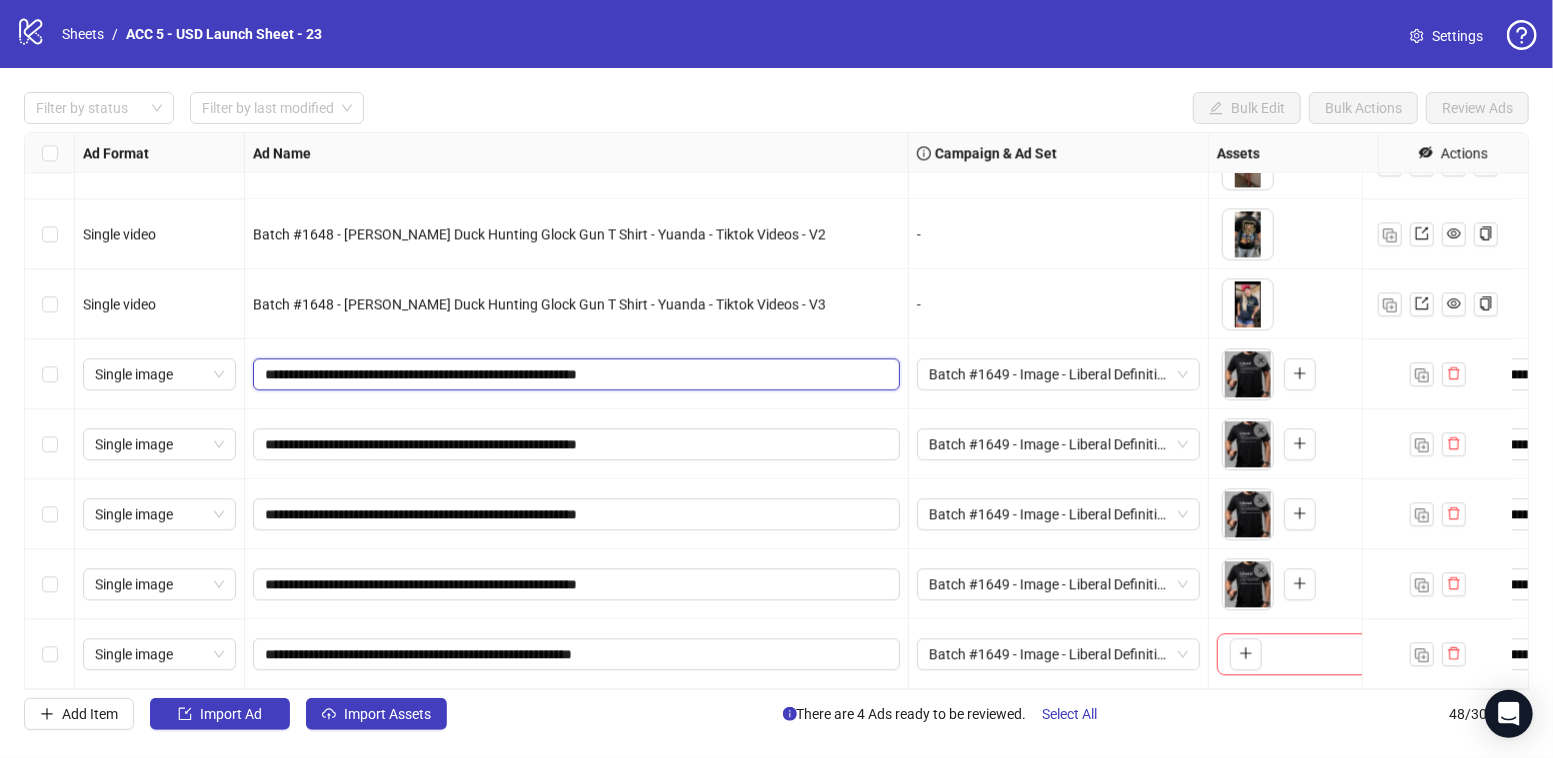 drag, startPoint x: 441, startPoint y: 358, endPoint x: 553, endPoint y: 362, distance: 112.0714 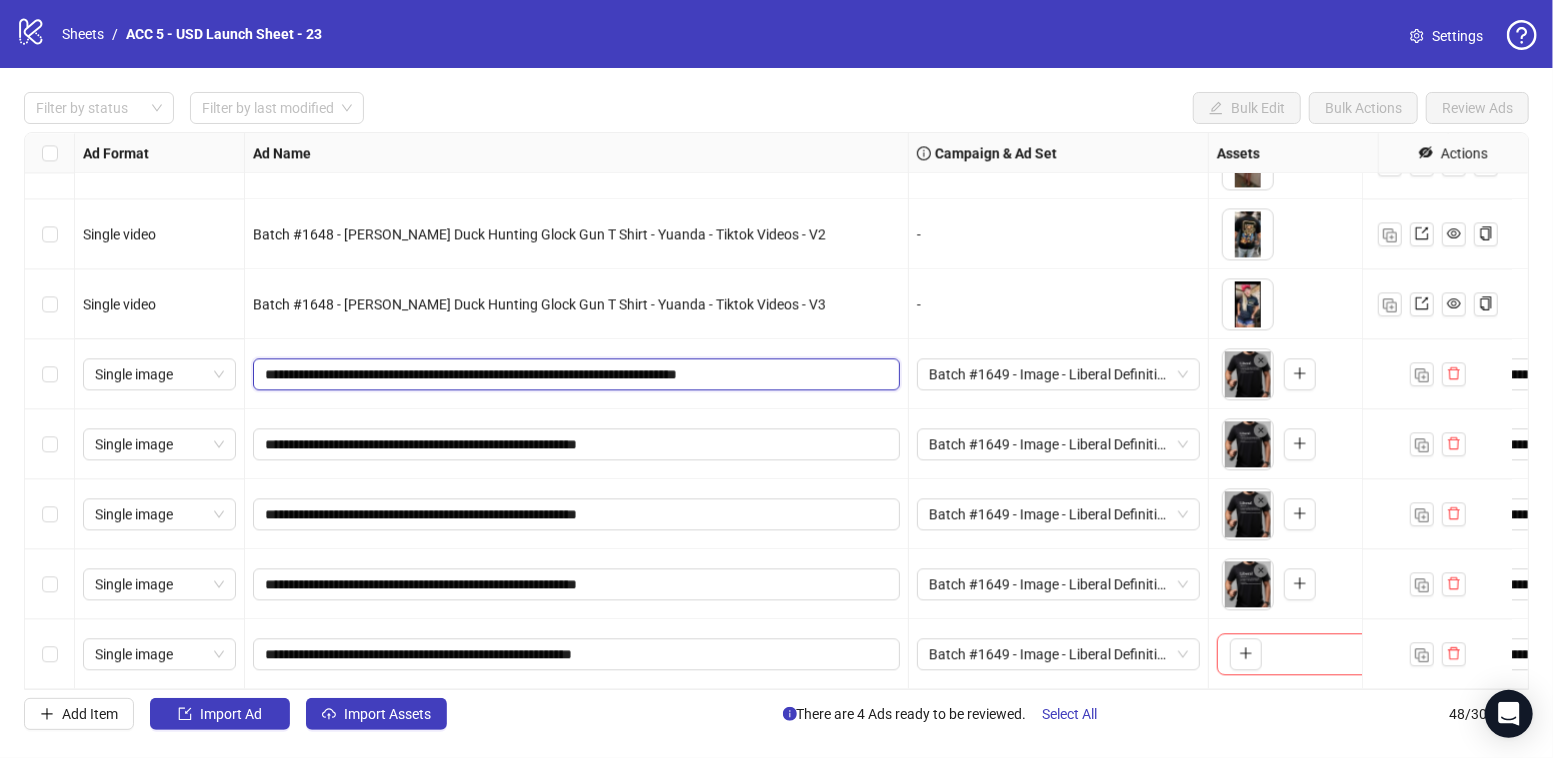 drag, startPoint x: 401, startPoint y: 360, endPoint x: 357, endPoint y: 356, distance: 44.181442 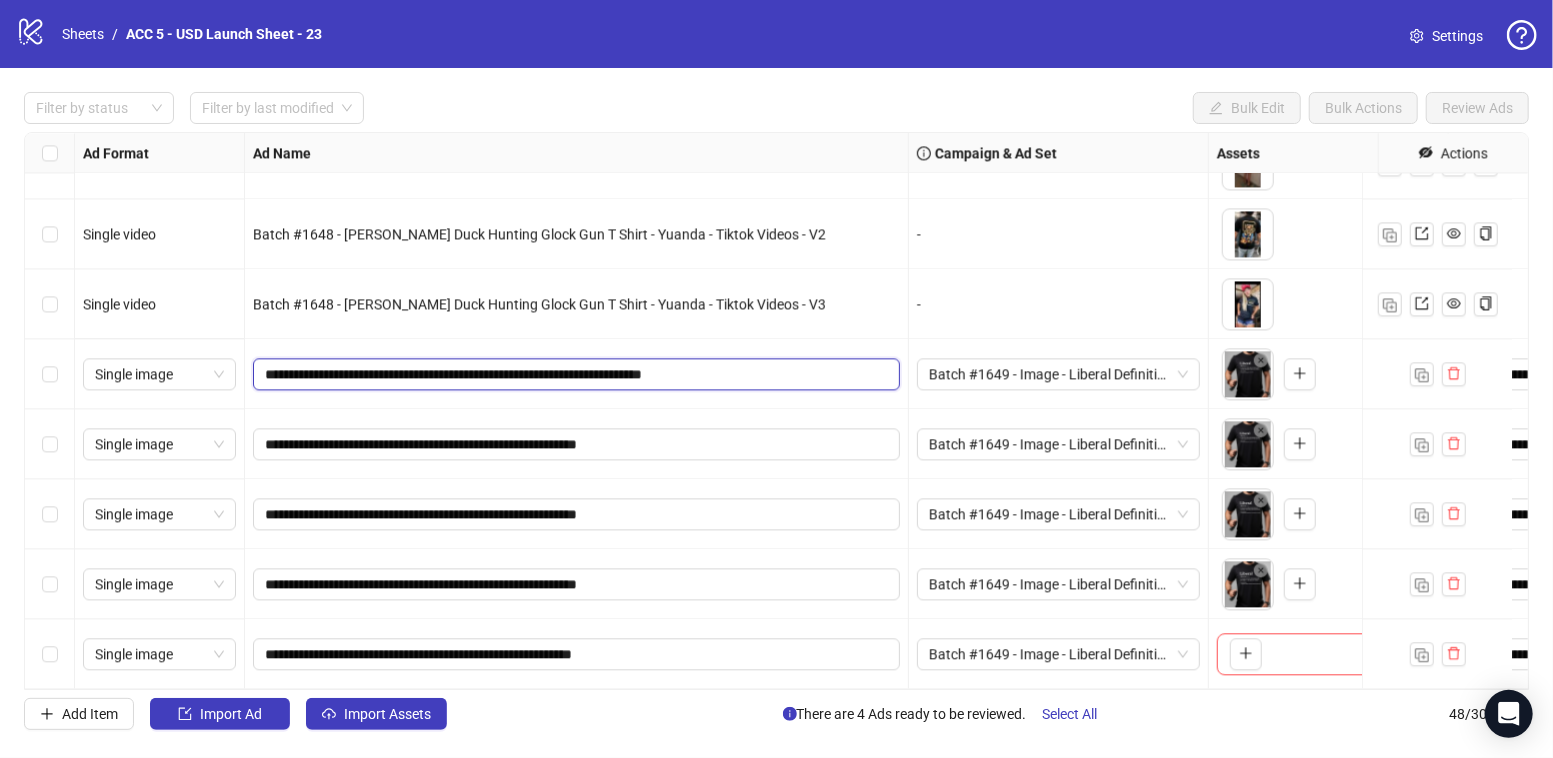type on "**********" 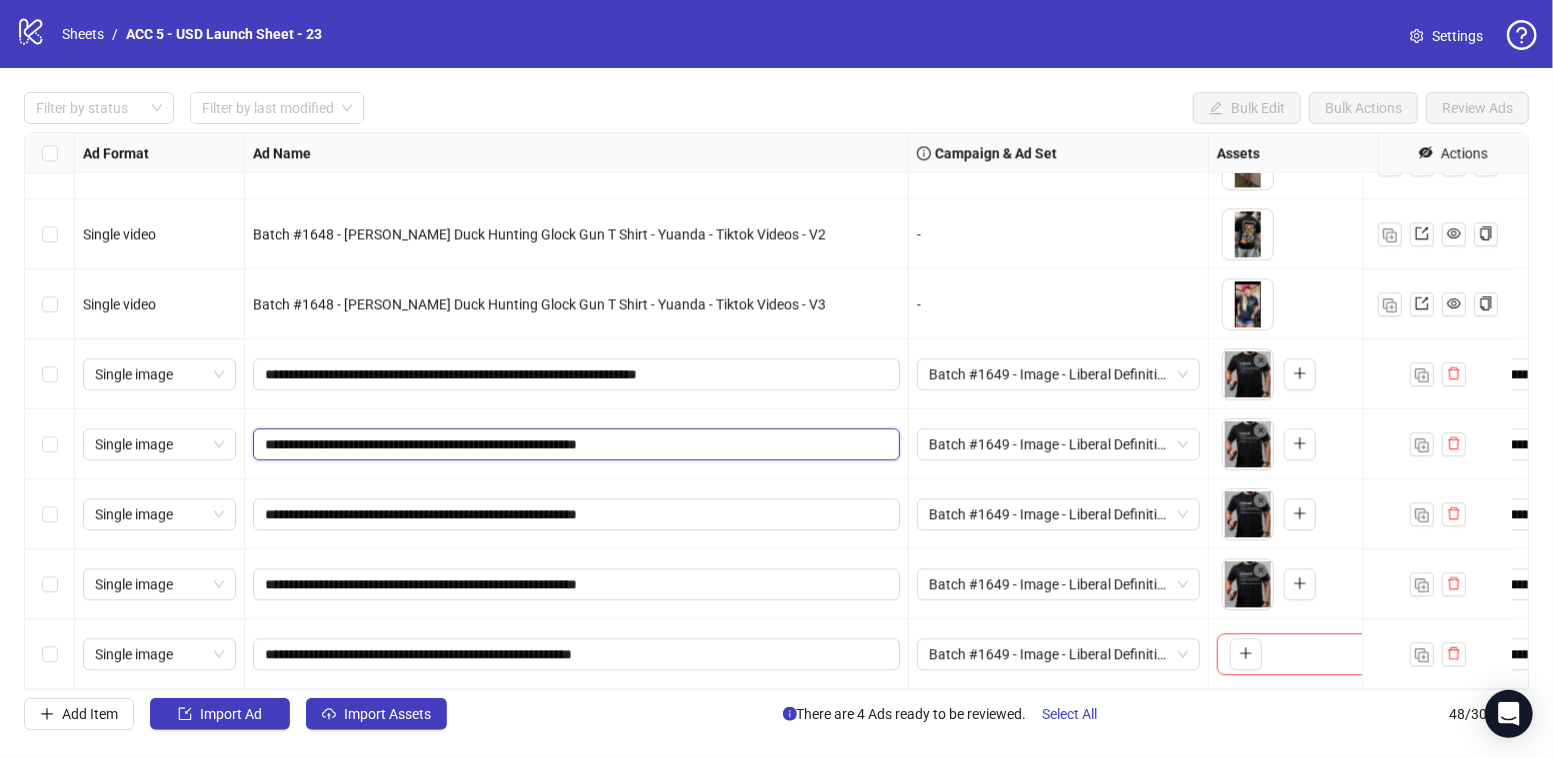 drag, startPoint x: 355, startPoint y: 426, endPoint x: 552, endPoint y: 426, distance: 197 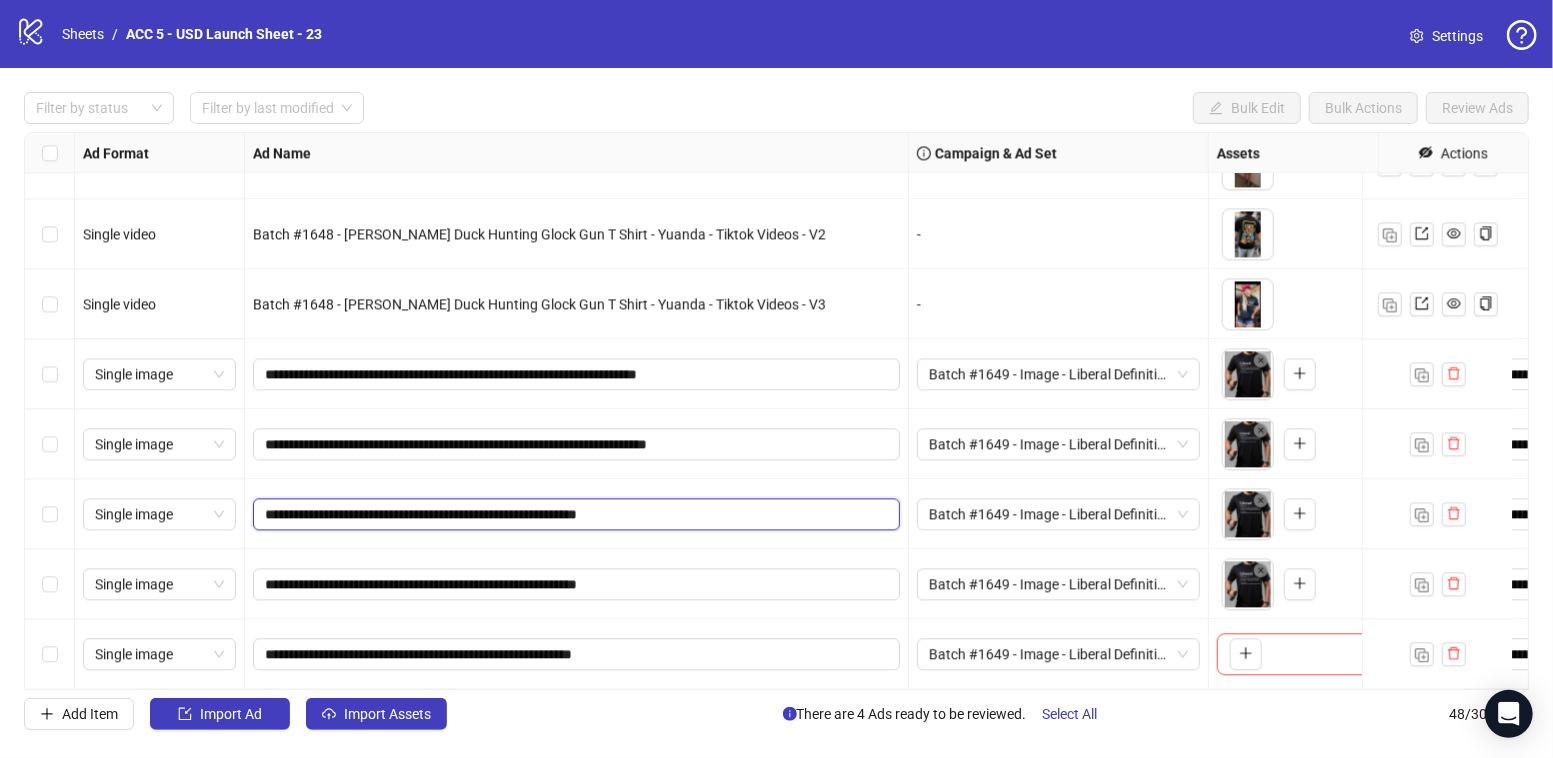 drag, startPoint x: 354, startPoint y: 496, endPoint x: 553, endPoint y: 503, distance: 199.12308 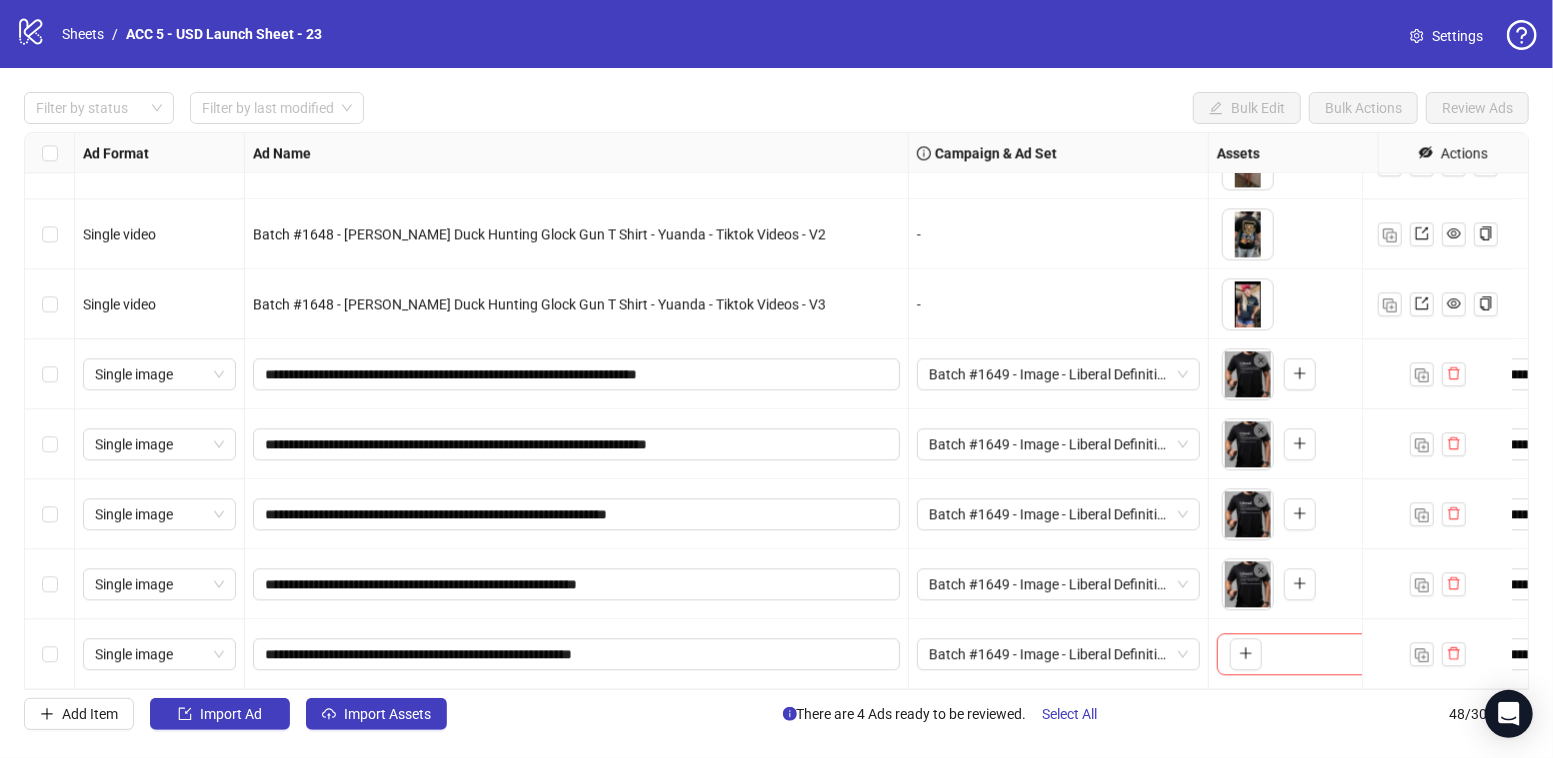 click on "**********" at bounding box center [577, 514] 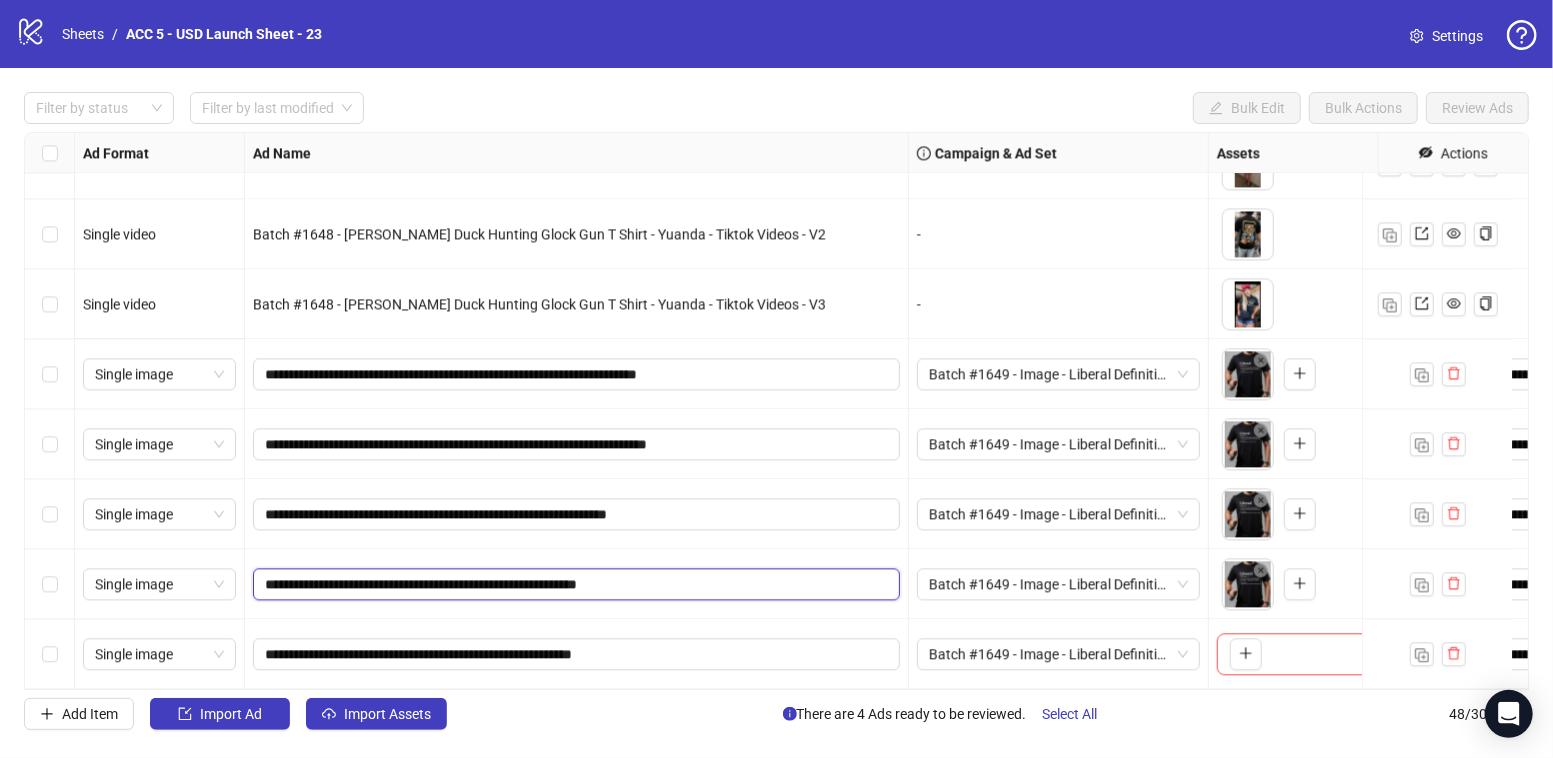 drag, startPoint x: 355, startPoint y: 565, endPoint x: 553, endPoint y: 571, distance: 198.09088 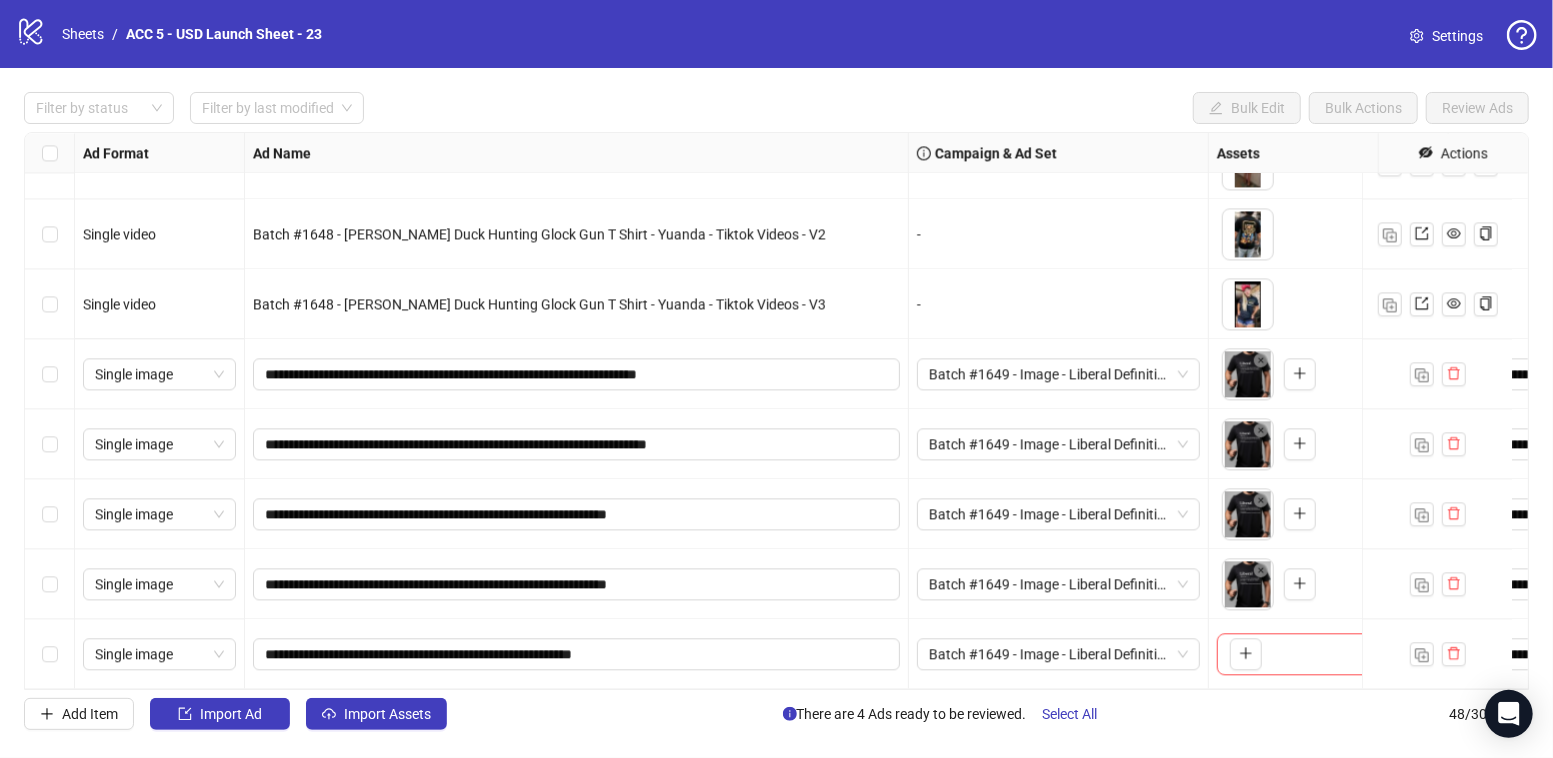 click on "**********" at bounding box center (577, 514) 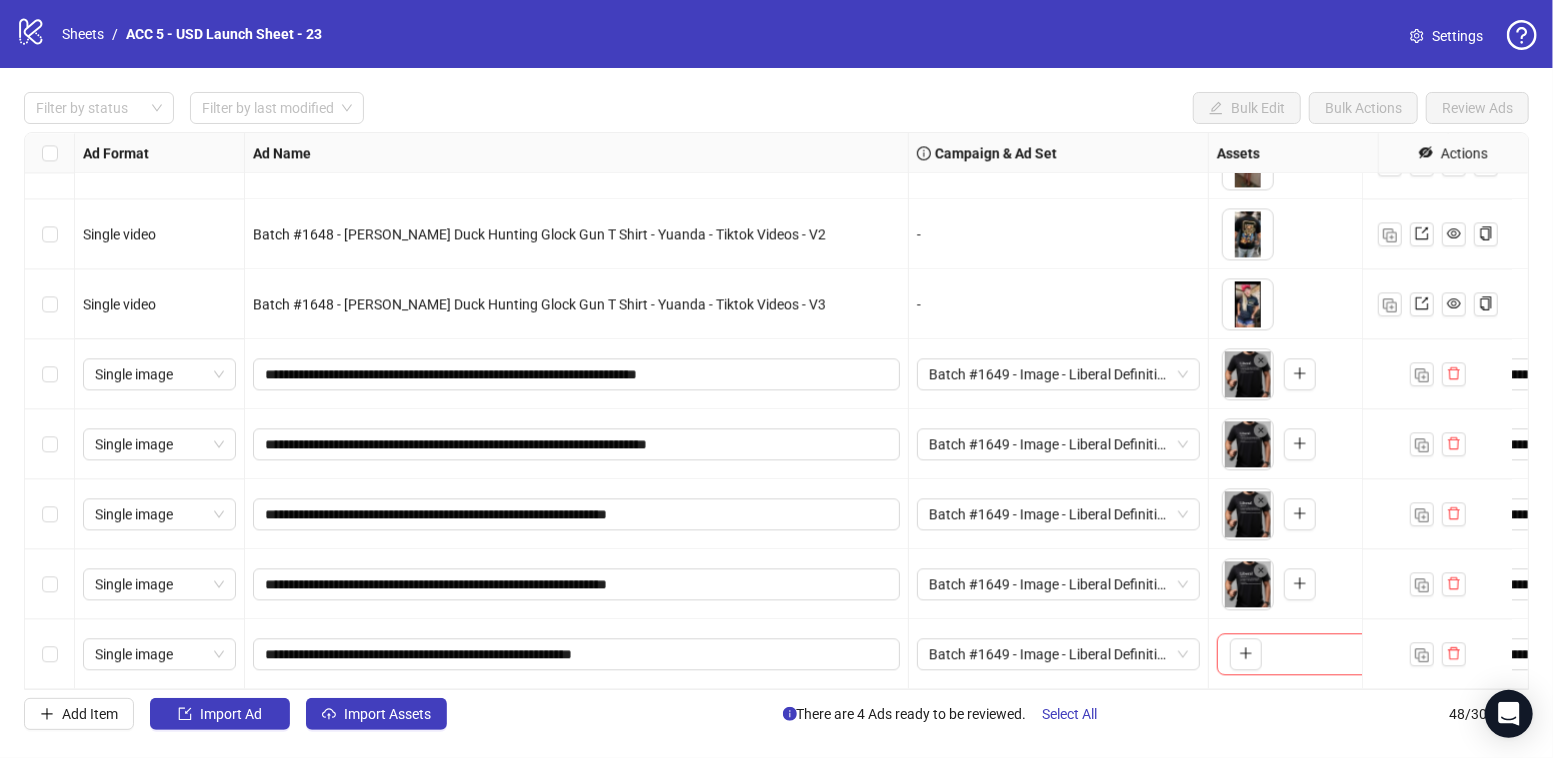 click on "**********" at bounding box center (577, 584) 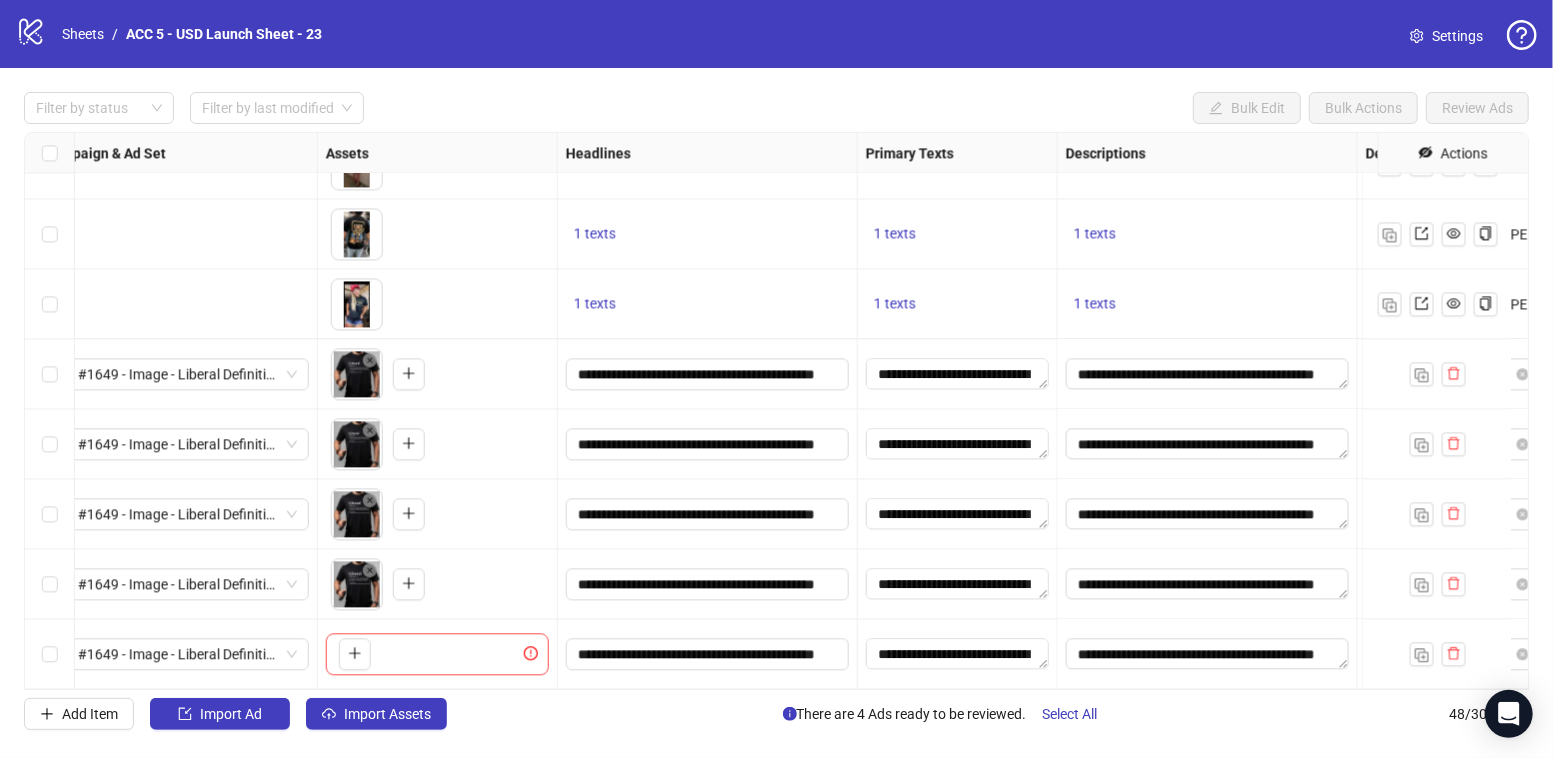 scroll, scrollTop: 2860, scrollLeft: 1682, axis: both 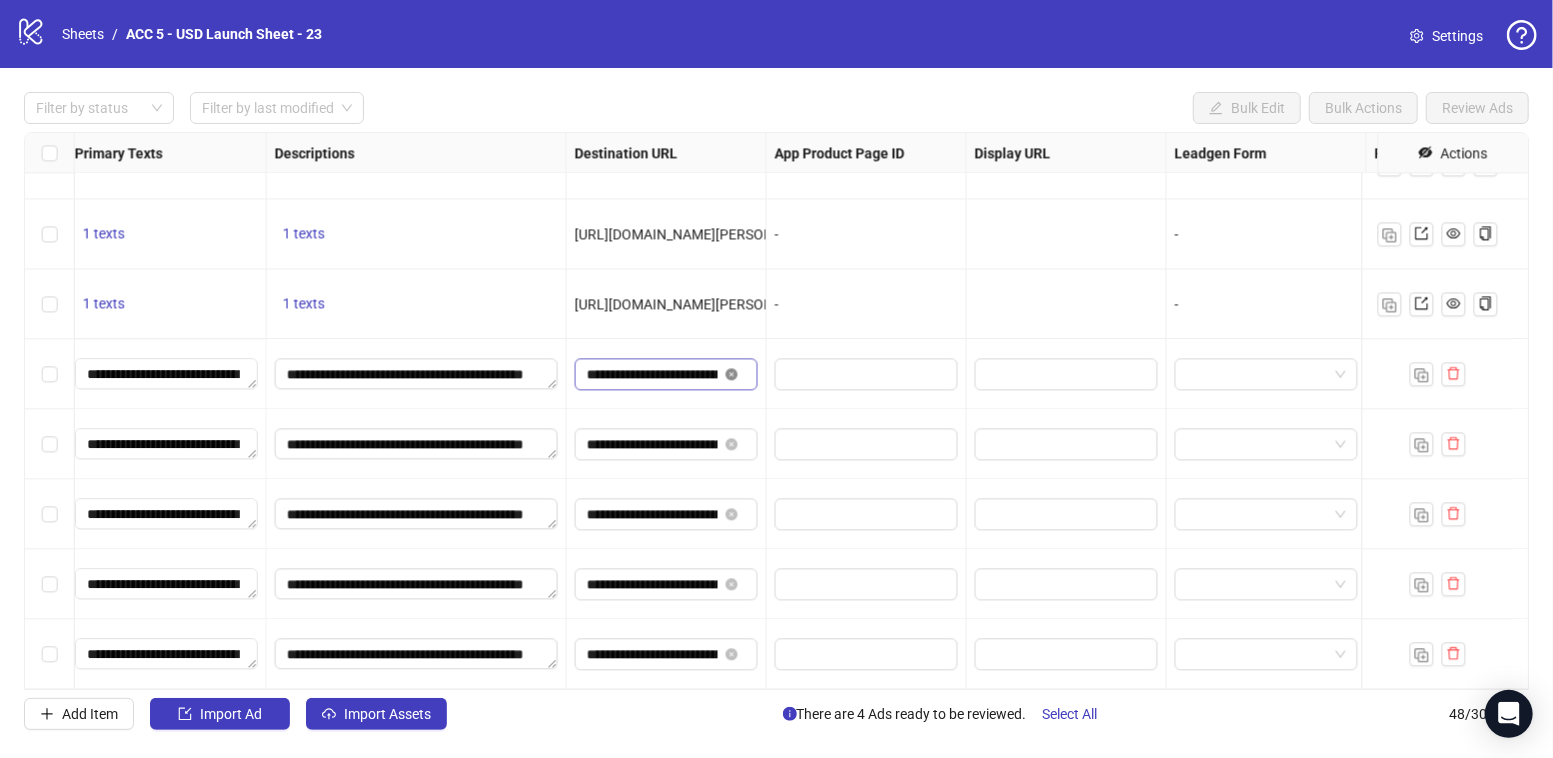 click 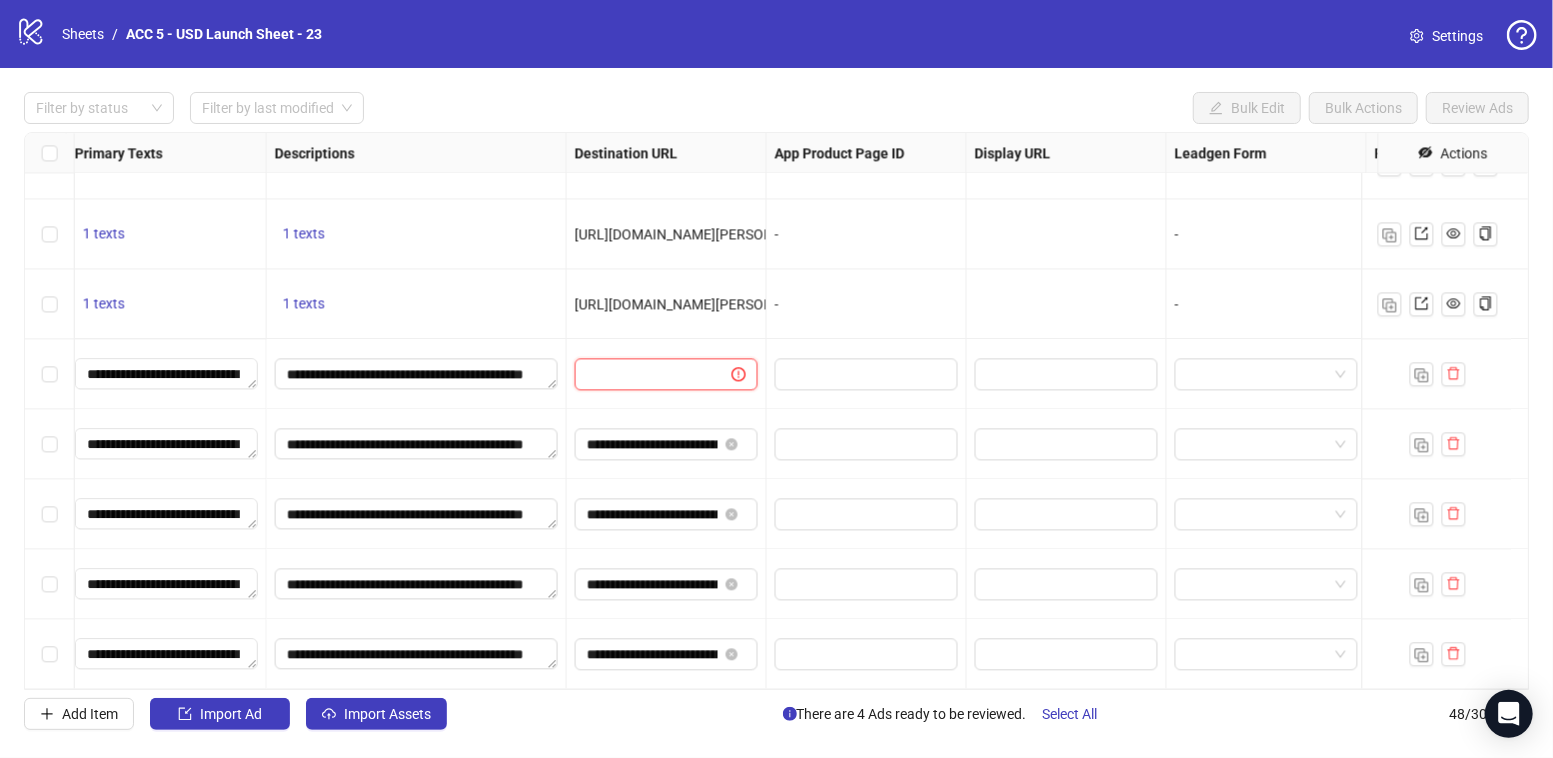 type 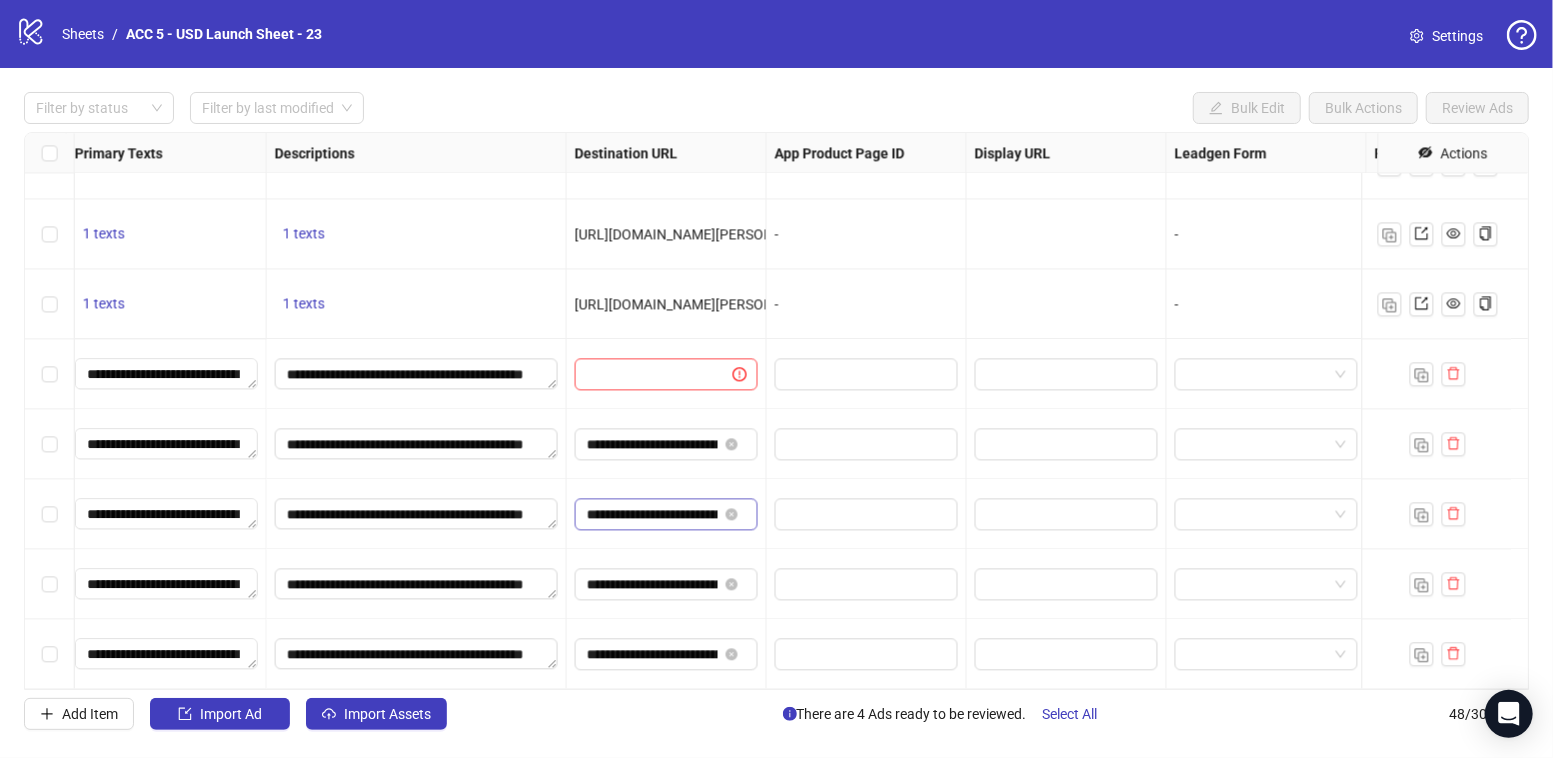 click at bounding box center (734, 444) 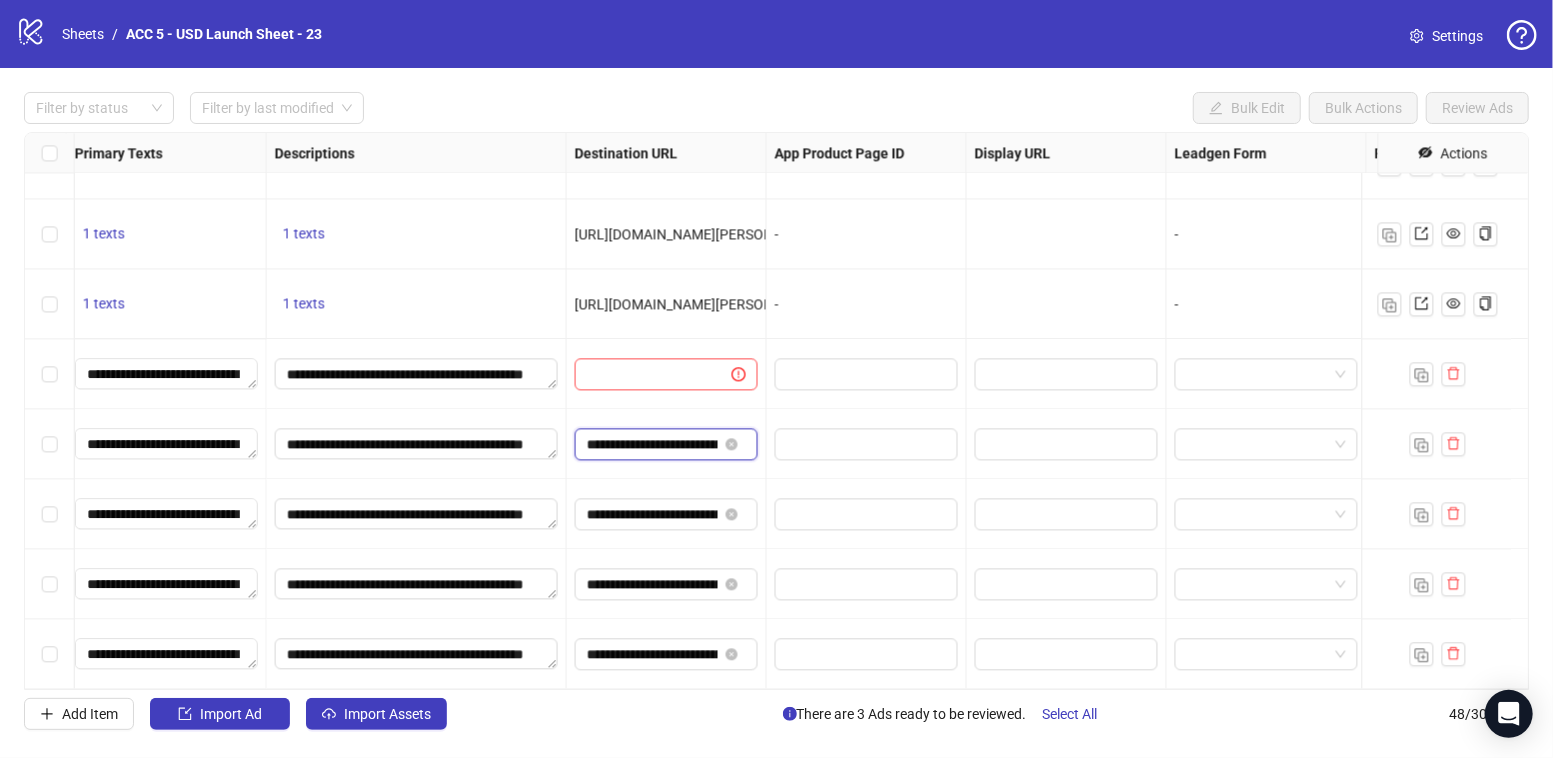 scroll, scrollTop: 0, scrollLeft: 367, axis: horizontal 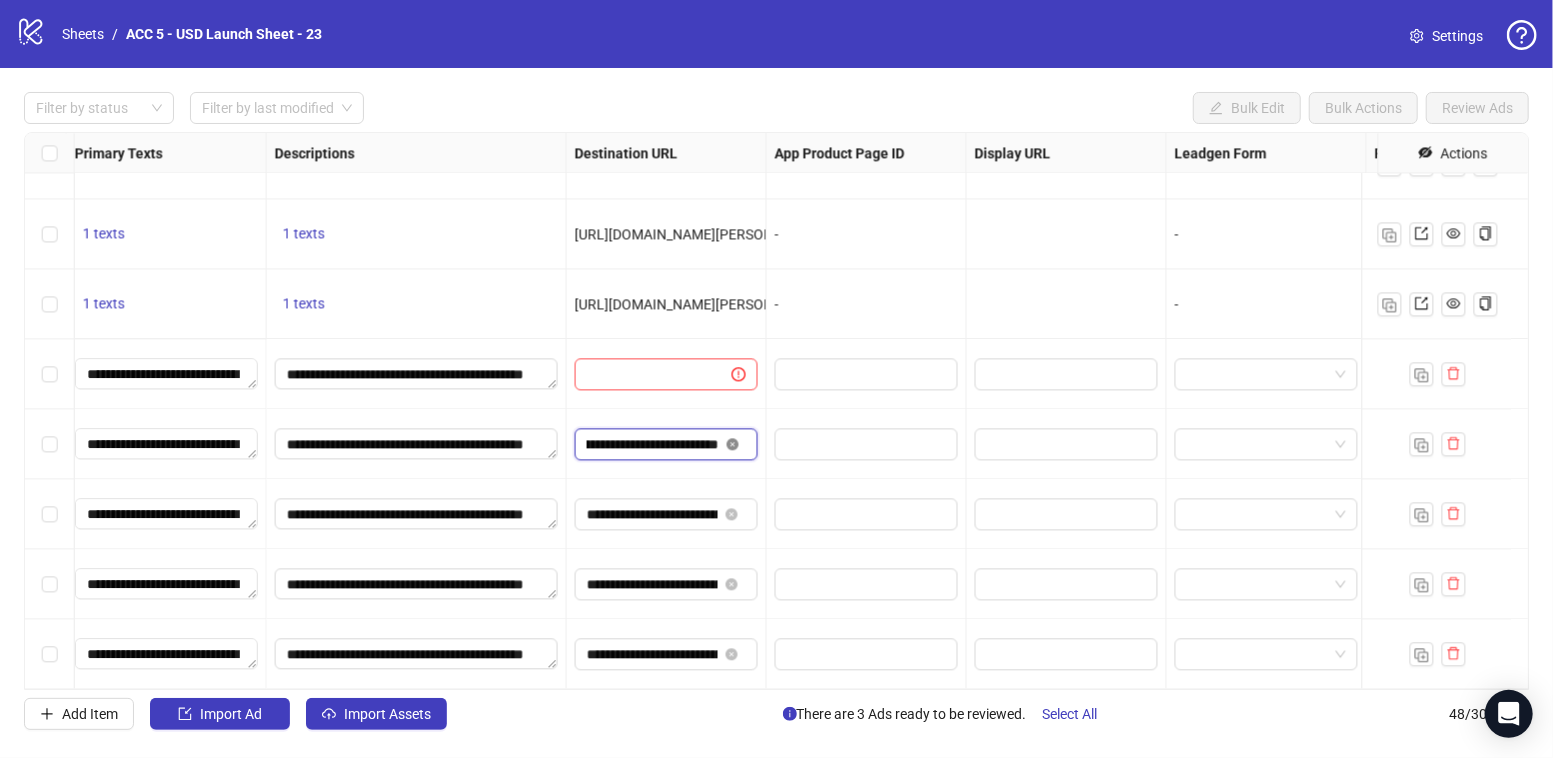 click 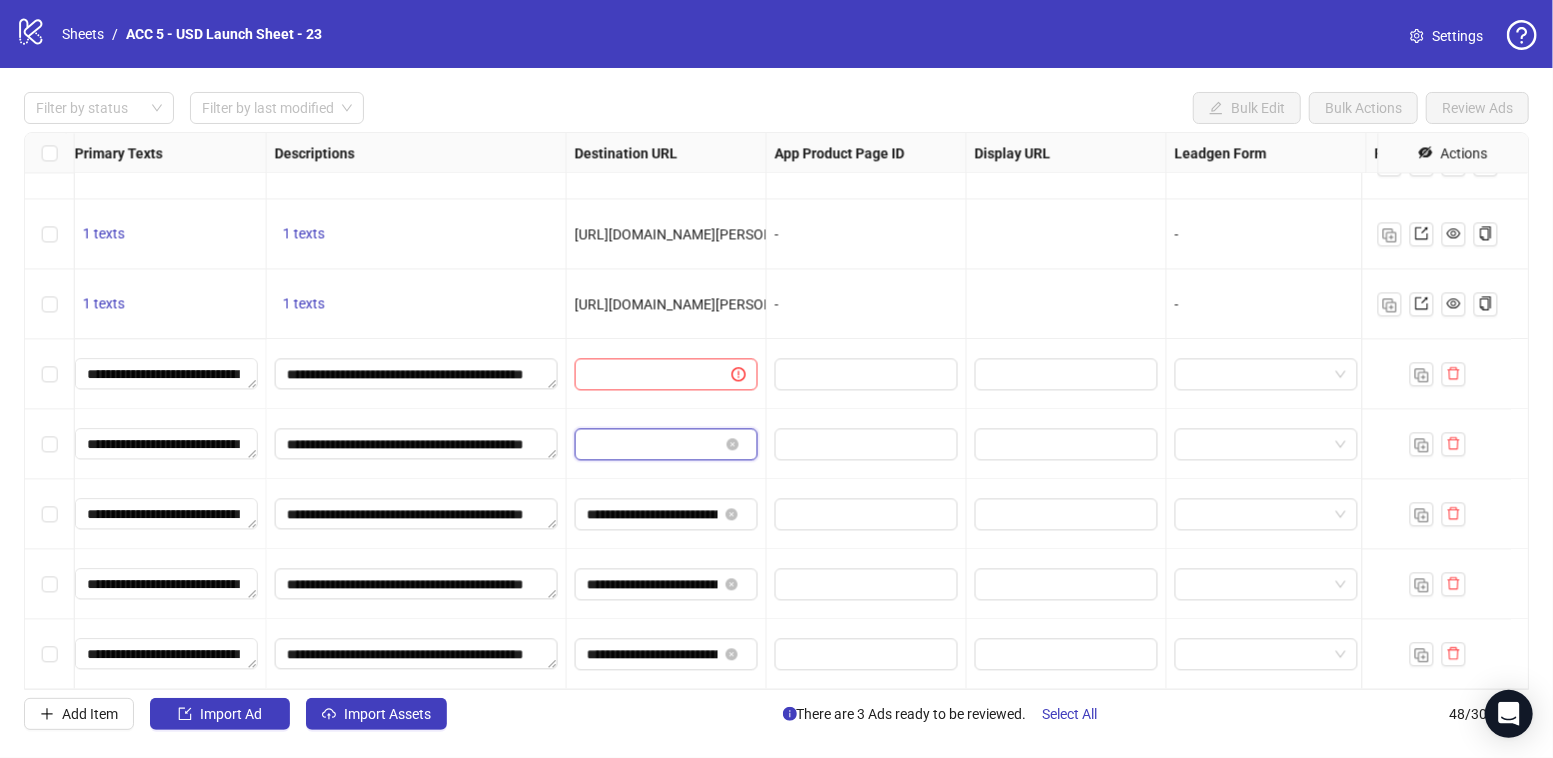 scroll, scrollTop: 0, scrollLeft: 0, axis: both 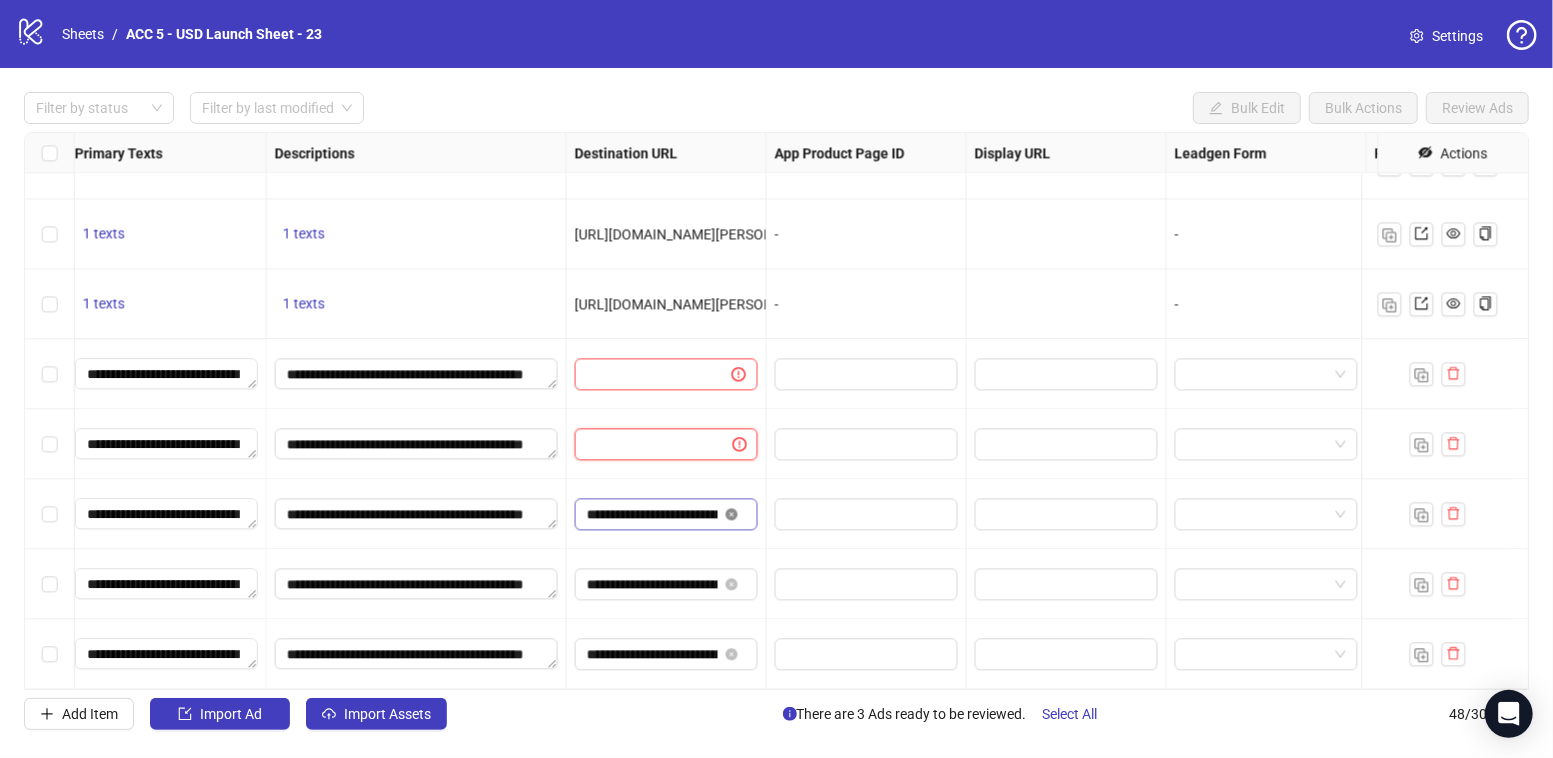 click 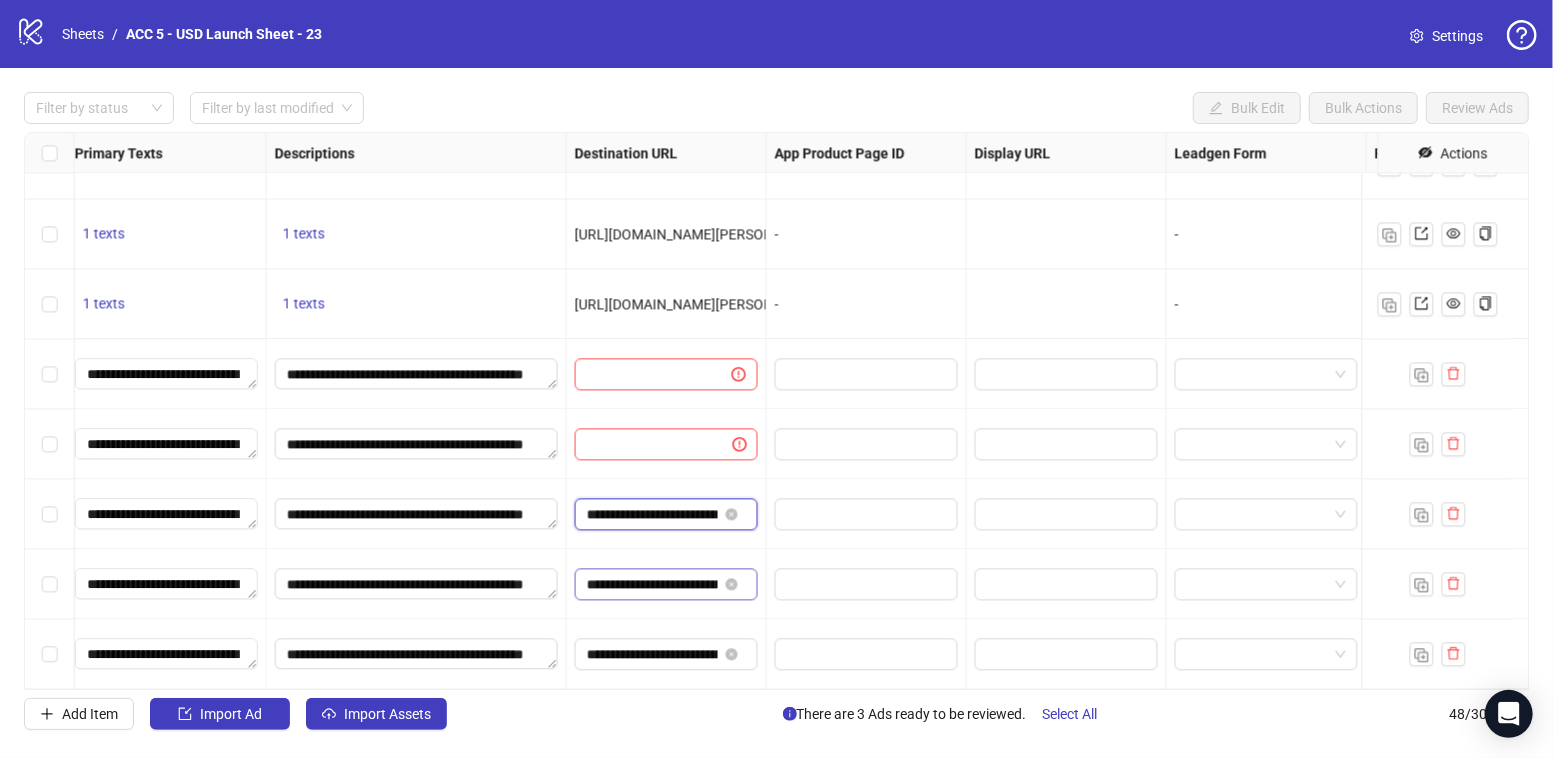 type 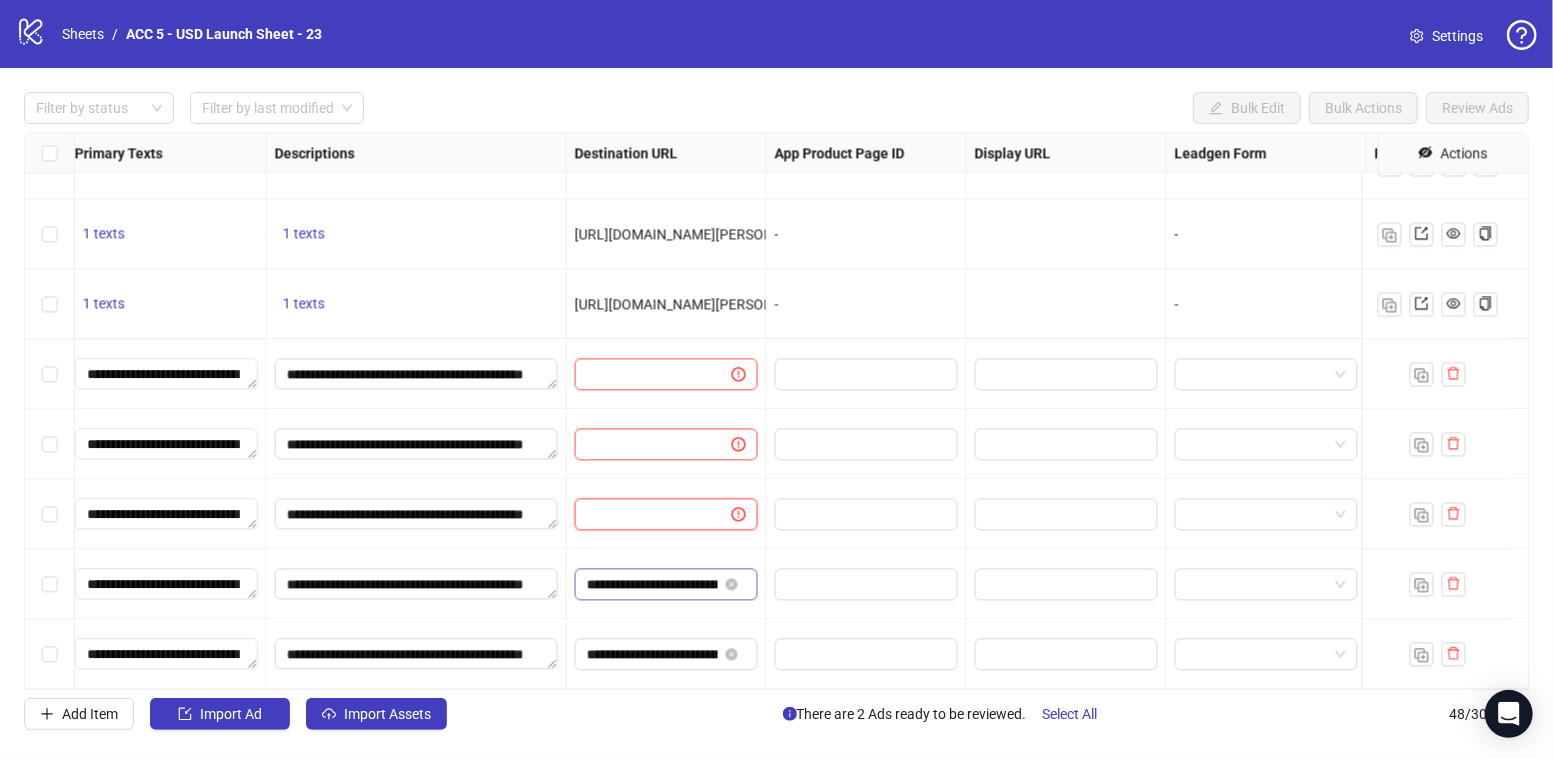 scroll, scrollTop: 0, scrollLeft: 0, axis: both 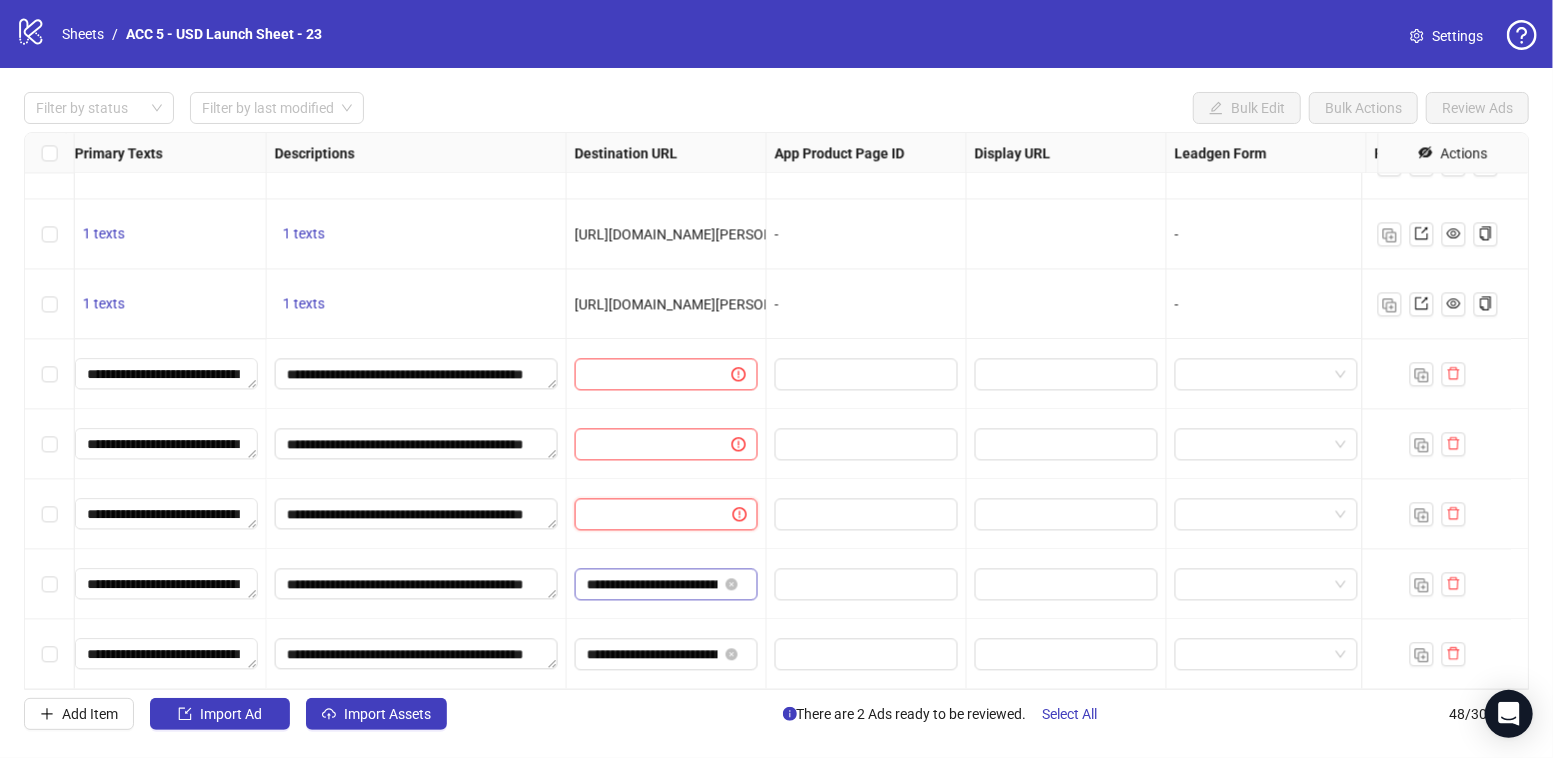 click 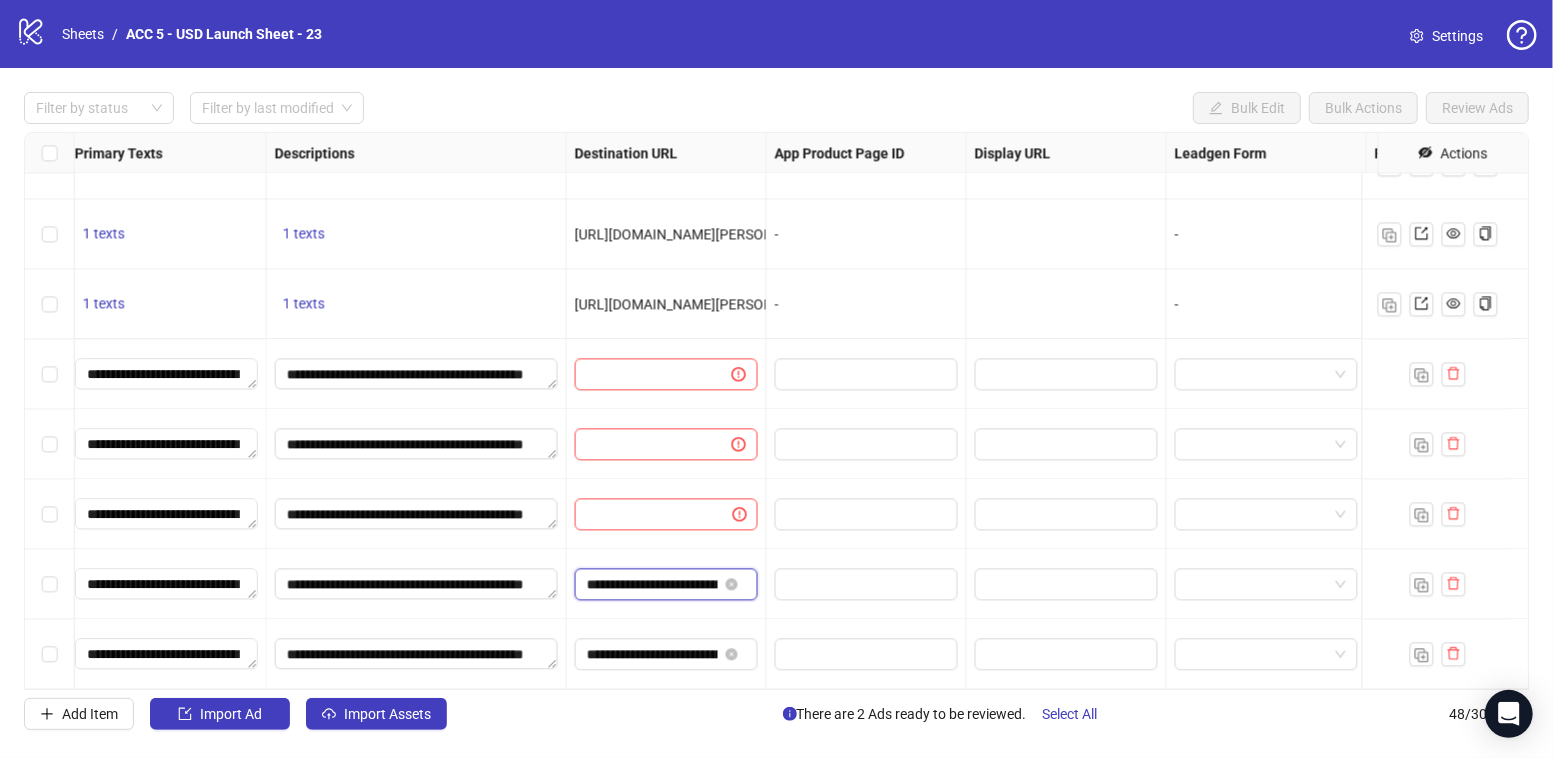 type 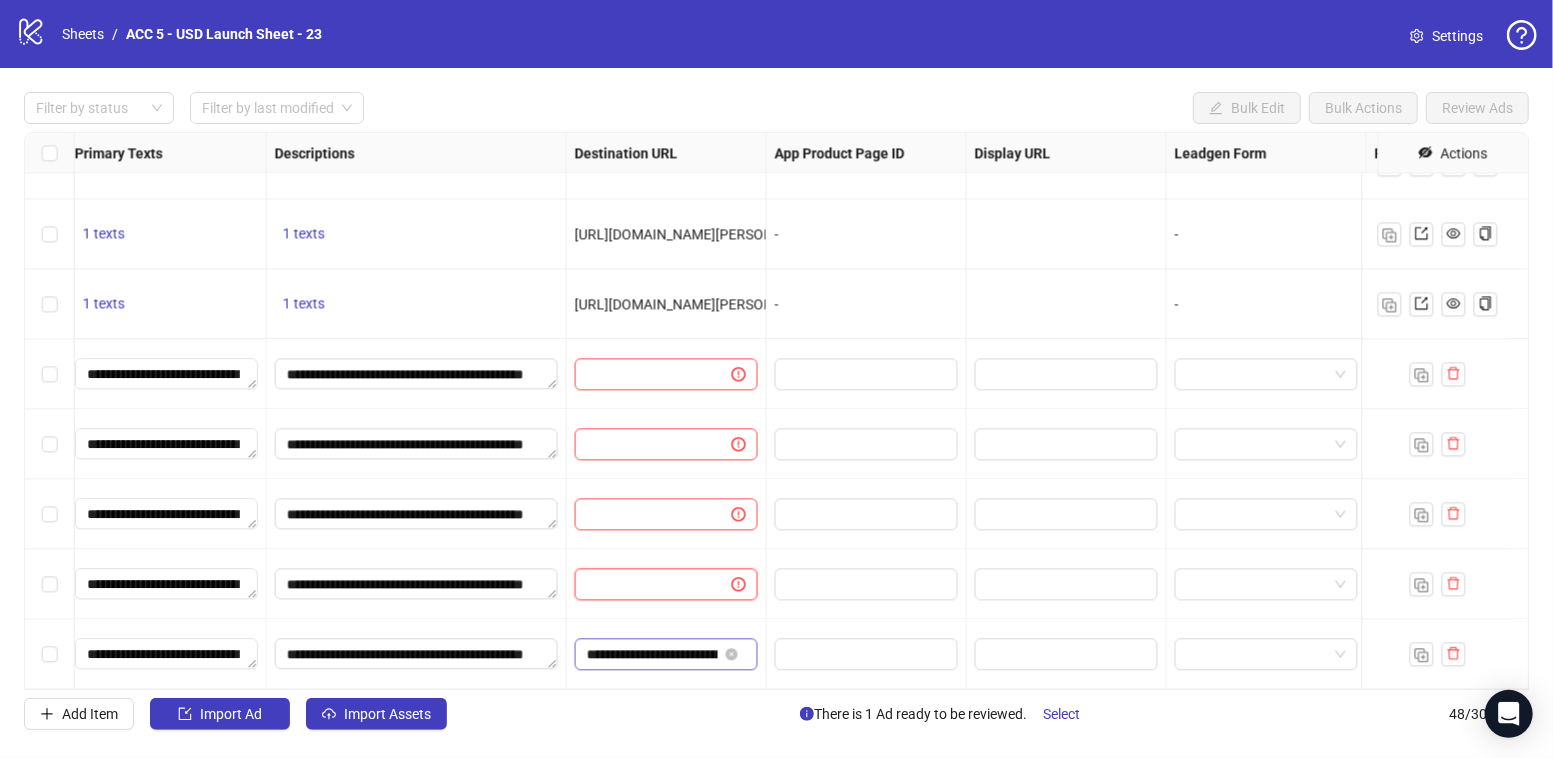 scroll, scrollTop: 0, scrollLeft: 0, axis: both 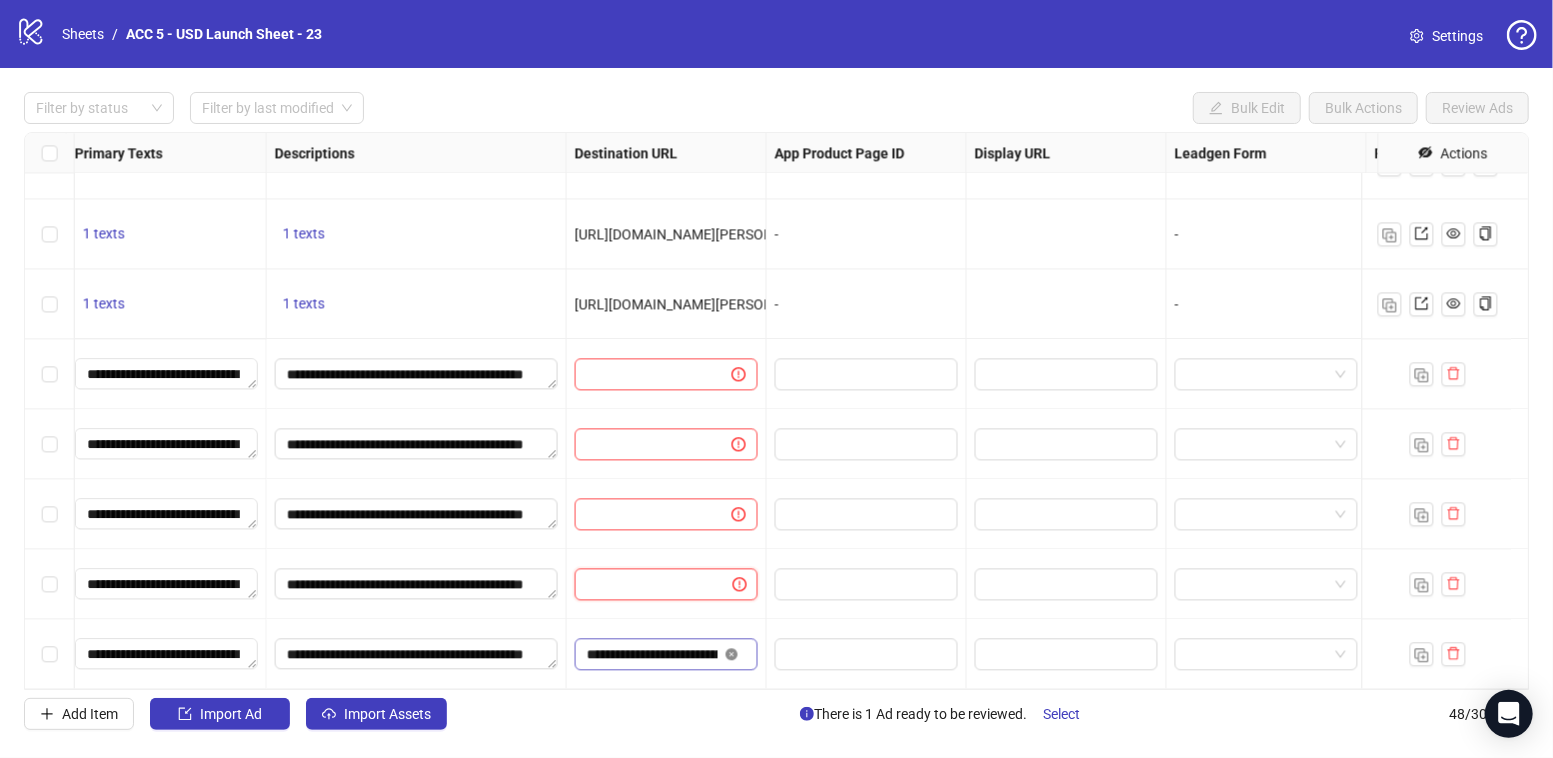 click 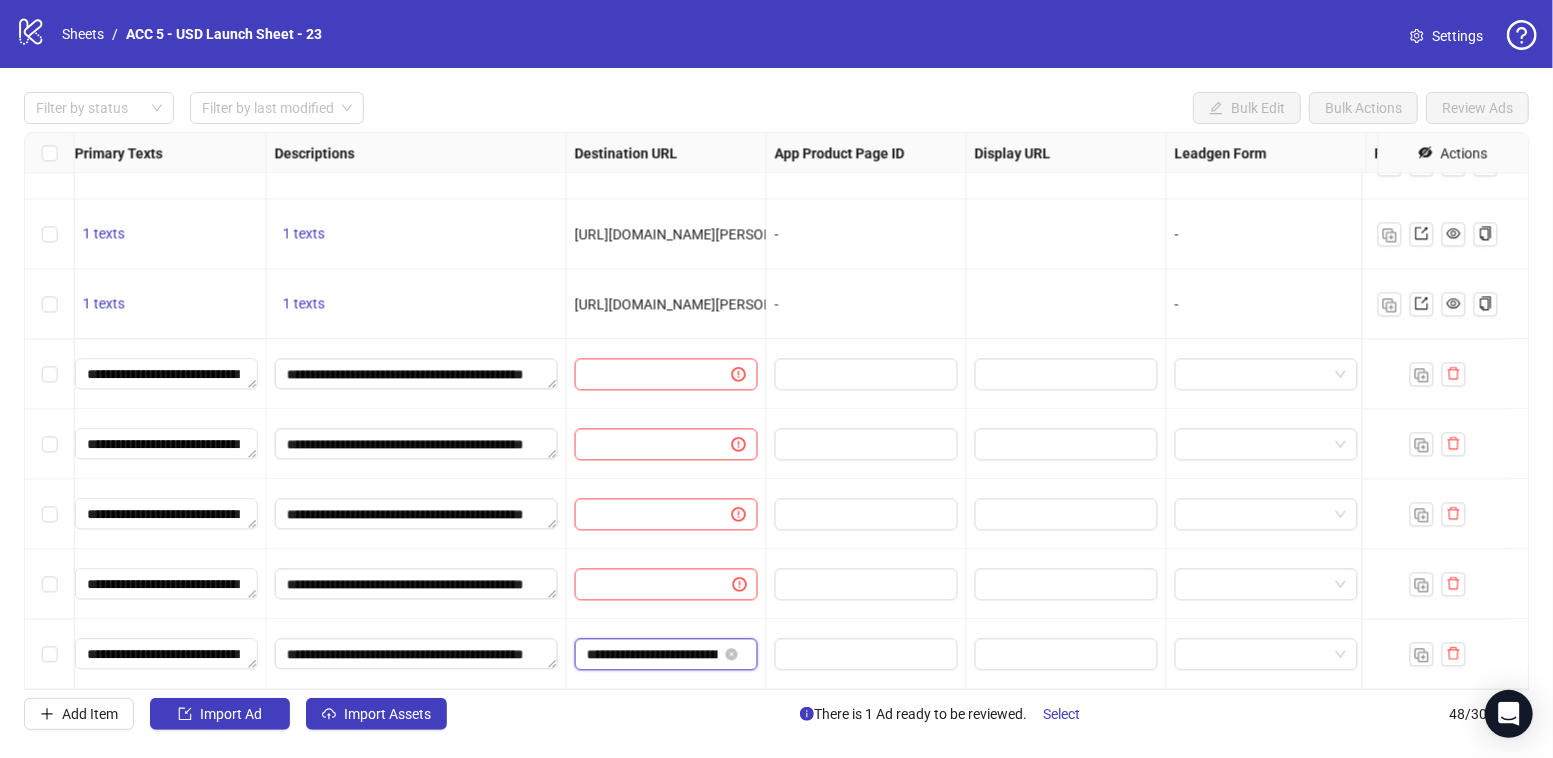 type 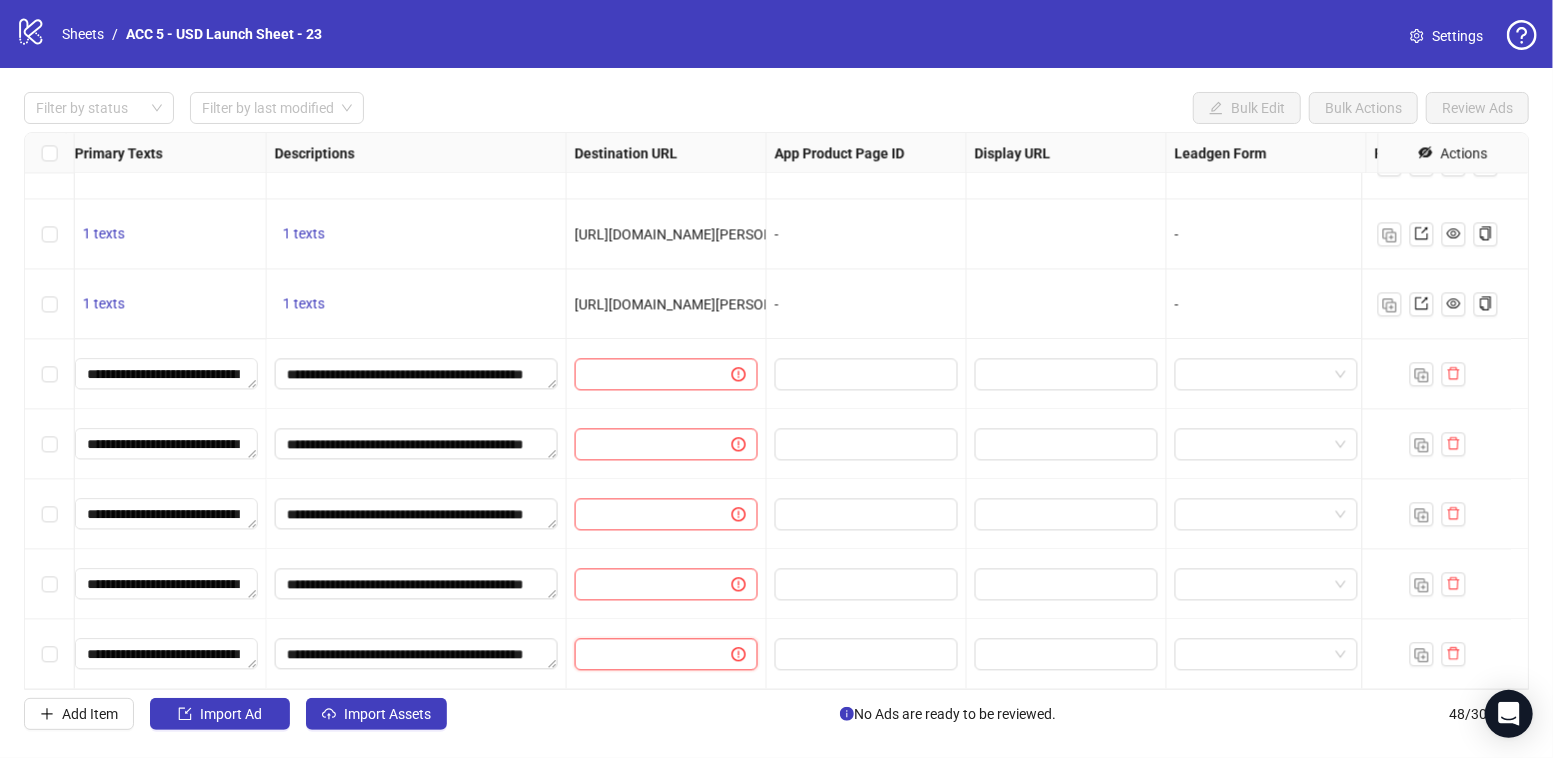 scroll, scrollTop: 0, scrollLeft: 0, axis: both 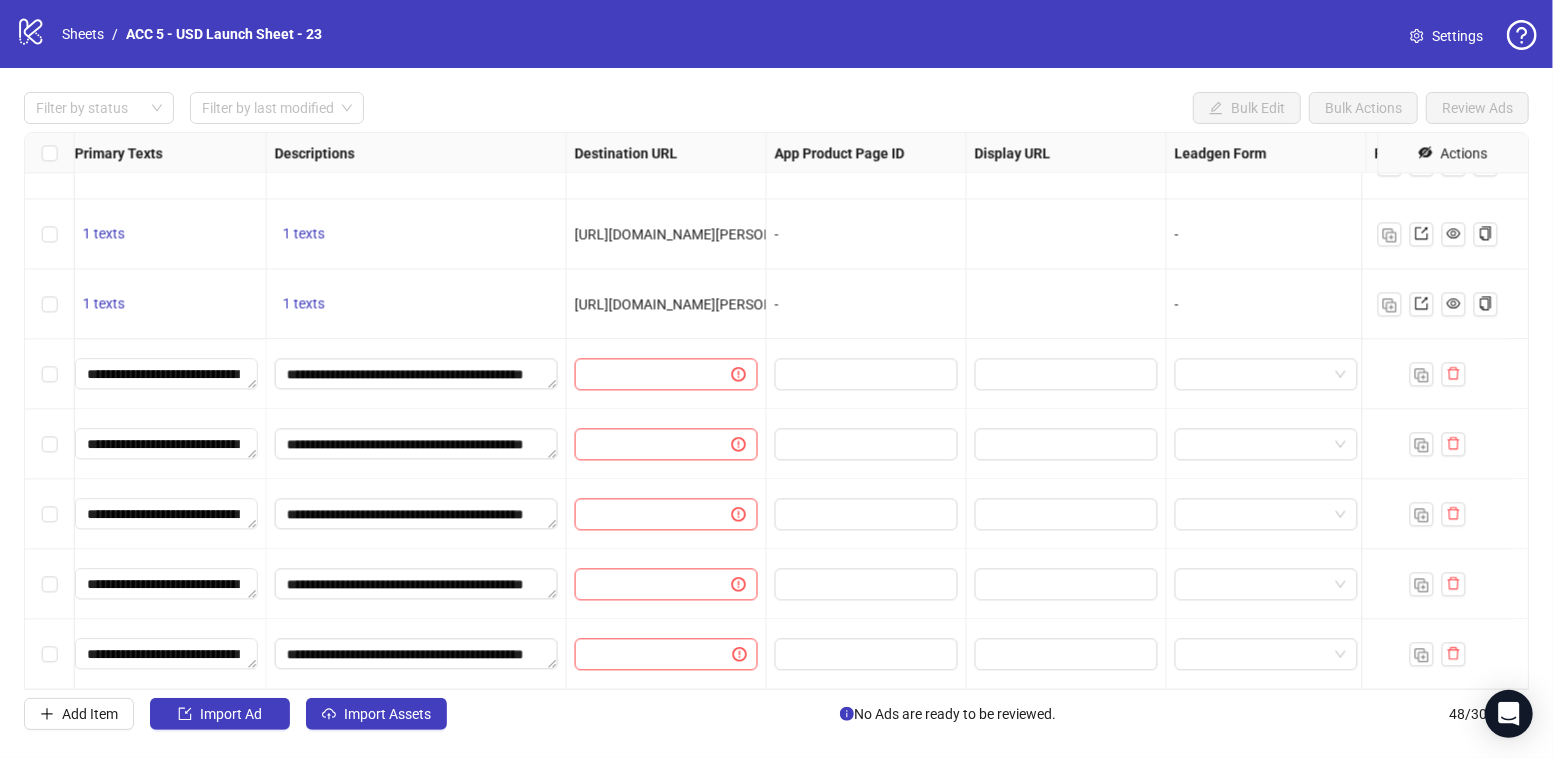 click on "To pick up a draggable item, press the space bar.
While dragging, use the arrow keys to move the item.
Press space again to drop the item in its new position, or press escape to cancel.
1 texts 1 texts 1 texts https://www.unitedpatriotco.com/products/trump-duck-hunting-glock-gun-t-shirt - - - Learn more
To pick up a draggable item, press the space bar.
While dragging, use the arrow keys to move the item.
Press space again to drop the item in its new position, or press escape to cancel.
1 texts 1 texts 1 texts https://www.unitedpatriotco.com/products/trump-duck-hunting-glock-gun-t-shirt - - - Learn more
To pick up a draggable item, press the space bar.
While dragging, use the arrow keys to move the item.
Press space again to drop the item in its new position, or press escape to cancel.
1 texts 1 texts 1 texts https://www.unitedpatriotco.com/products/trump-duck-hunting-glock-gun-t-shirt - - - Learn more 1 texts 1 texts 1 texts - - - Learn more - Learn more - - - -" at bounding box center [35, -2711] 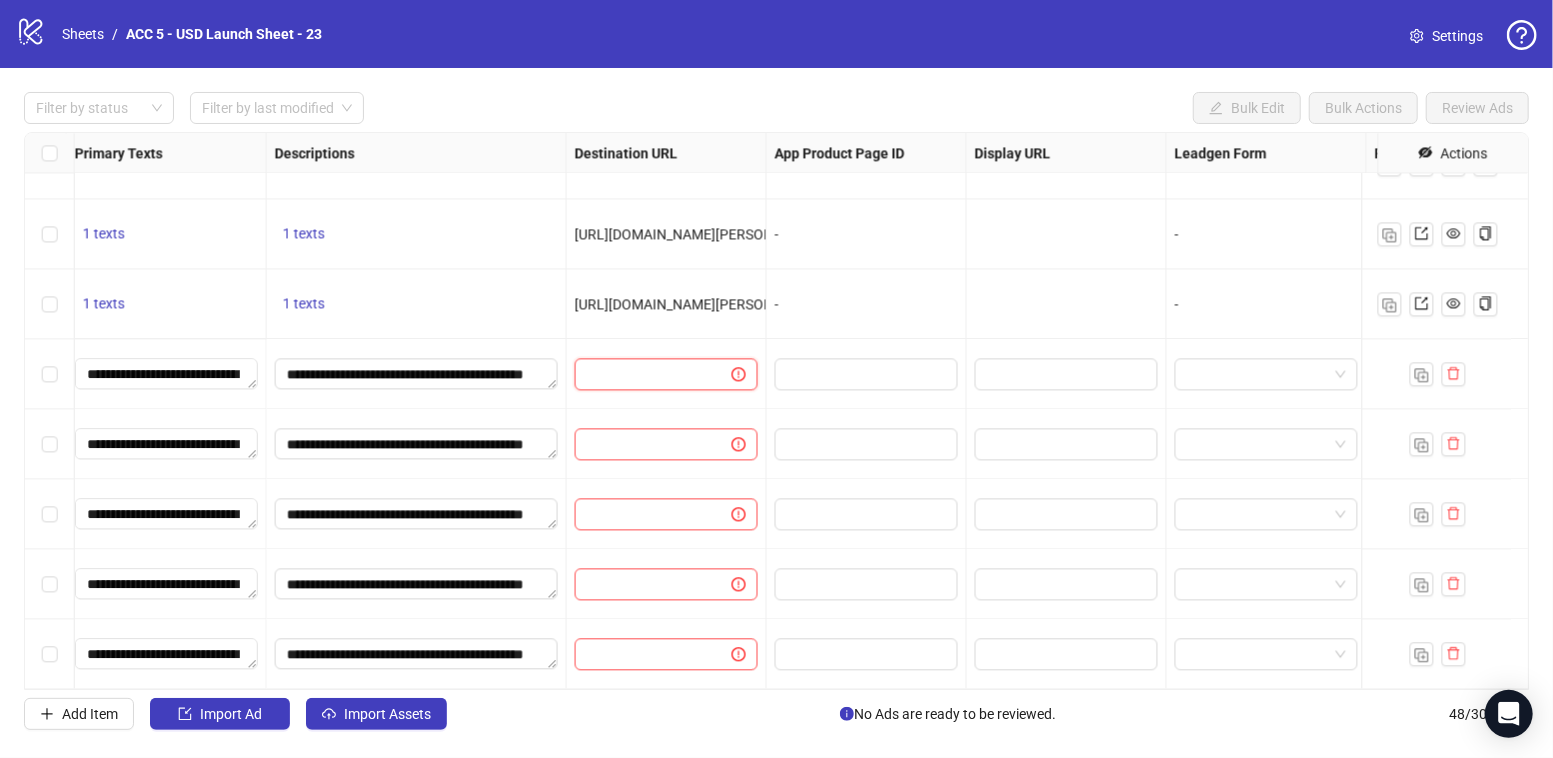 click at bounding box center [645, 374] 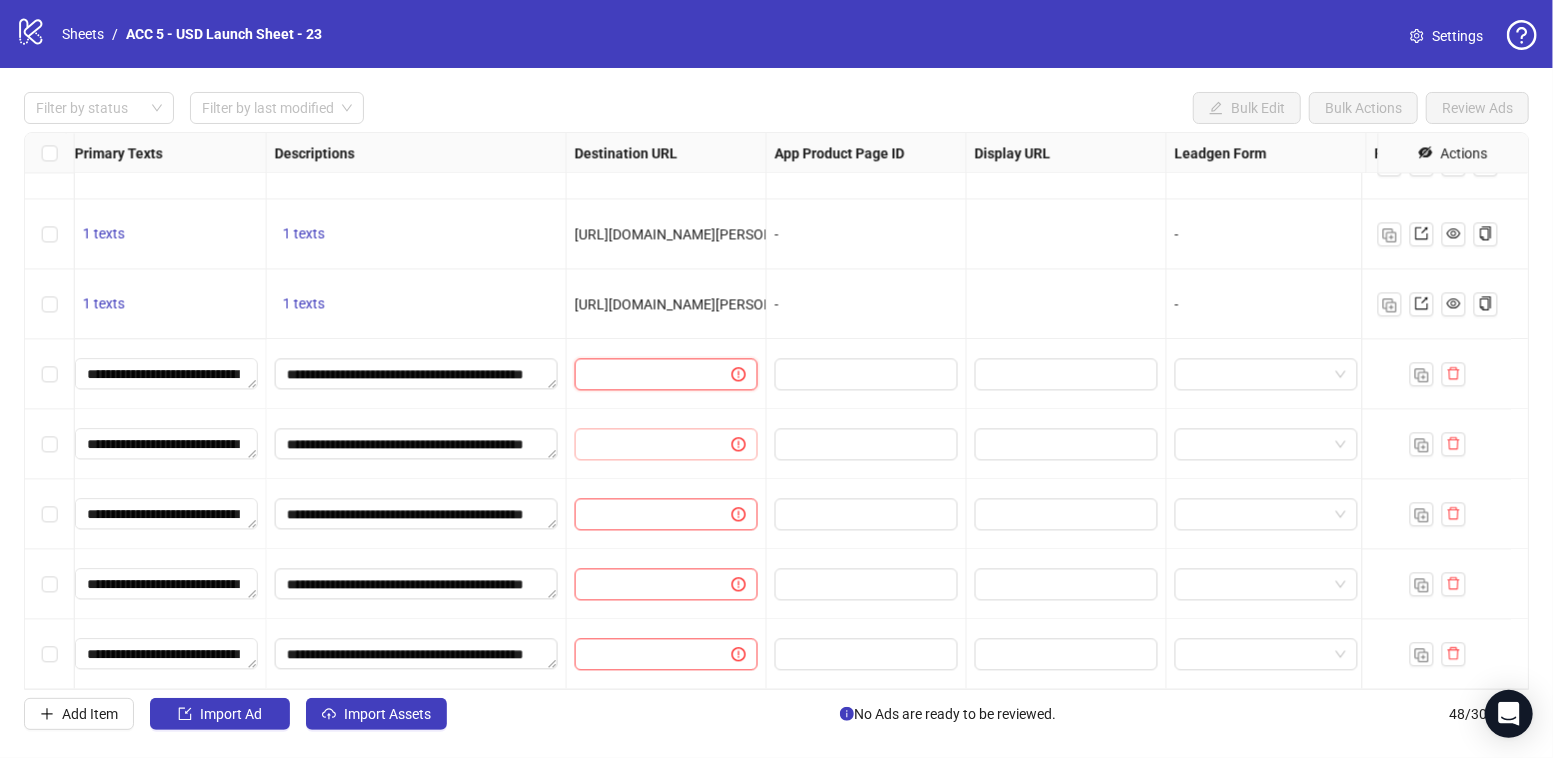 type on "**********" 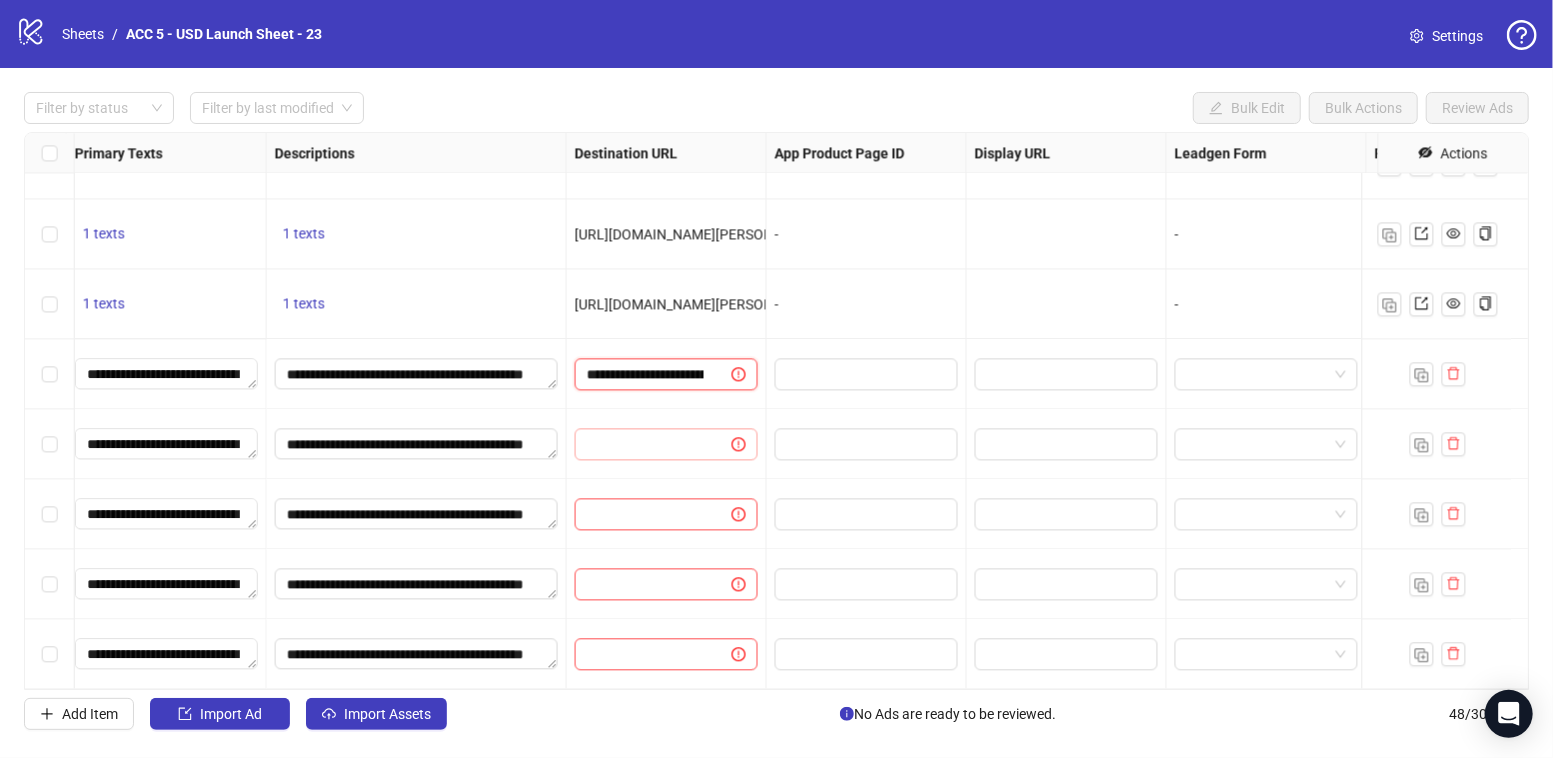scroll, scrollTop: 0, scrollLeft: 412, axis: horizontal 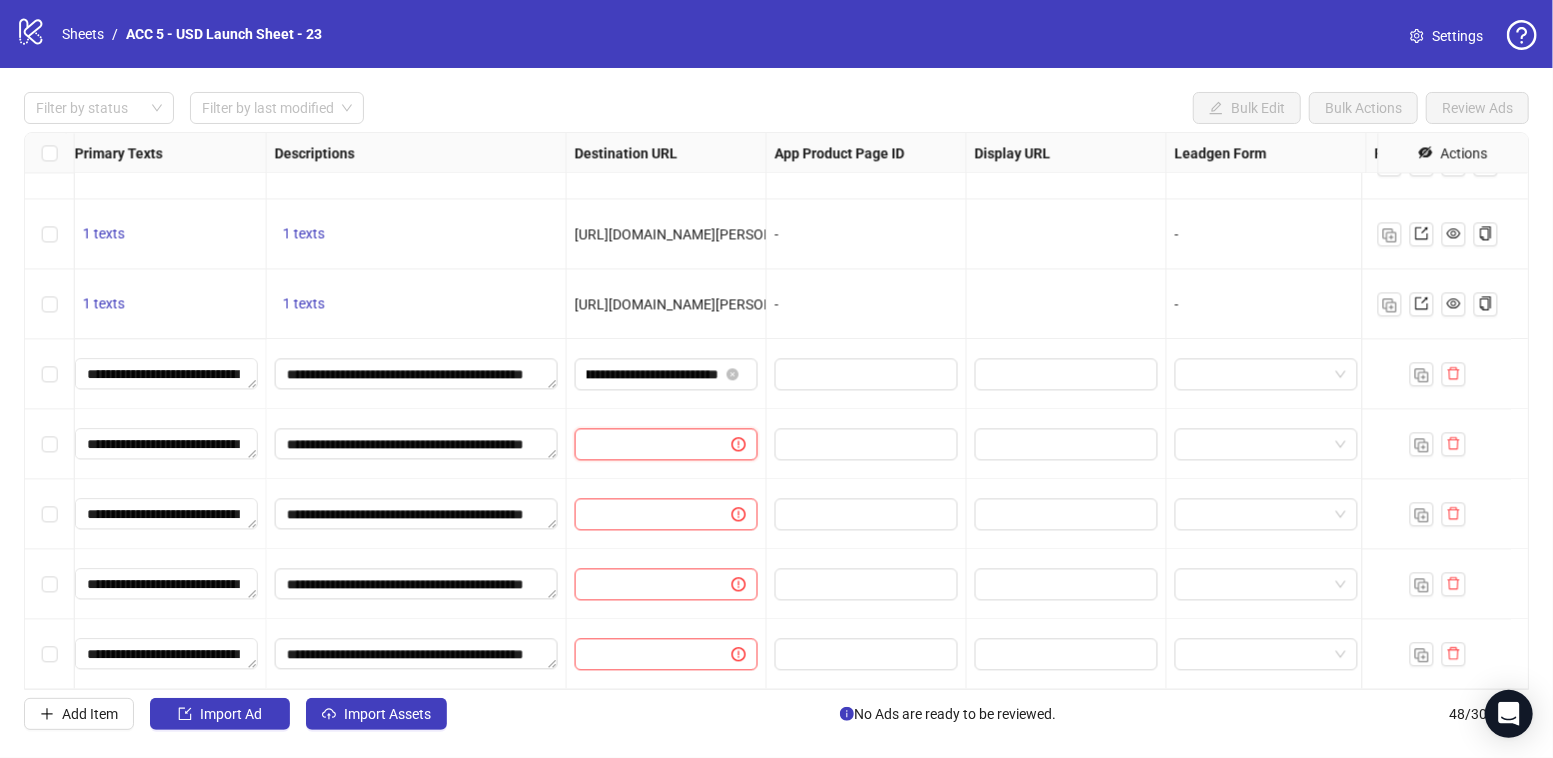 click at bounding box center [645, 444] 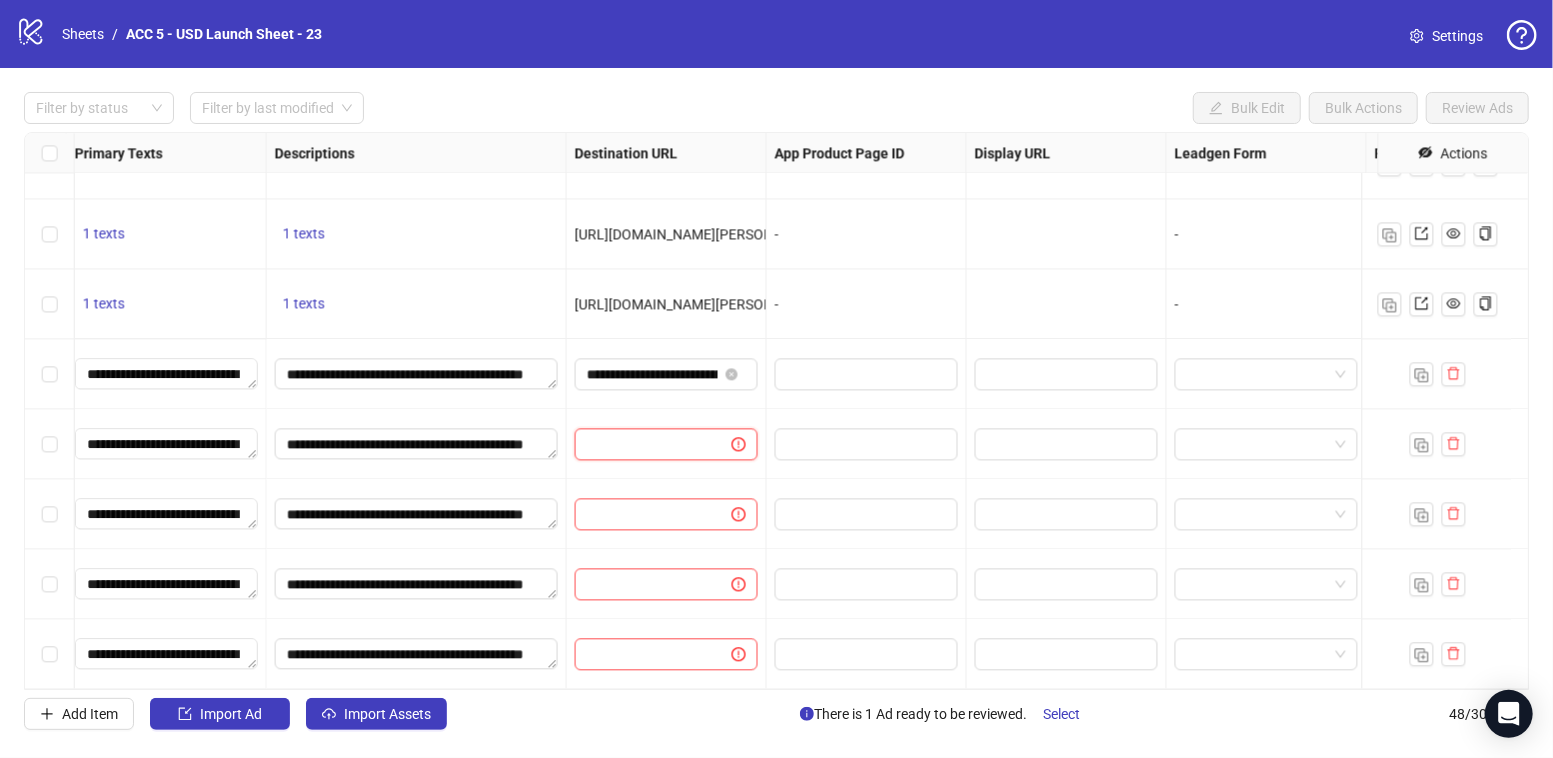 click at bounding box center (645, 444) 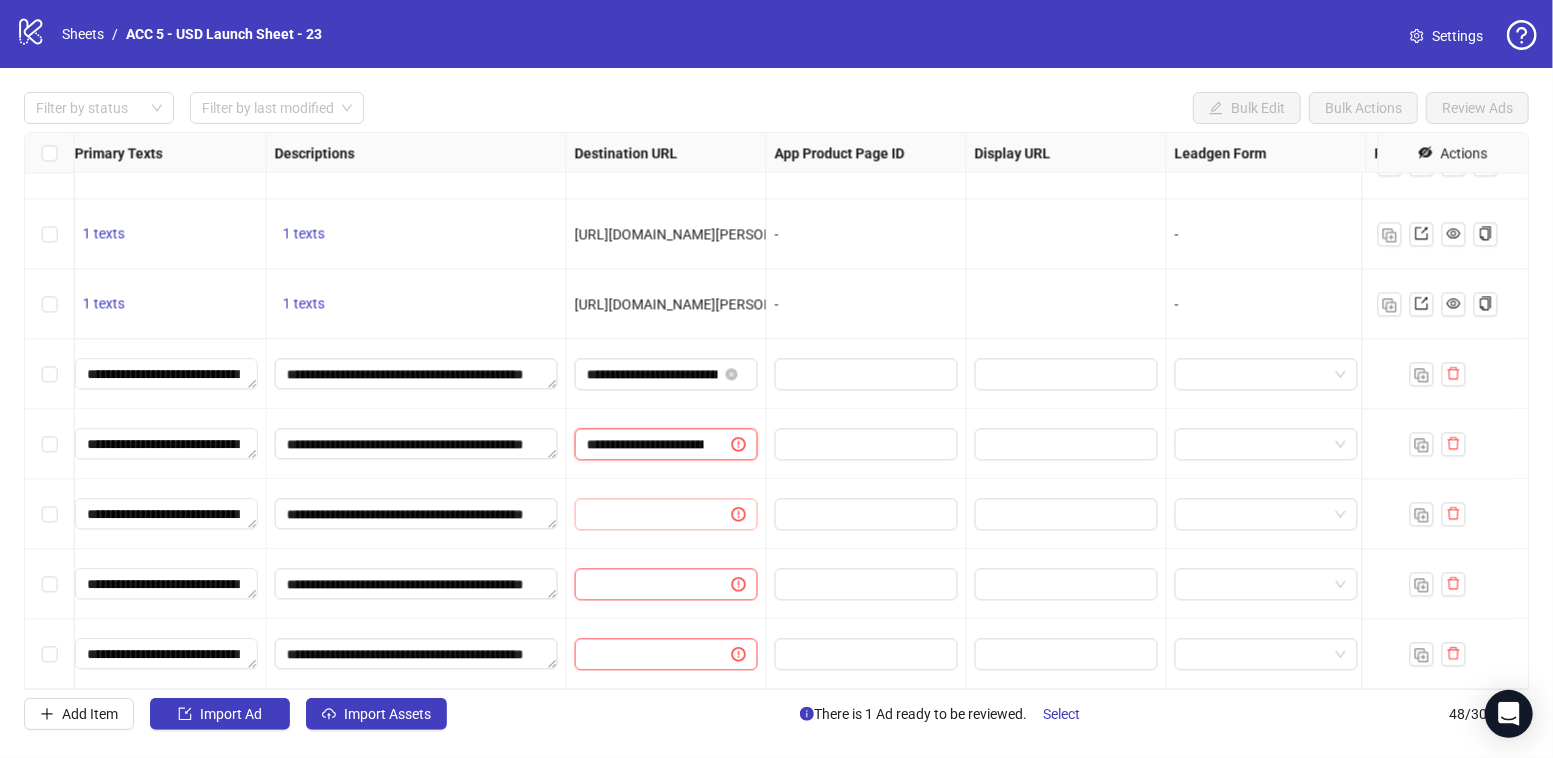scroll, scrollTop: 0, scrollLeft: 432, axis: horizontal 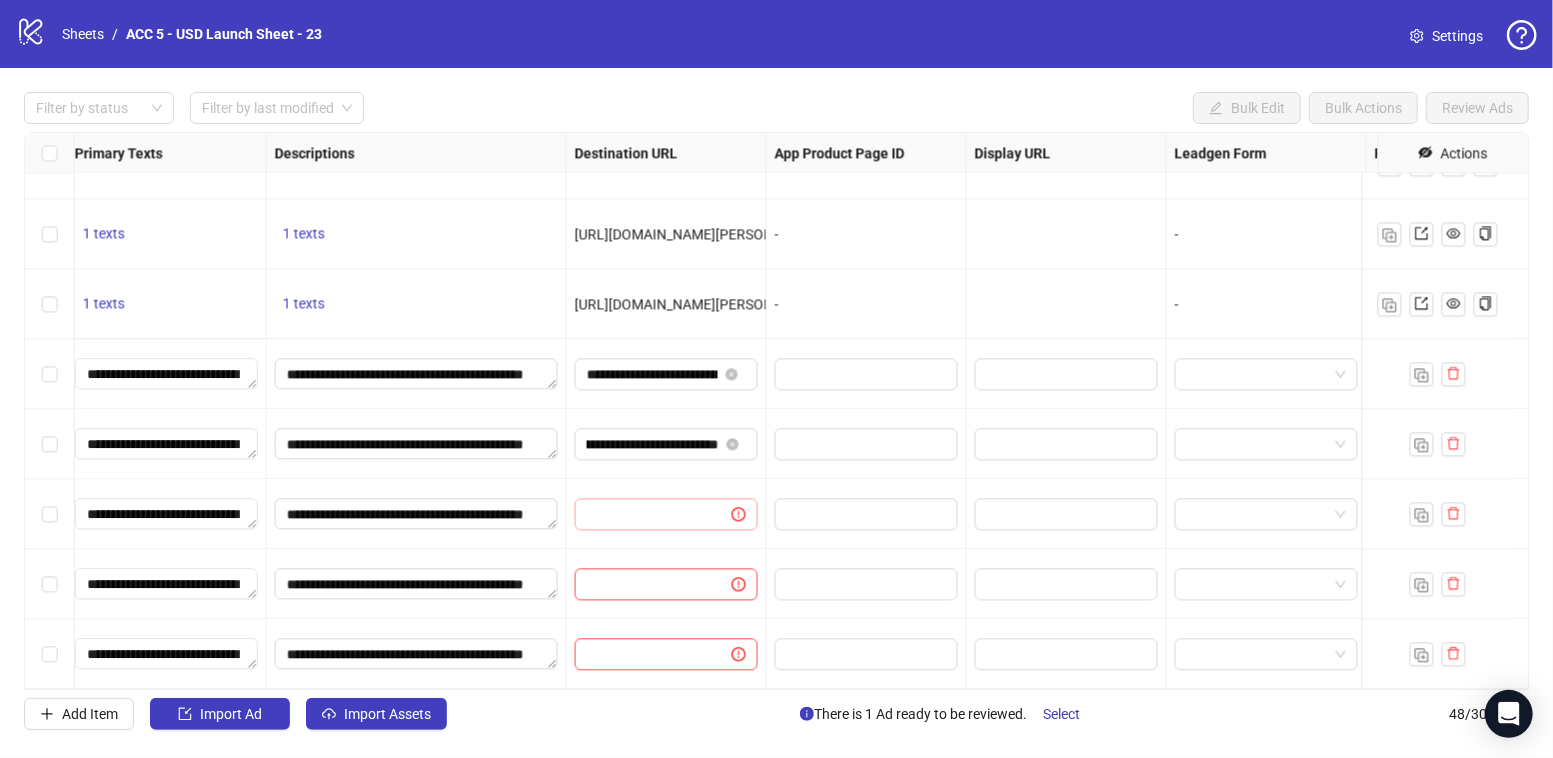 click at bounding box center [666, 514] 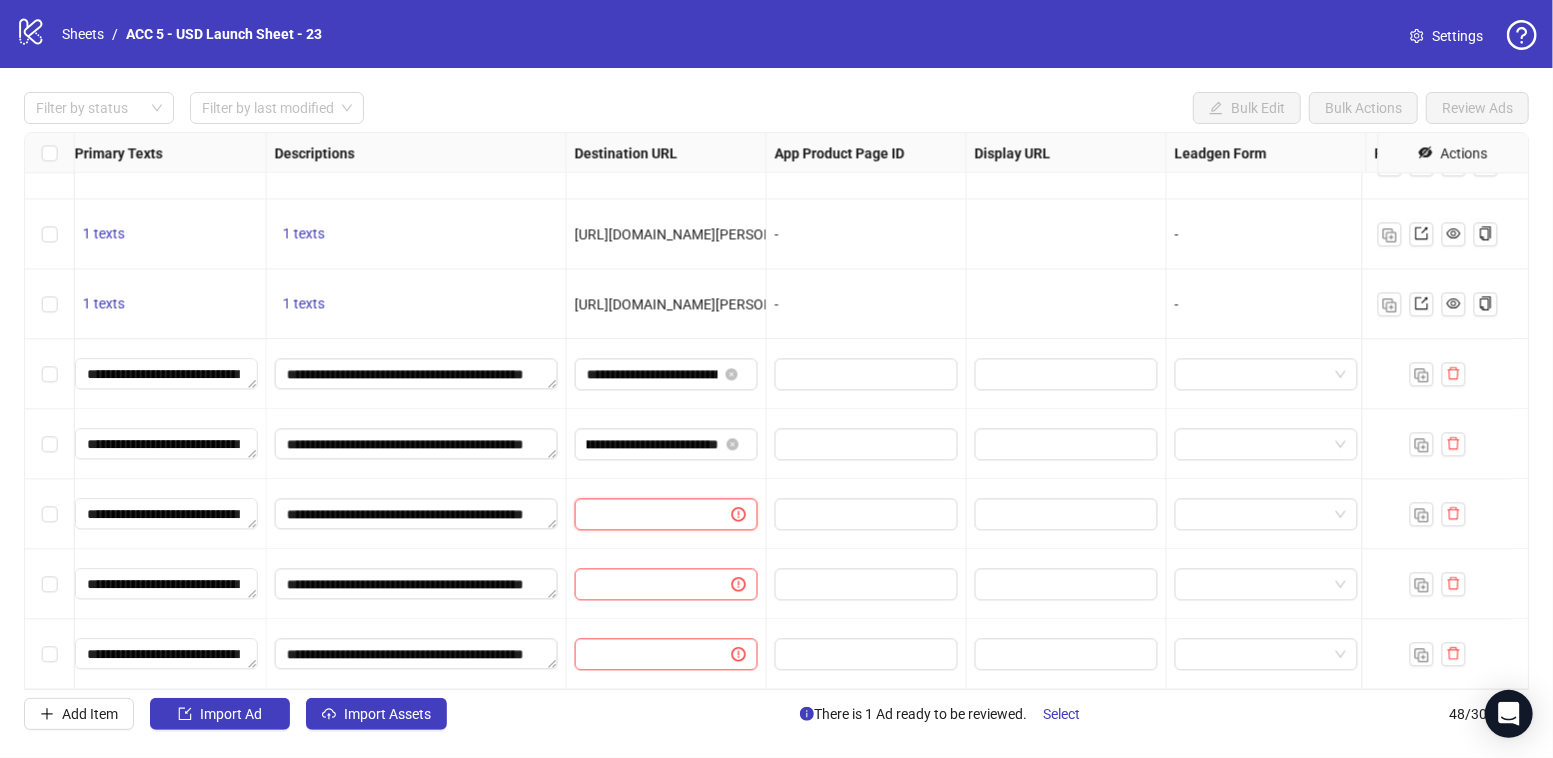 click at bounding box center [645, 514] 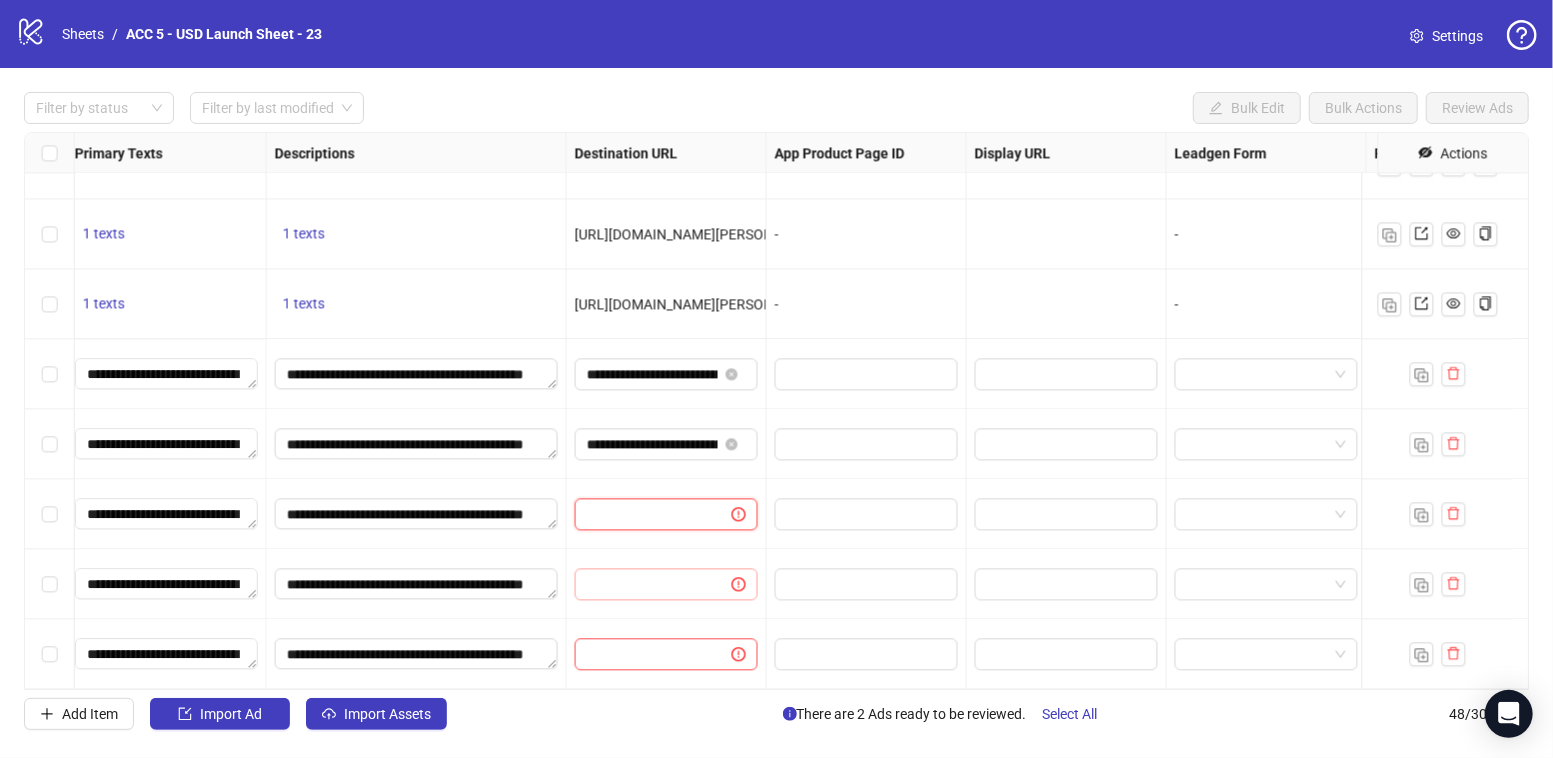 paste on "**********" 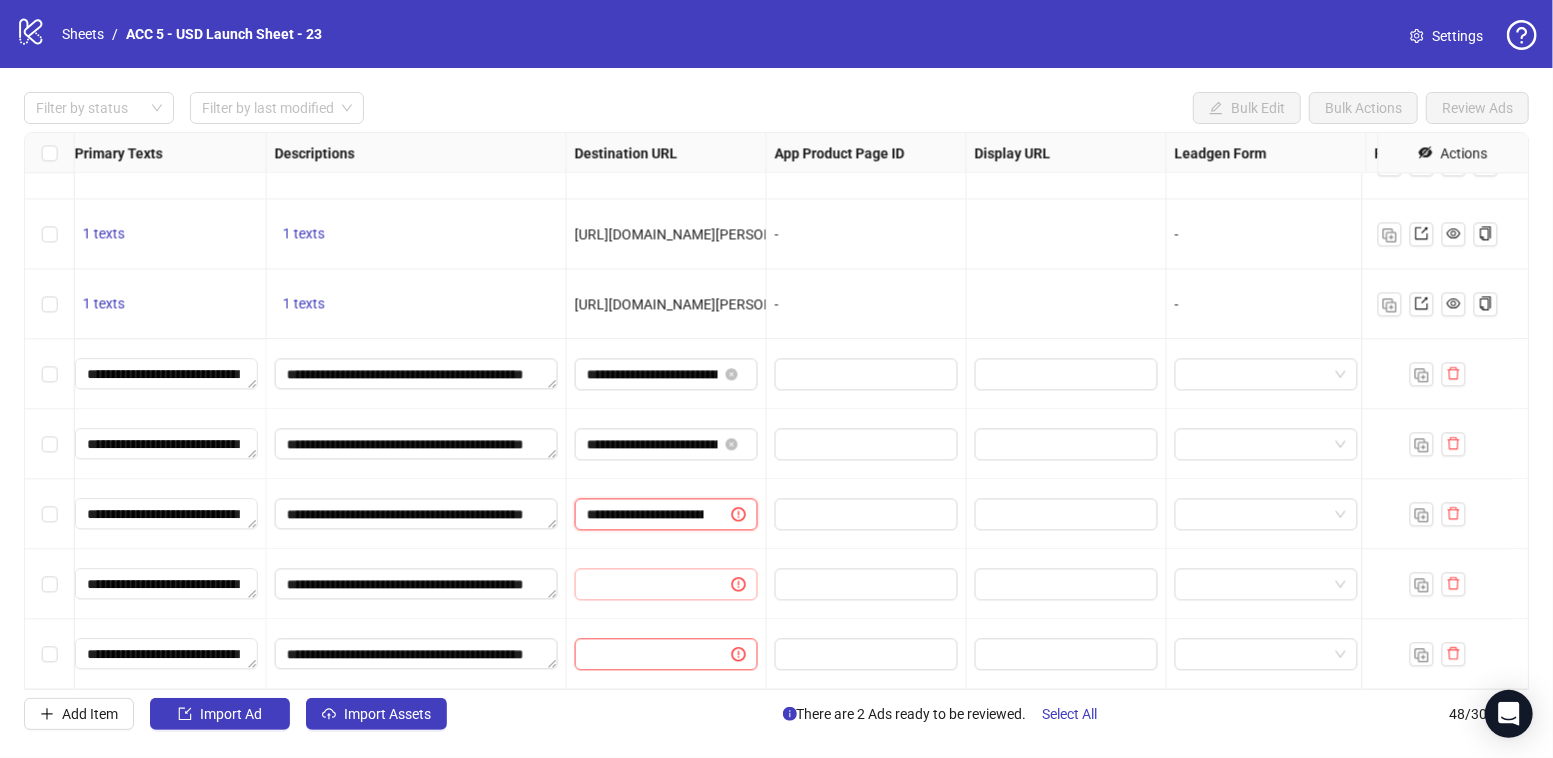 scroll, scrollTop: 0, scrollLeft: 387, axis: horizontal 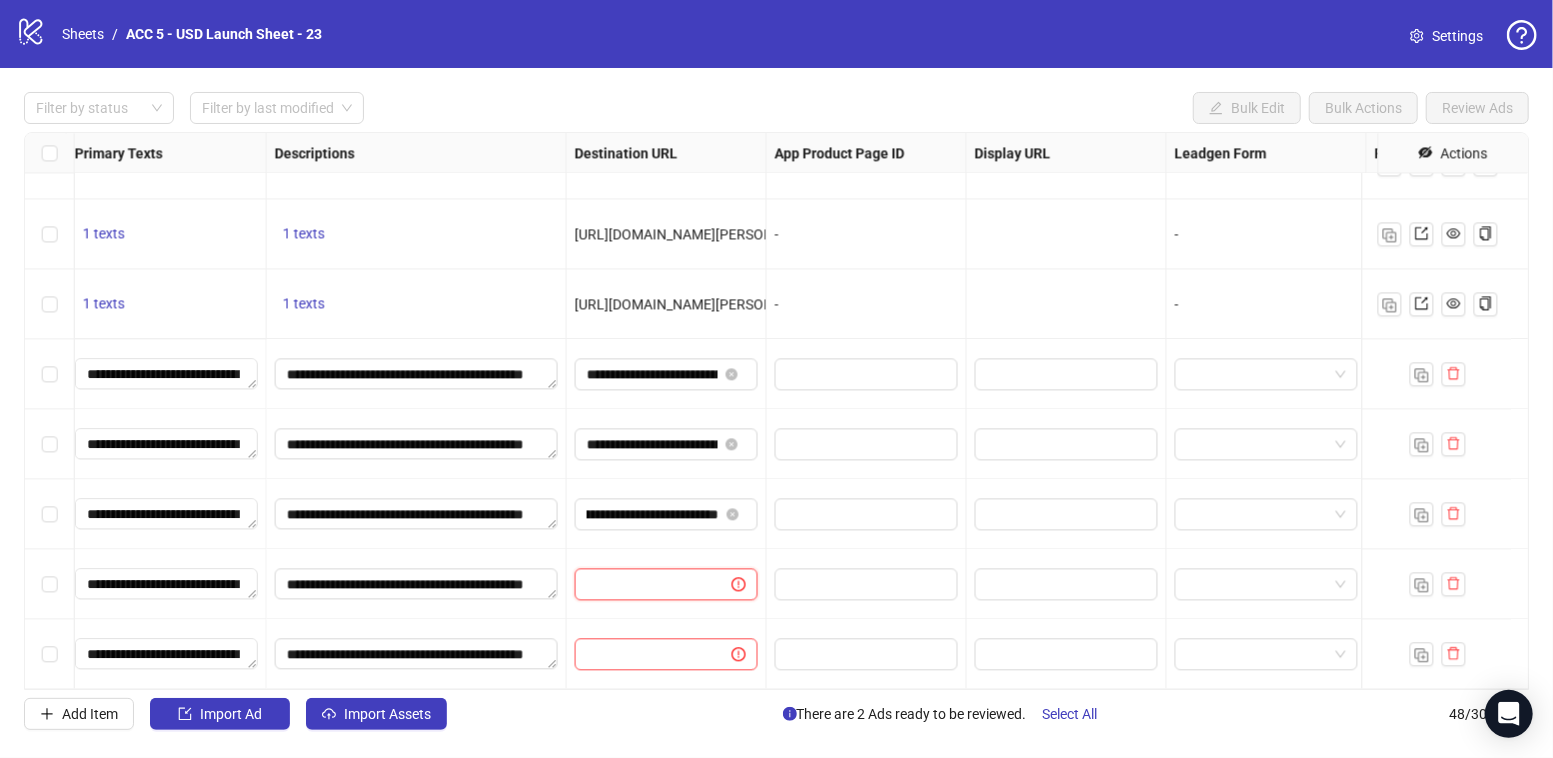 click at bounding box center (645, 584) 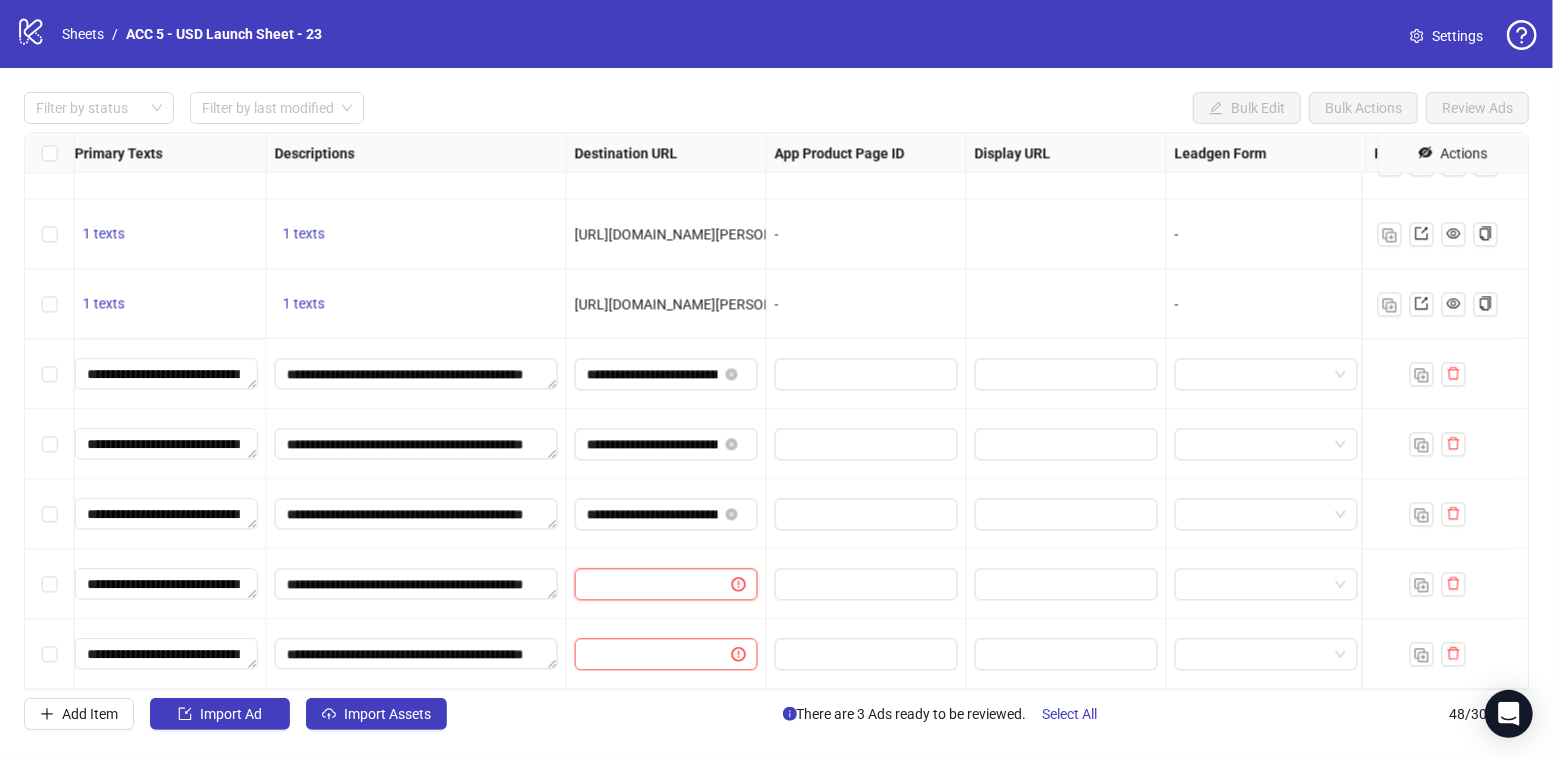 paste on "**********" 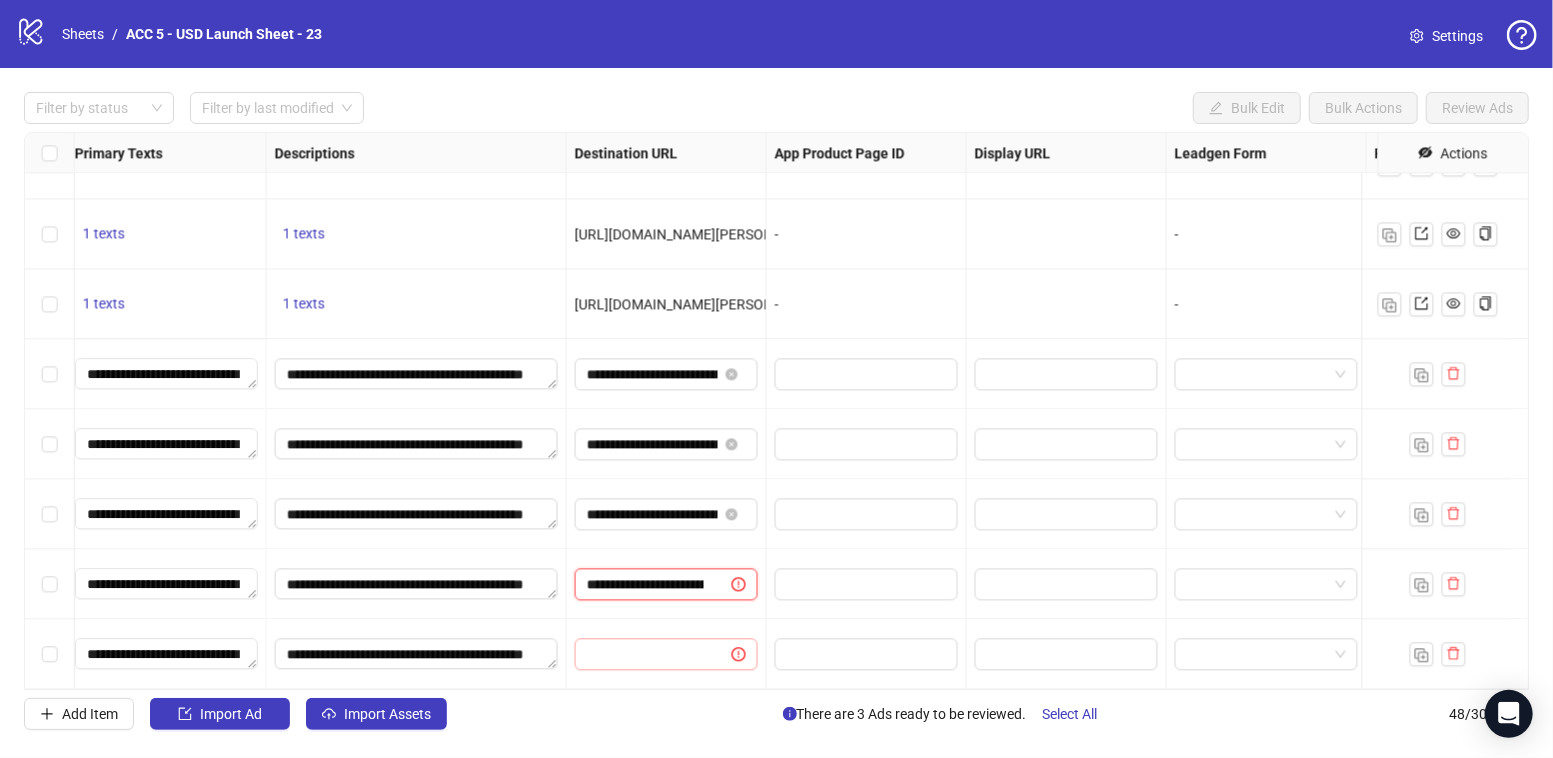 scroll, scrollTop: 0, scrollLeft: 394, axis: horizontal 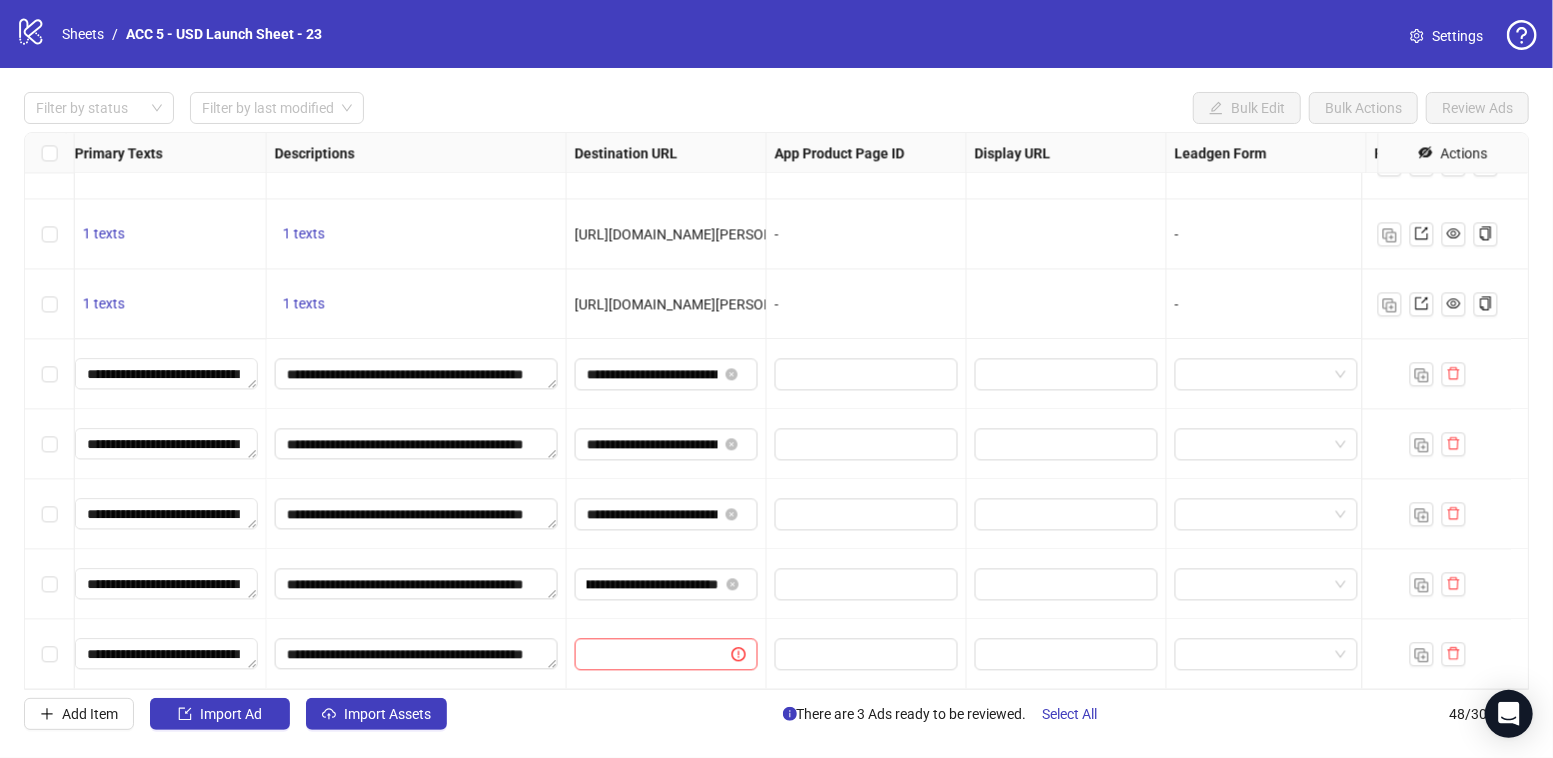 click at bounding box center (667, 654) 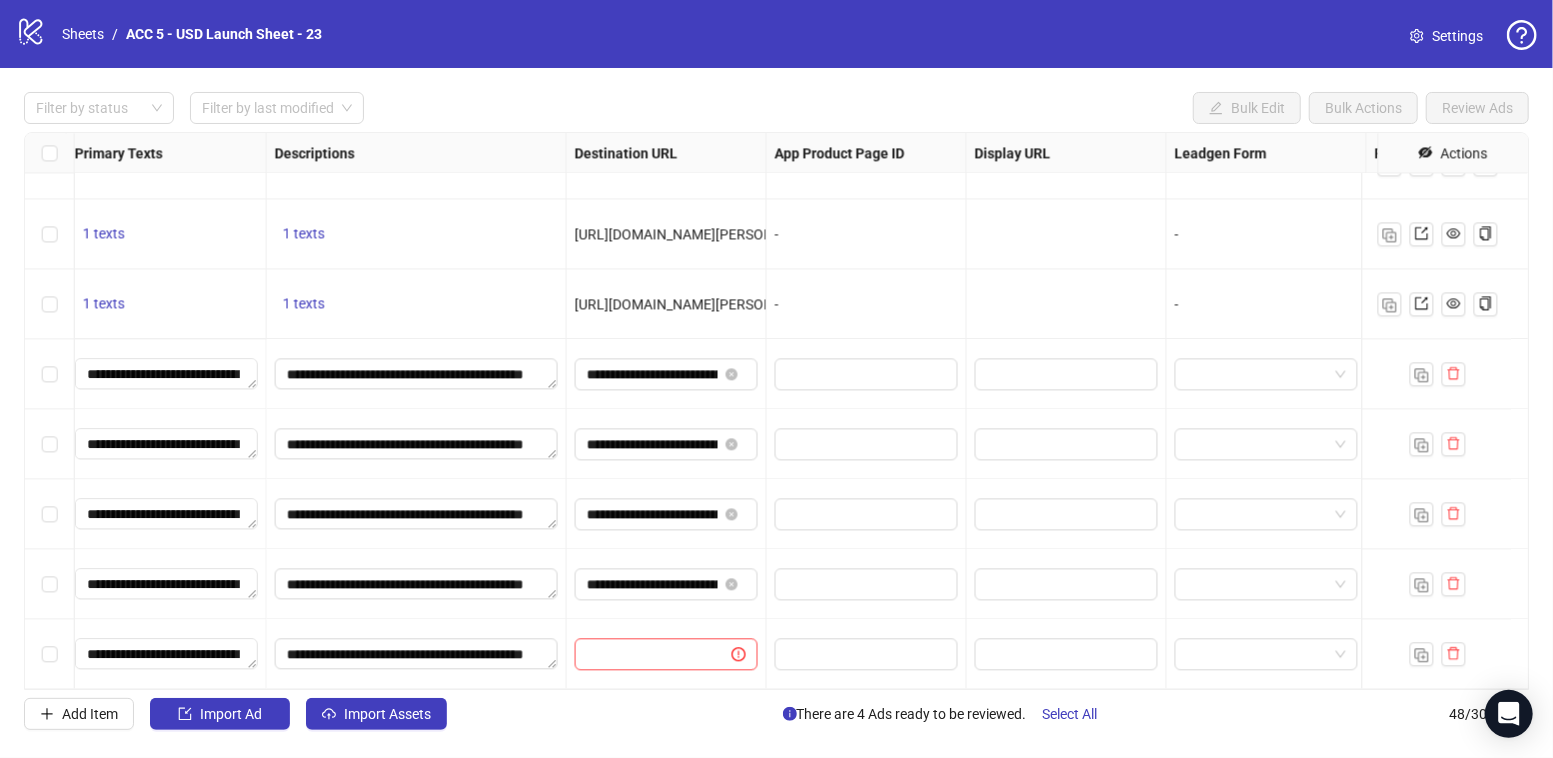 click at bounding box center (667, 654) 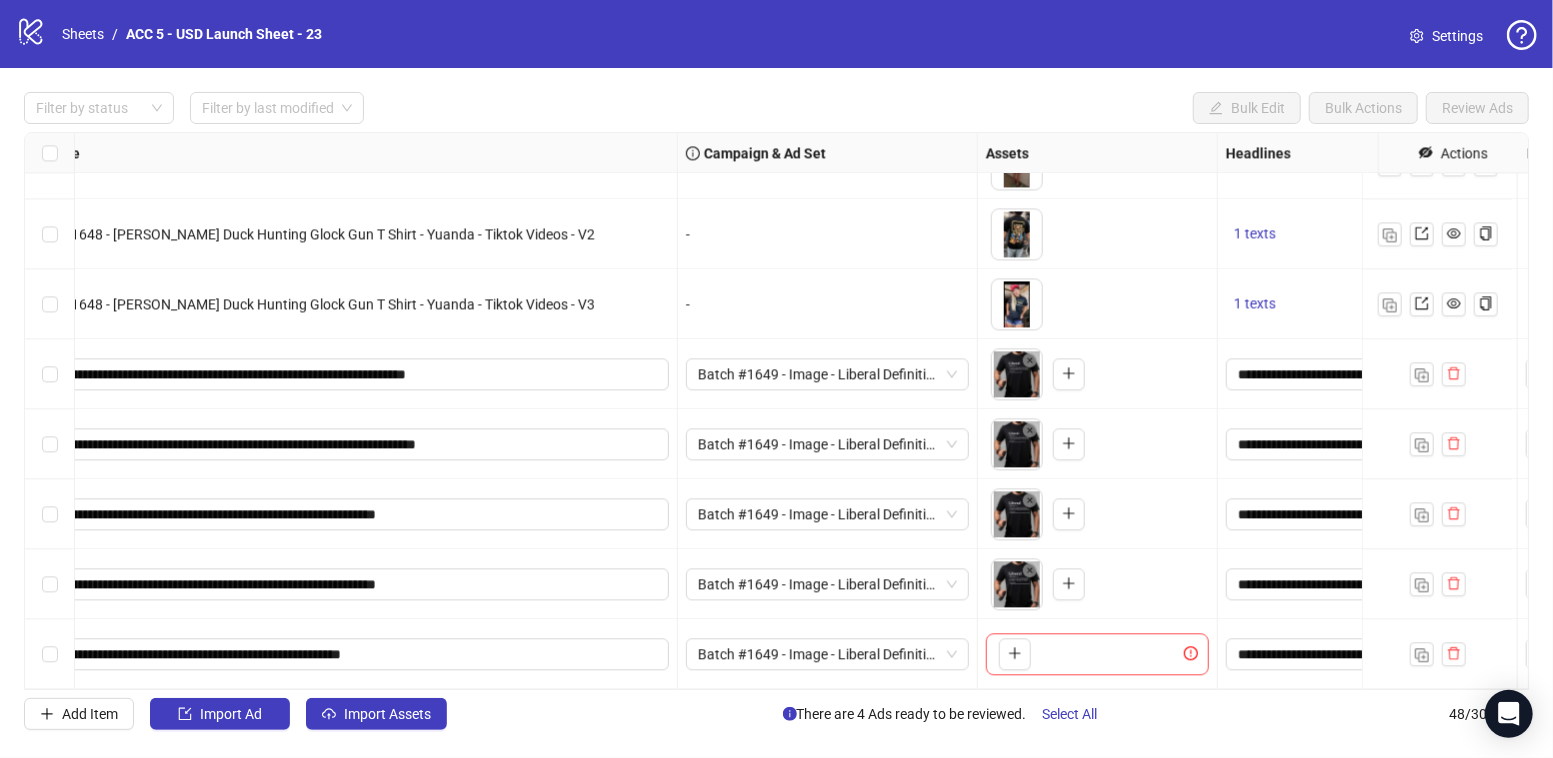 scroll, scrollTop: 2860, scrollLeft: 0, axis: vertical 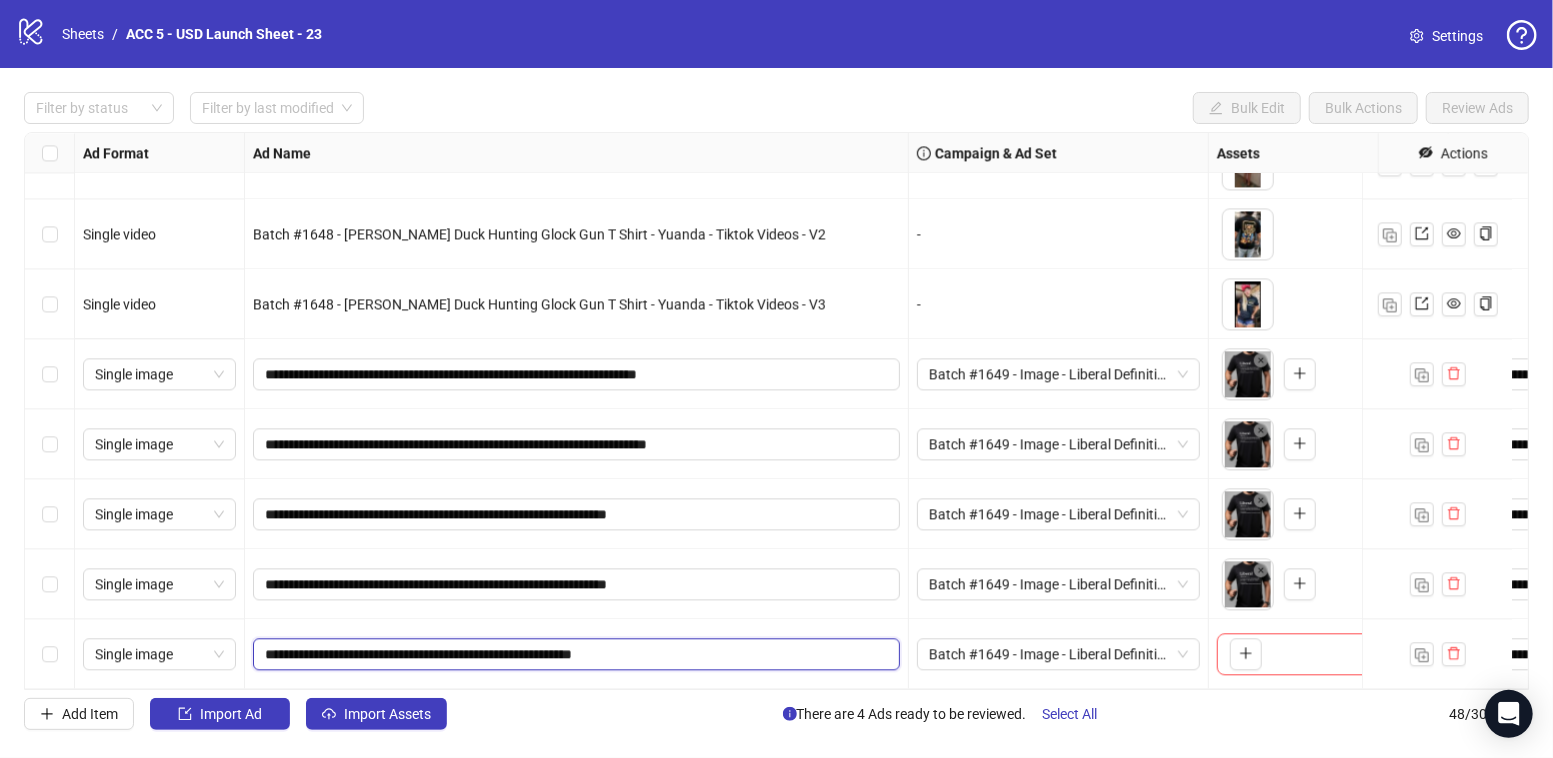 click on "**********" at bounding box center [574, 654] 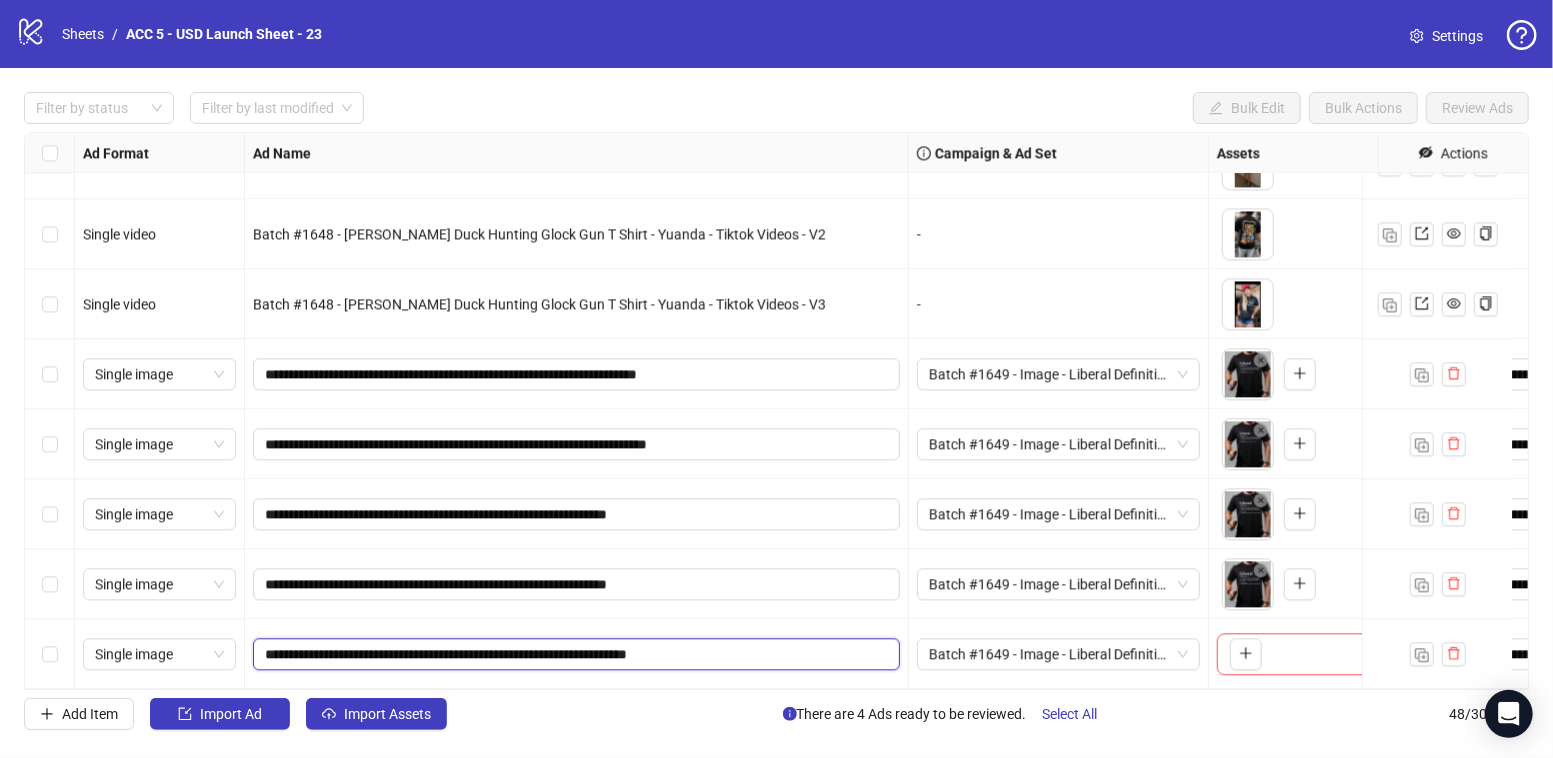 drag, startPoint x: 347, startPoint y: 636, endPoint x: 393, endPoint y: 640, distance: 46.173584 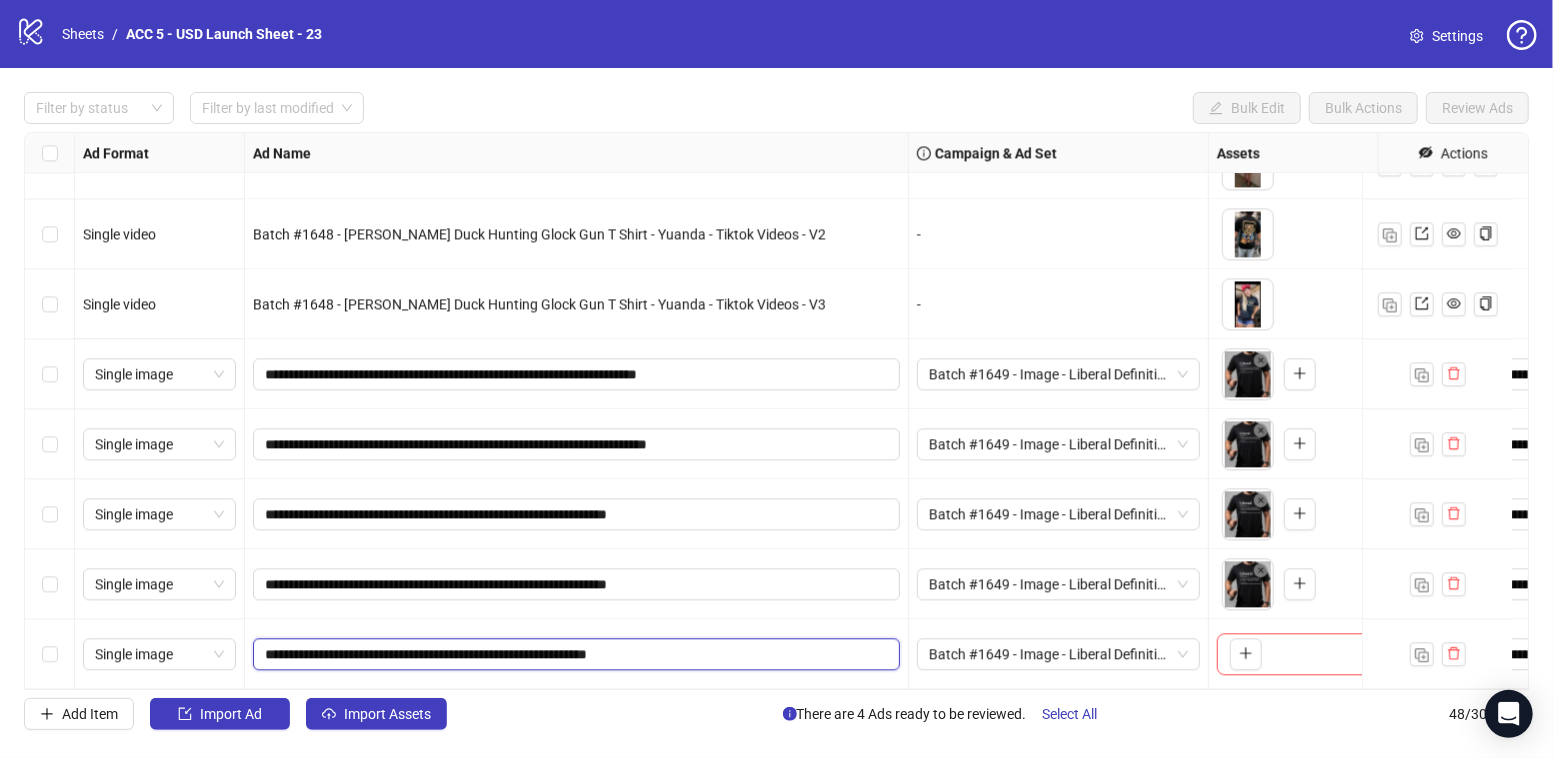 drag, startPoint x: 540, startPoint y: 634, endPoint x: 378, endPoint y: 637, distance: 162.02777 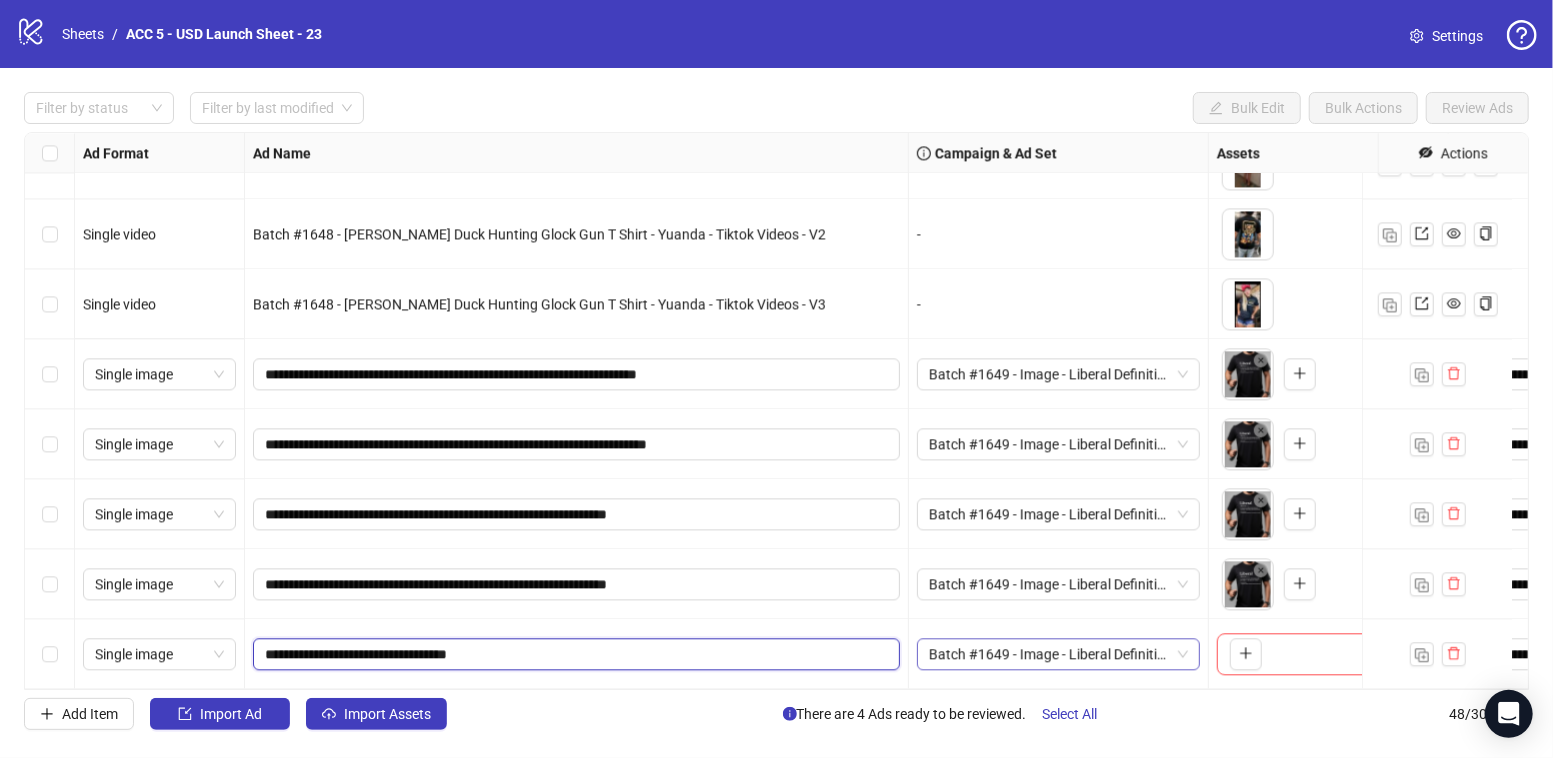 click on "Batch #1649 - Image - Liberal Definition T Shirt - Yuanda - July 29" at bounding box center (1058, 654) 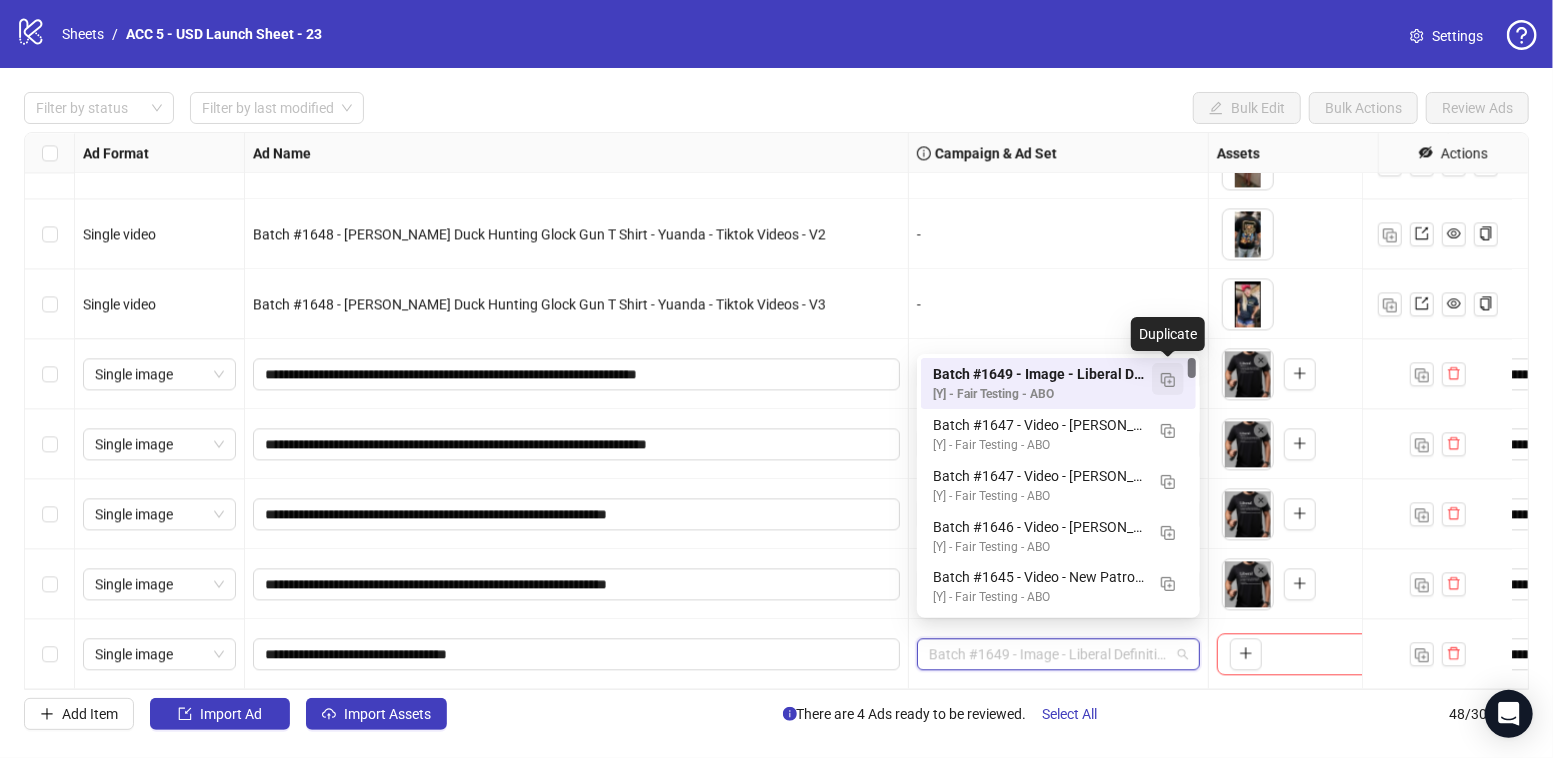 click at bounding box center [1168, 379] 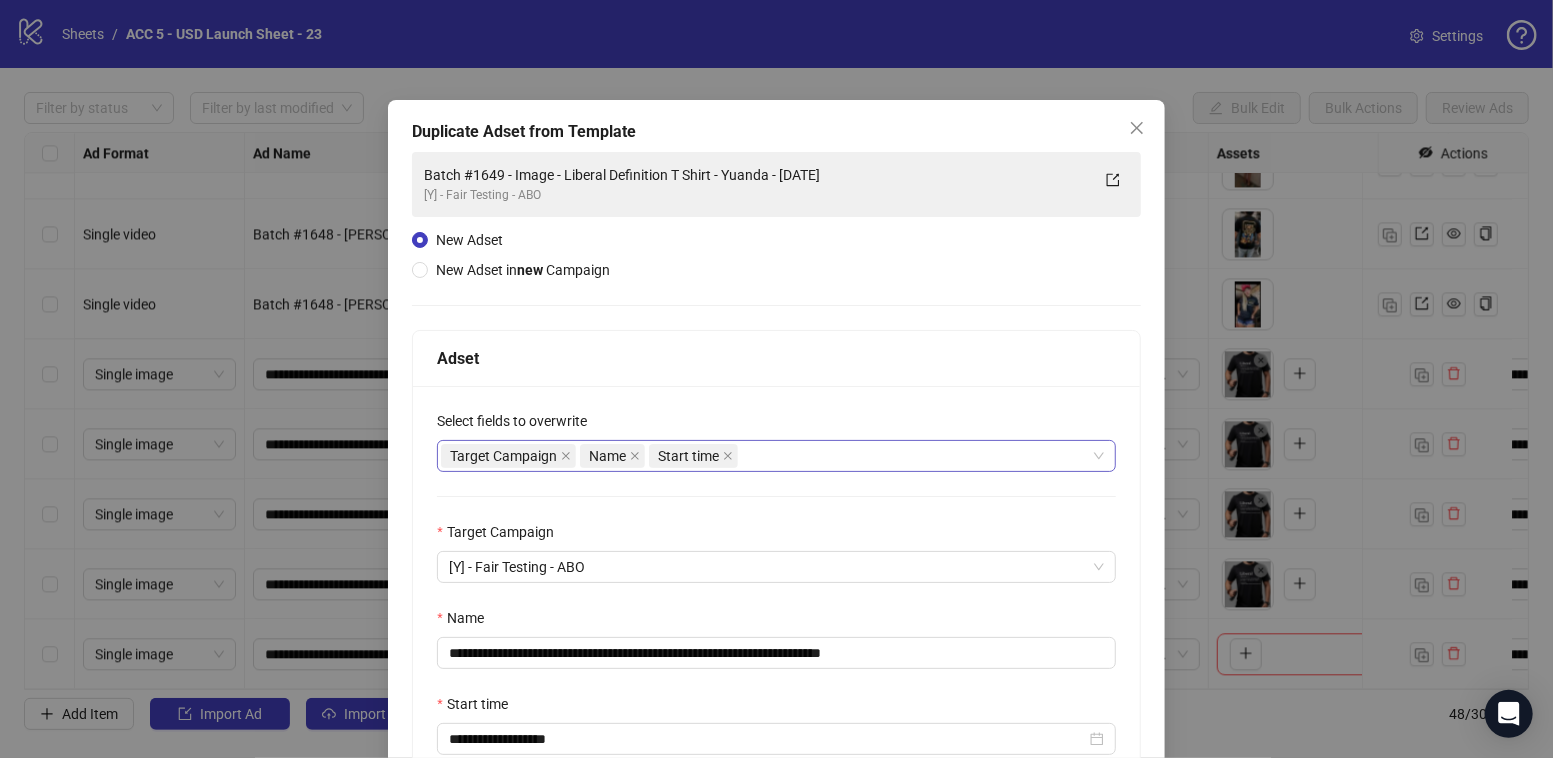 click on "Target Campaign Name Start time" at bounding box center (766, 456) 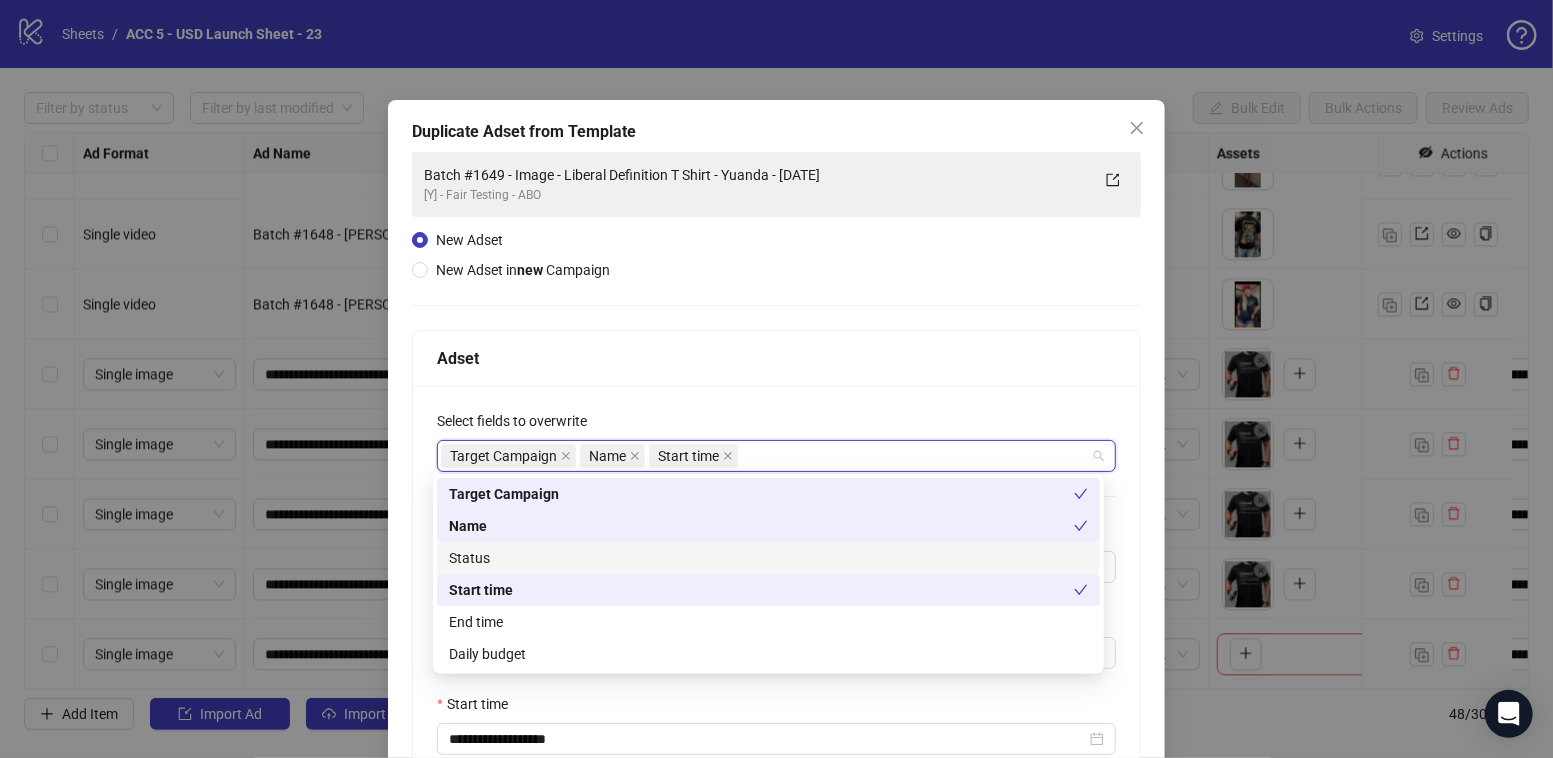 click on "Status" at bounding box center (768, 558) 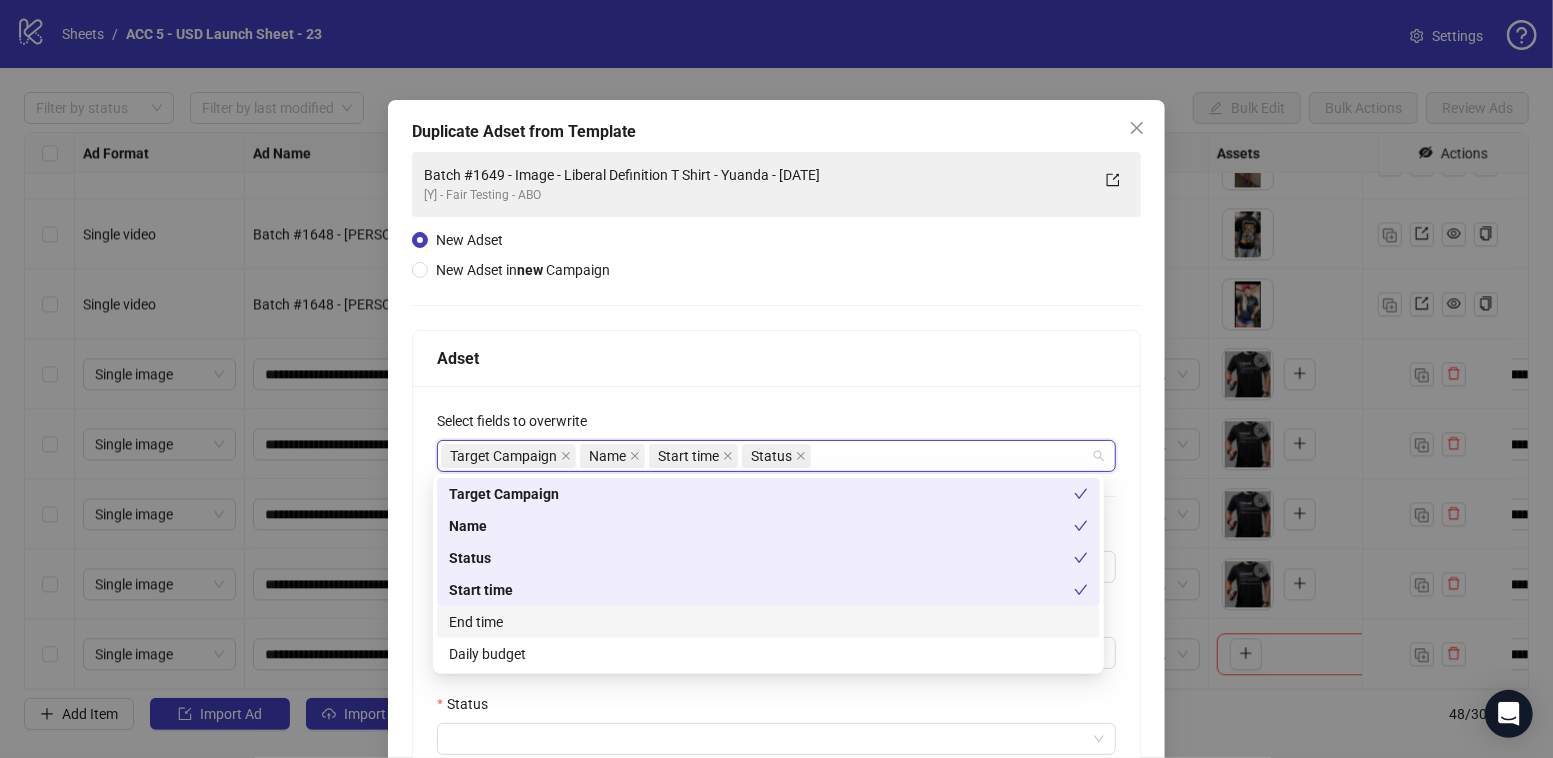 click on "End time" at bounding box center (768, 622) 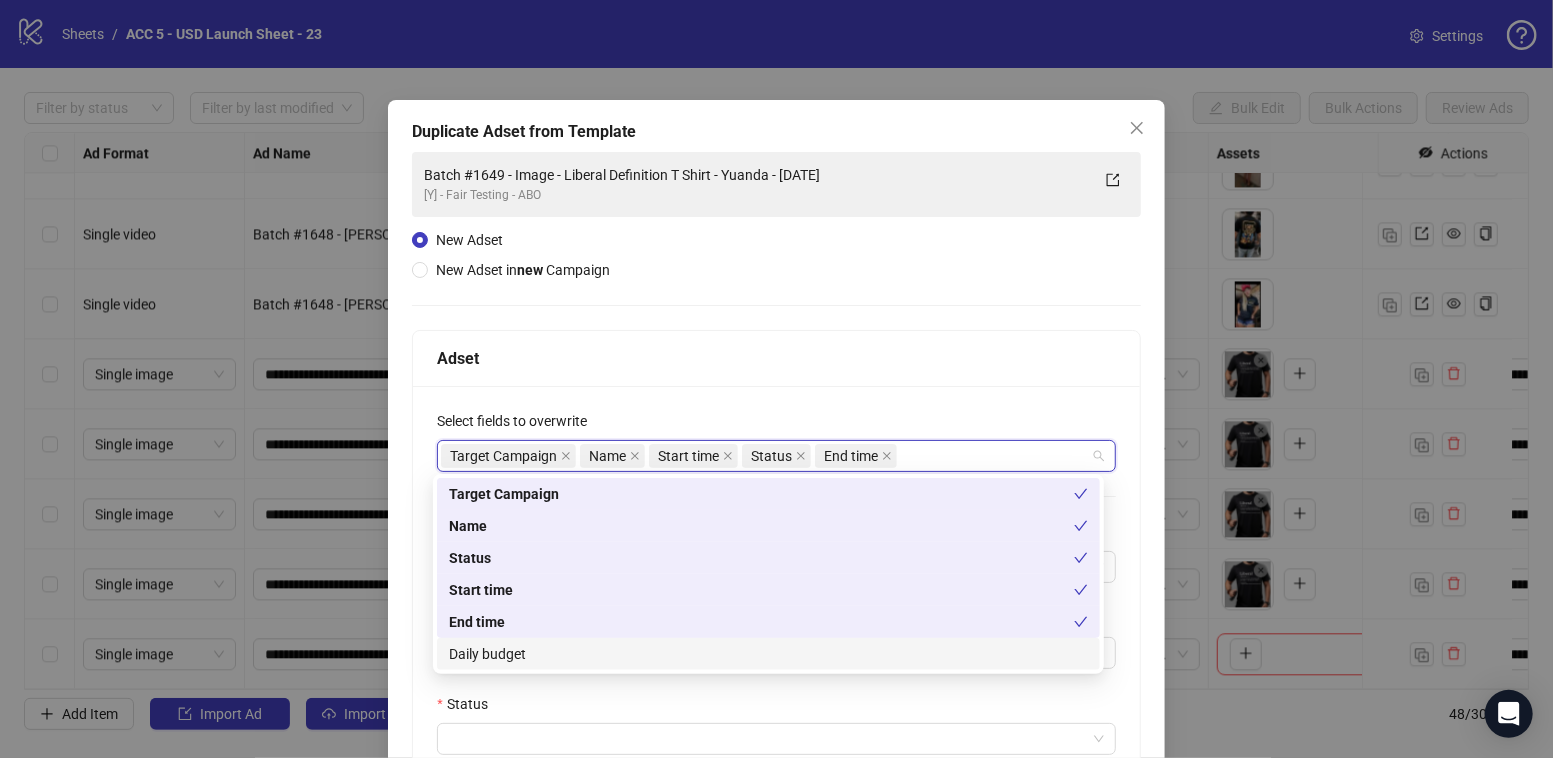 click on "Daily budget" at bounding box center [768, 654] 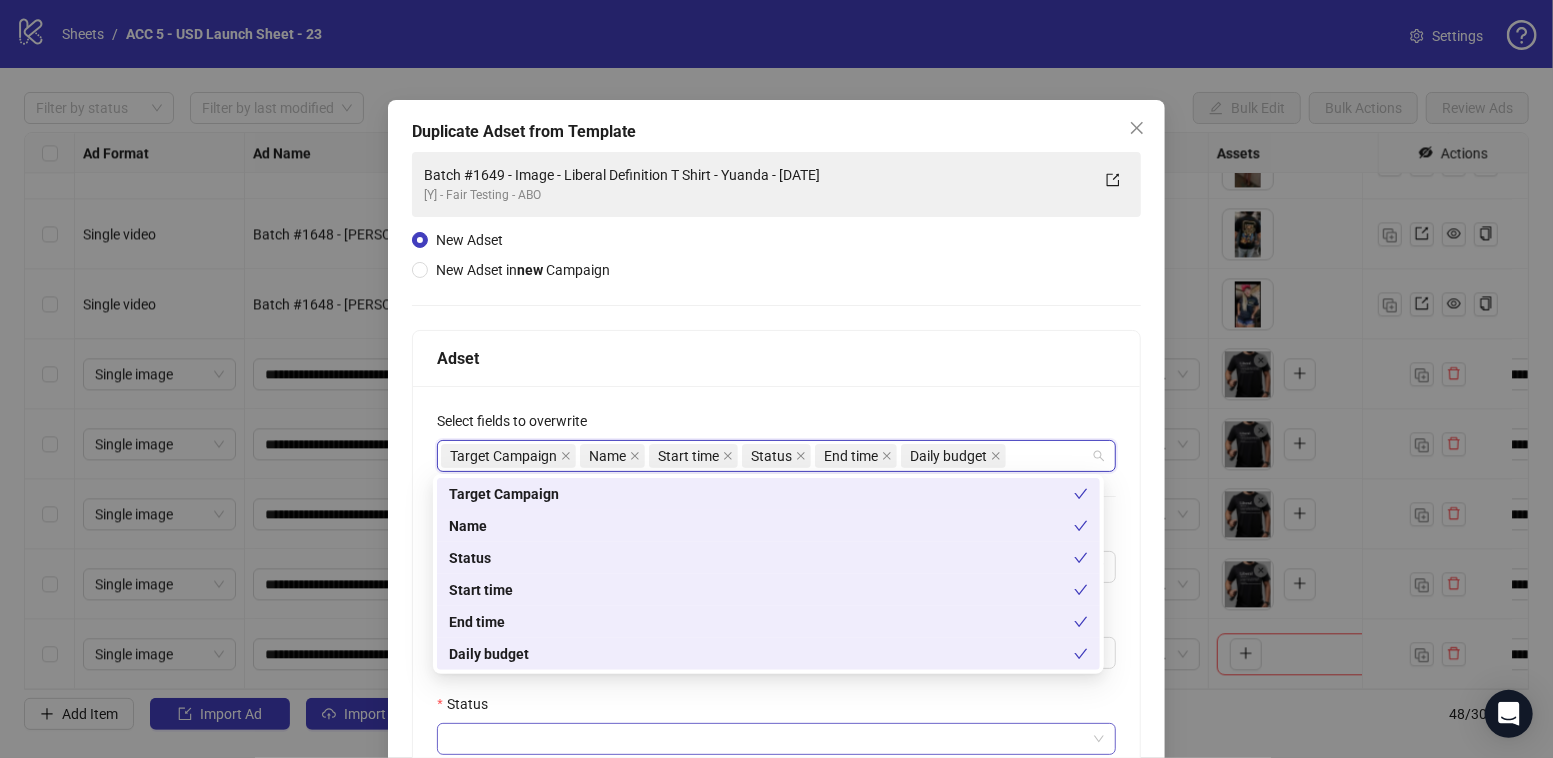drag, startPoint x: 561, startPoint y: 680, endPoint x: 608, endPoint y: 721, distance: 62.369865 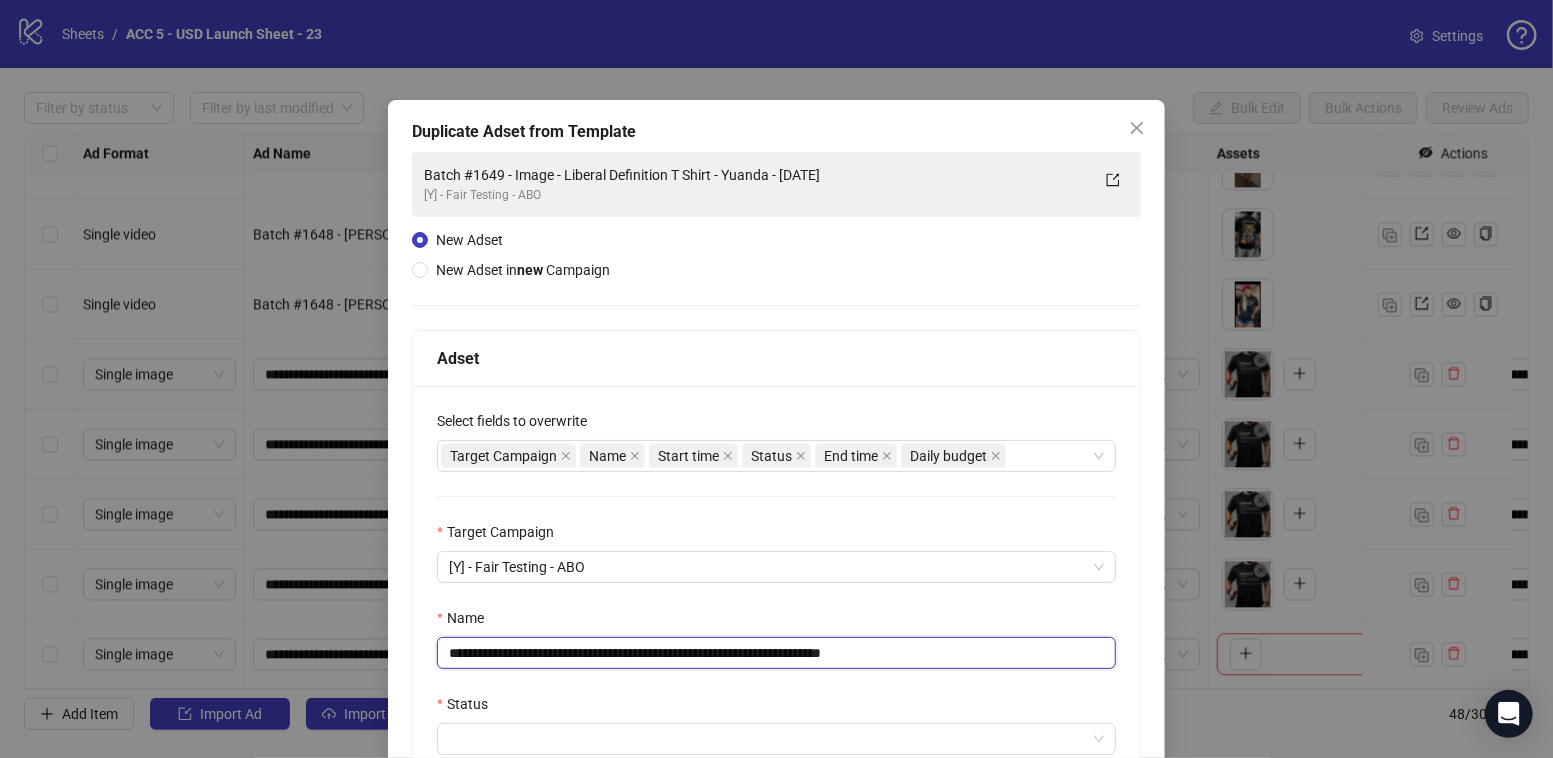 click on "**********" at bounding box center [776, 653] 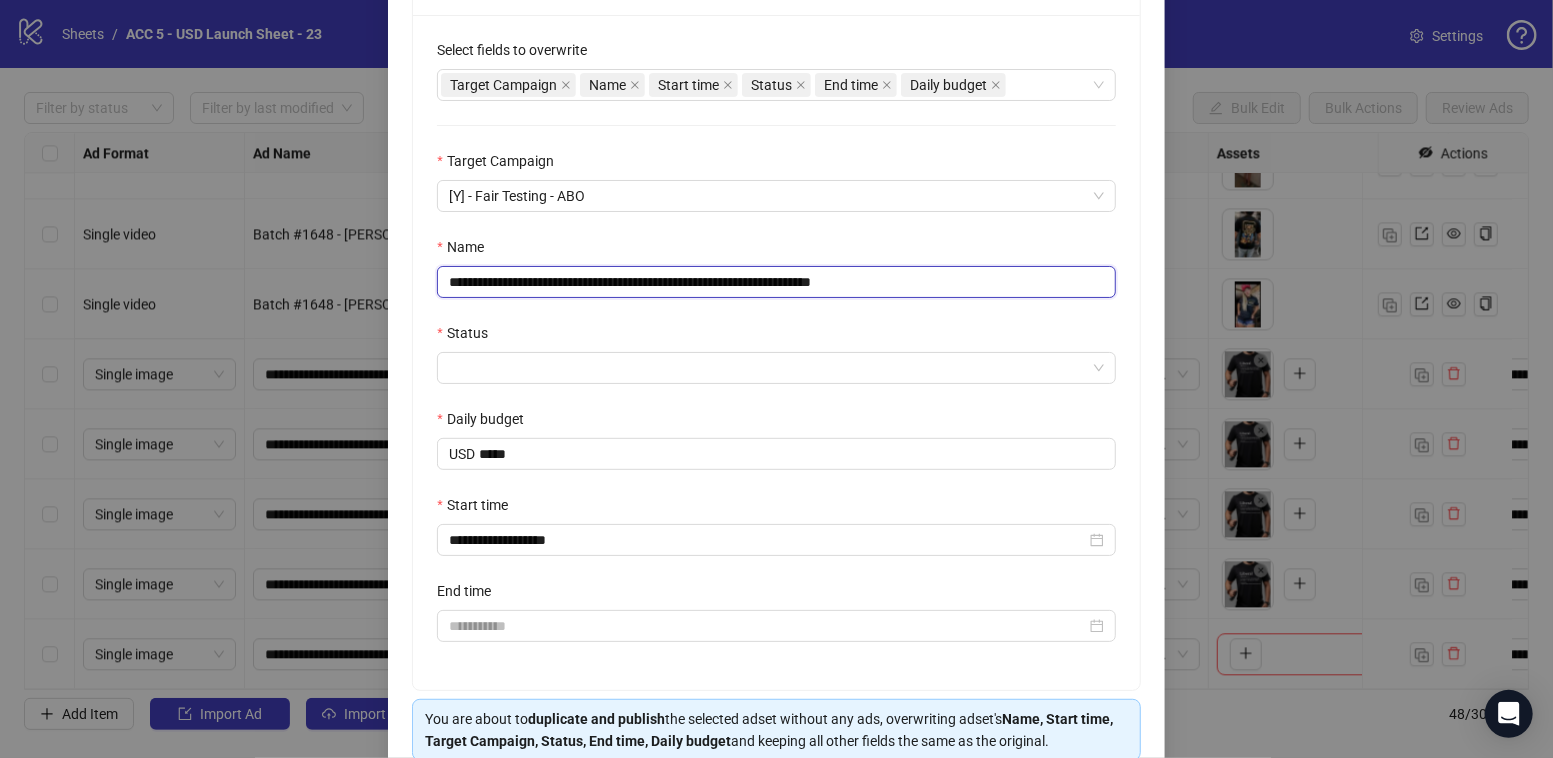 scroll, scrollTop: 370, scrollLeft: 0, axis: vertical 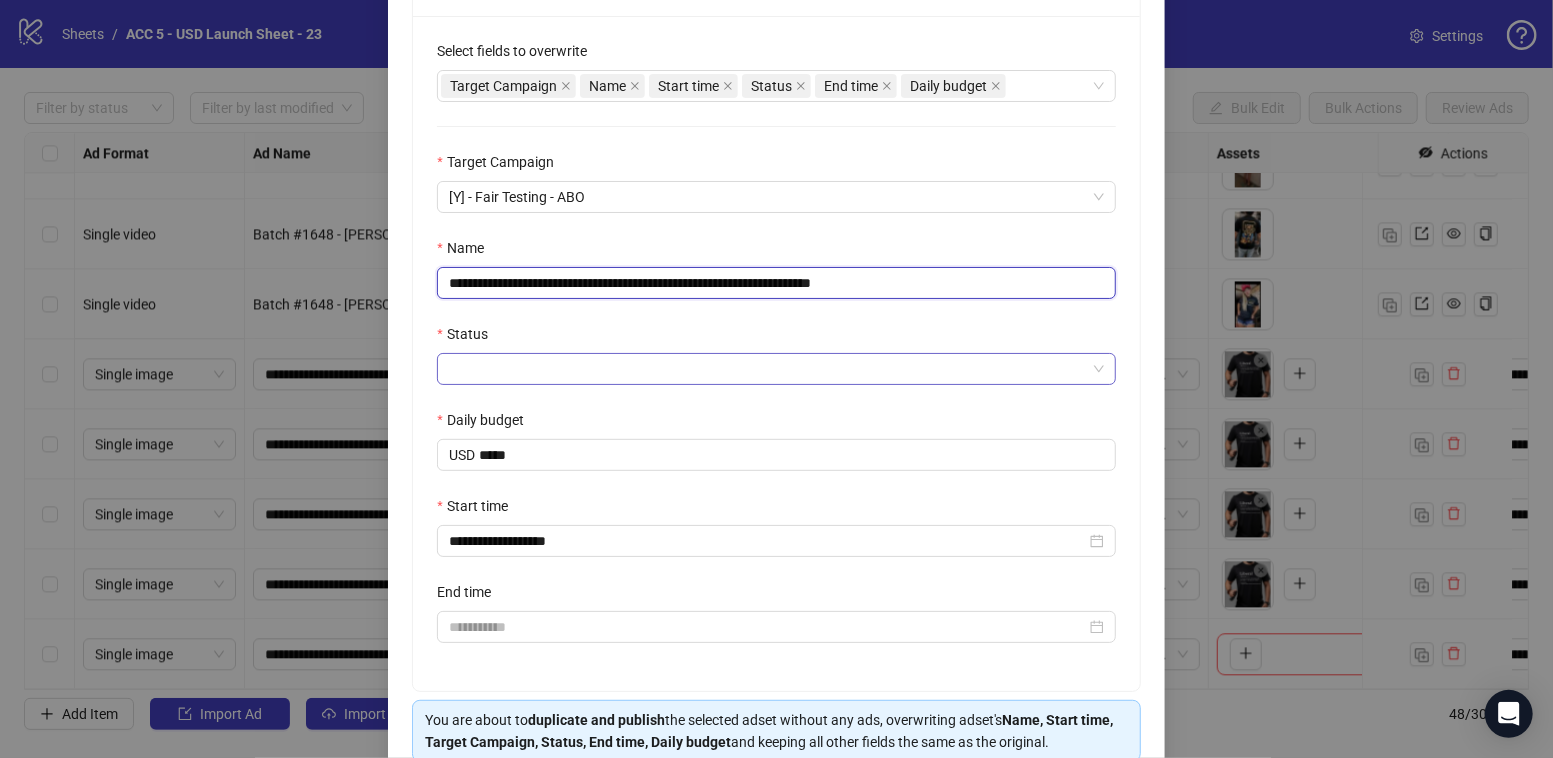 type on "**********" 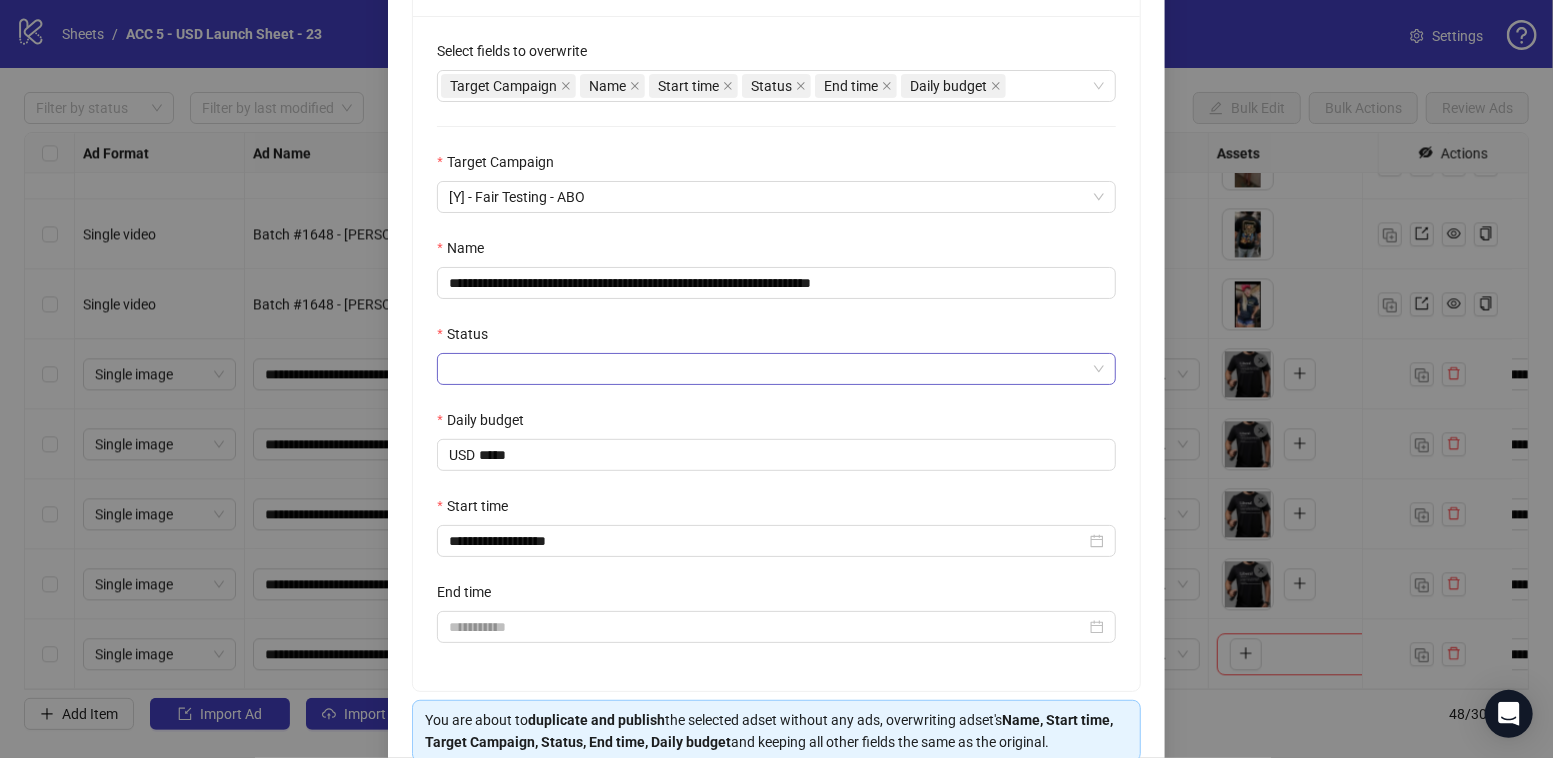 click on "Status" at bounding box center [767, 369] 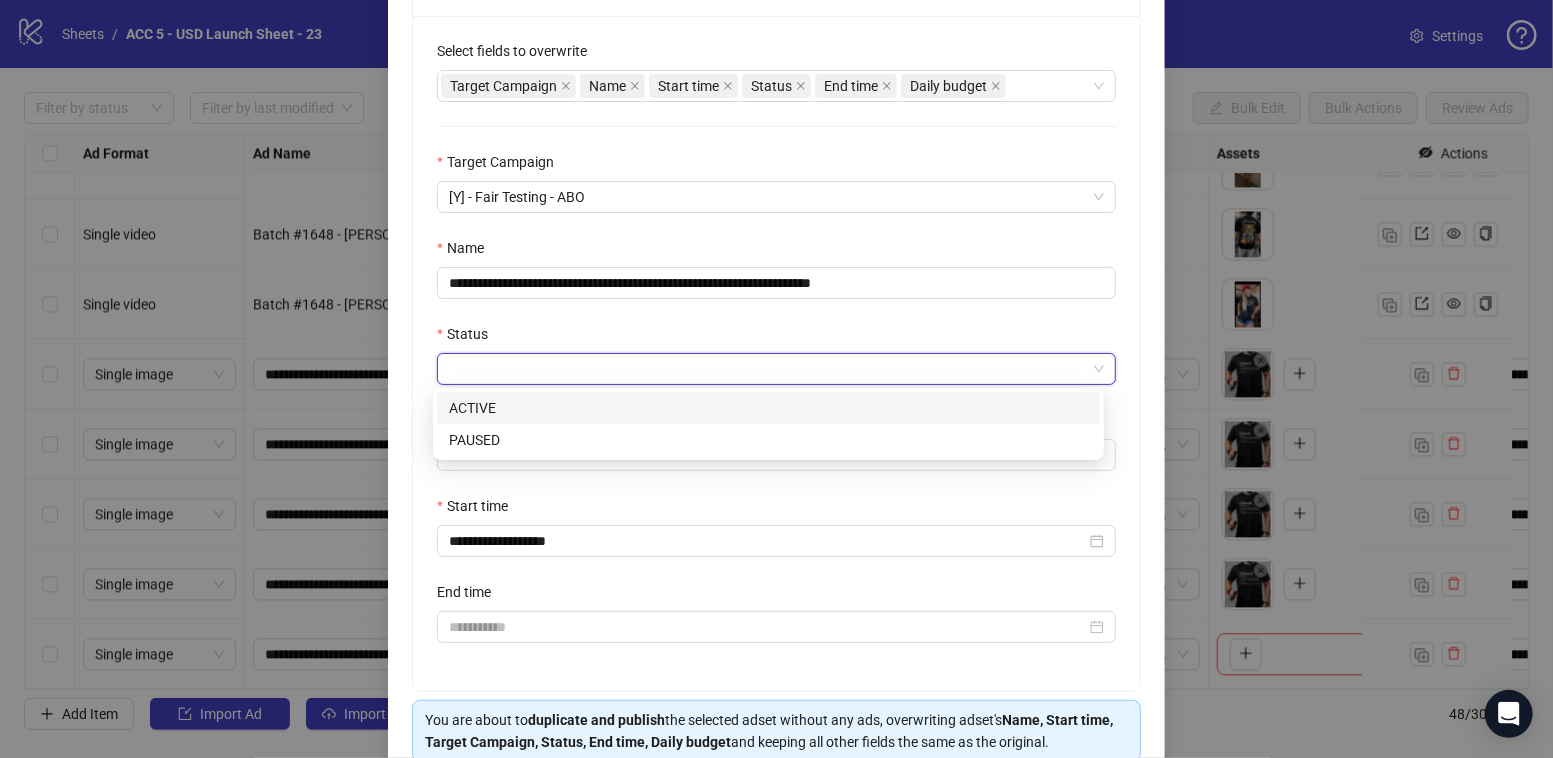 click on "ACTIVE" at bounding box center (768, 408) 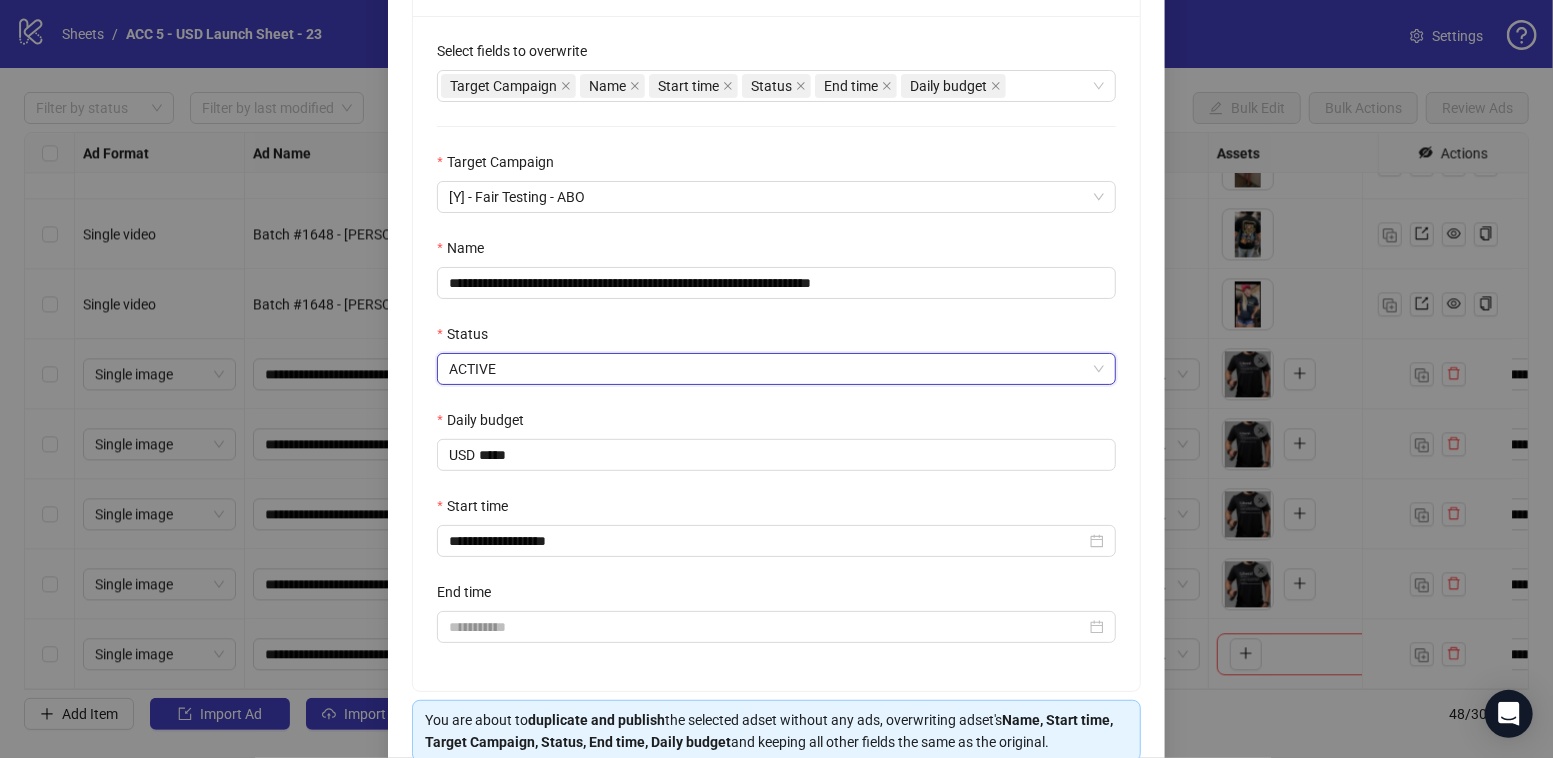 click on "Start time" at bounding box center (776, 510) 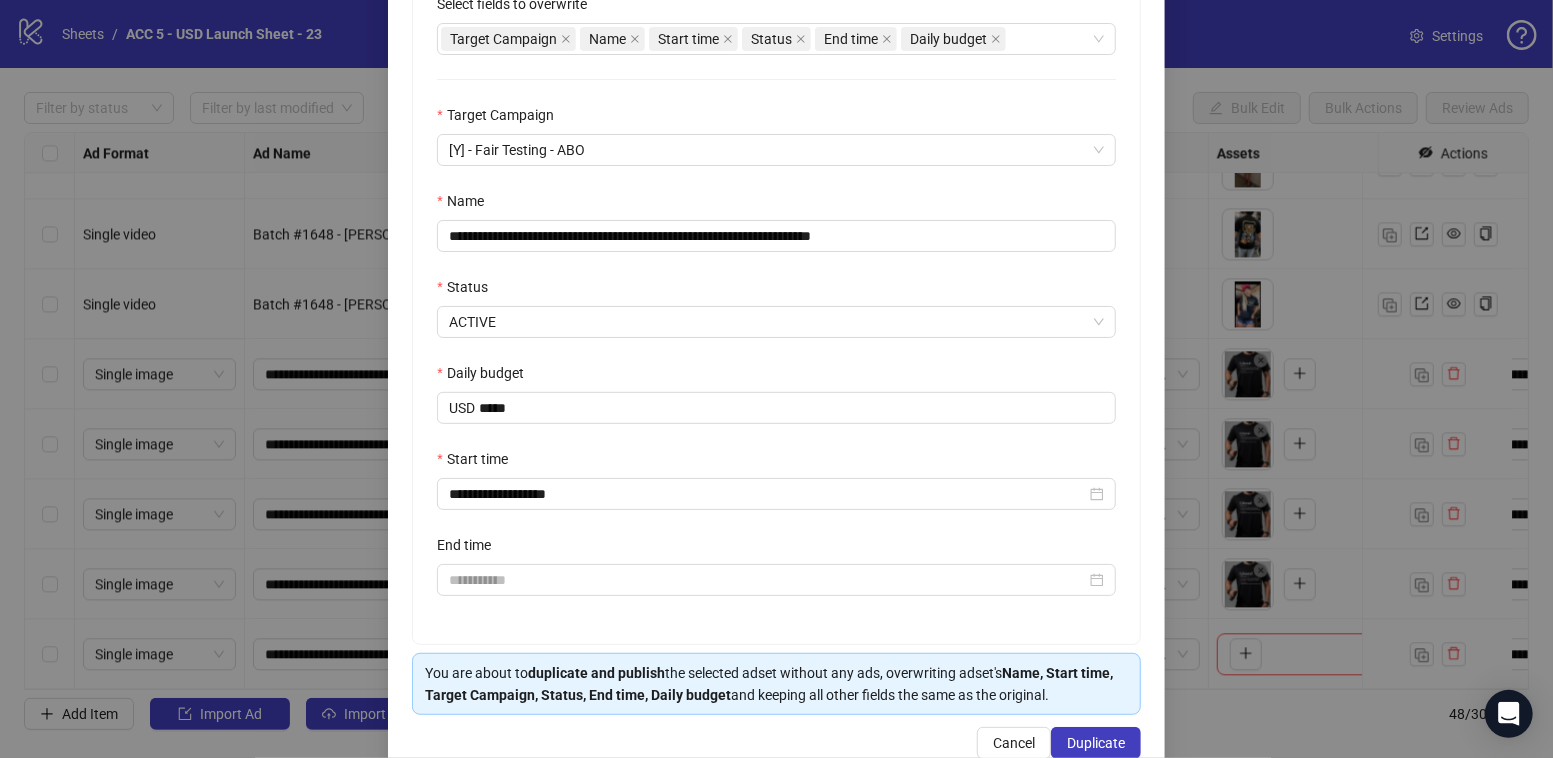 scroll, scrollTop: 459, scrollLeft: 0, axis: vertical 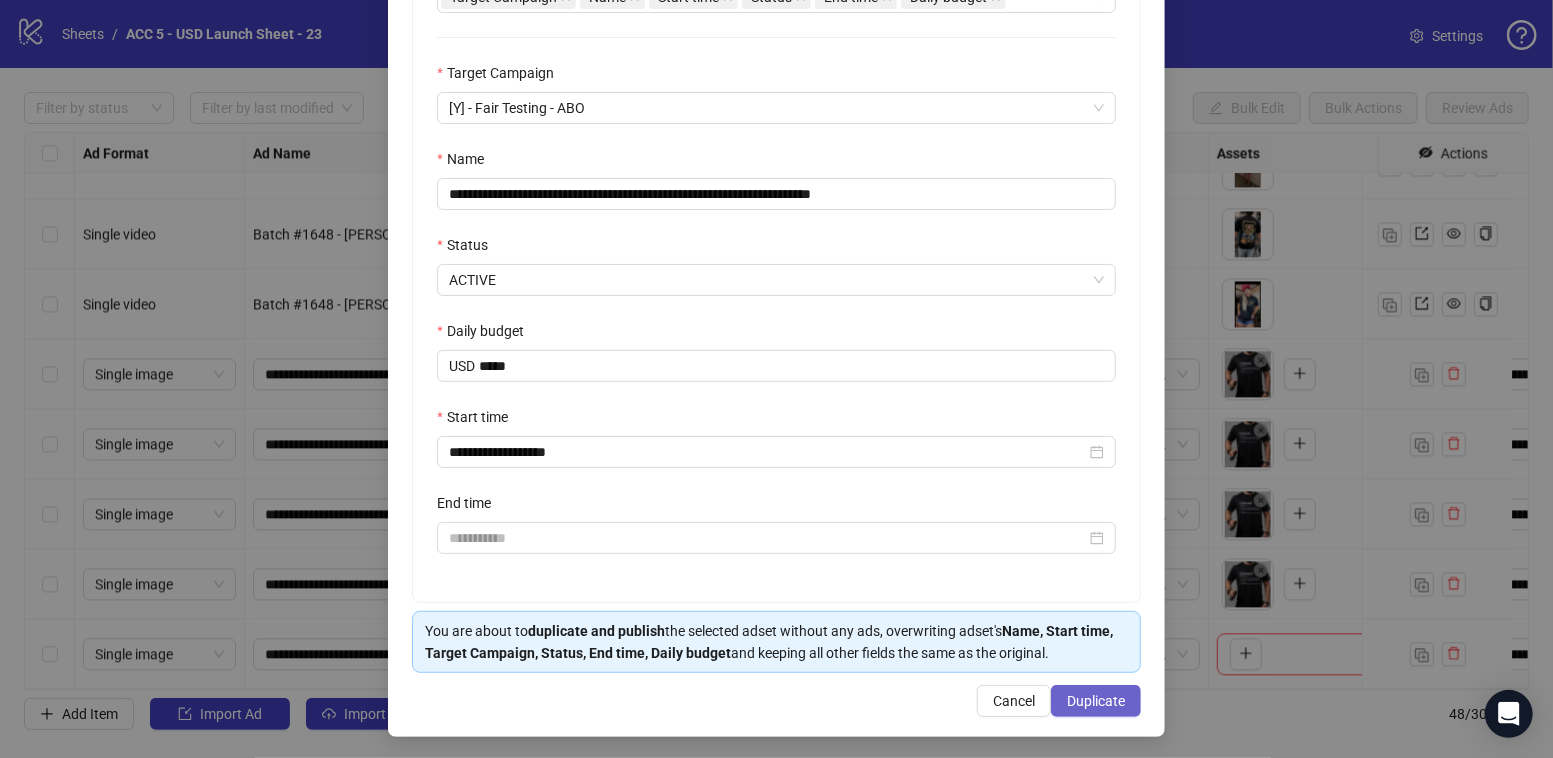 click on "Duplicate" at bounding box center (1096, 701) 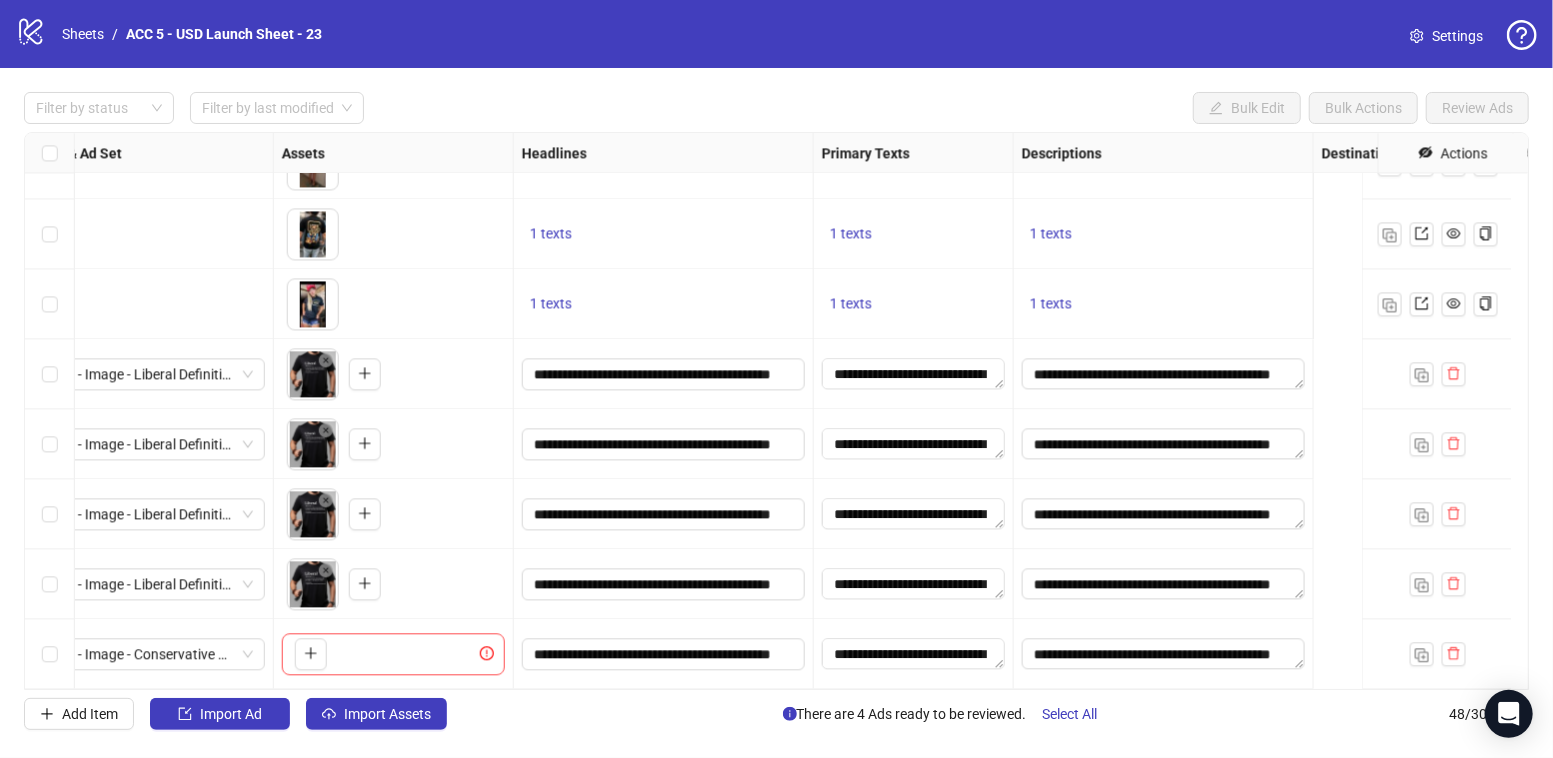 scroll, scrollTop: 2860, scrollLeft: 112, axis: both 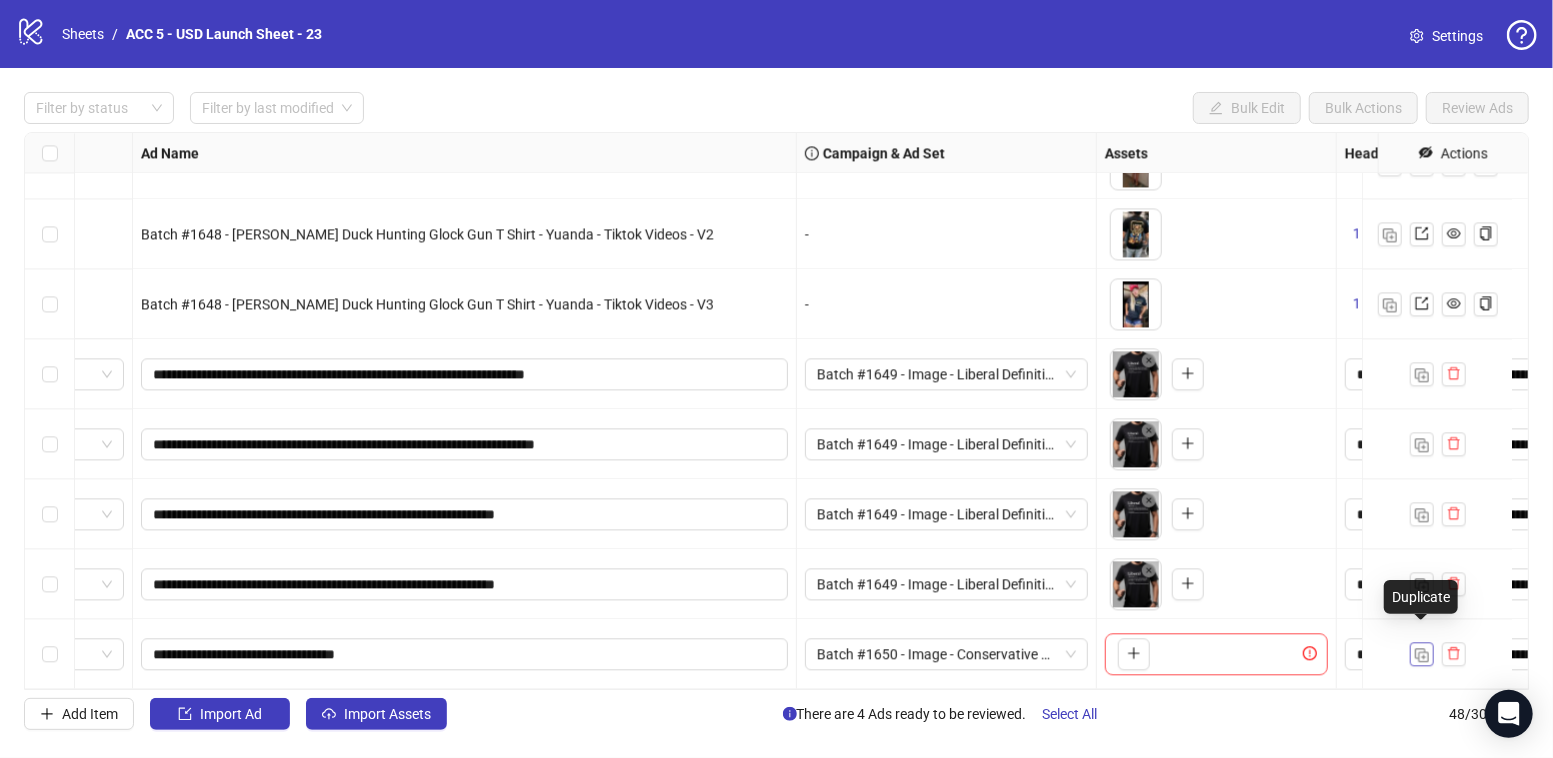 click at bounding box center (1422, 655) 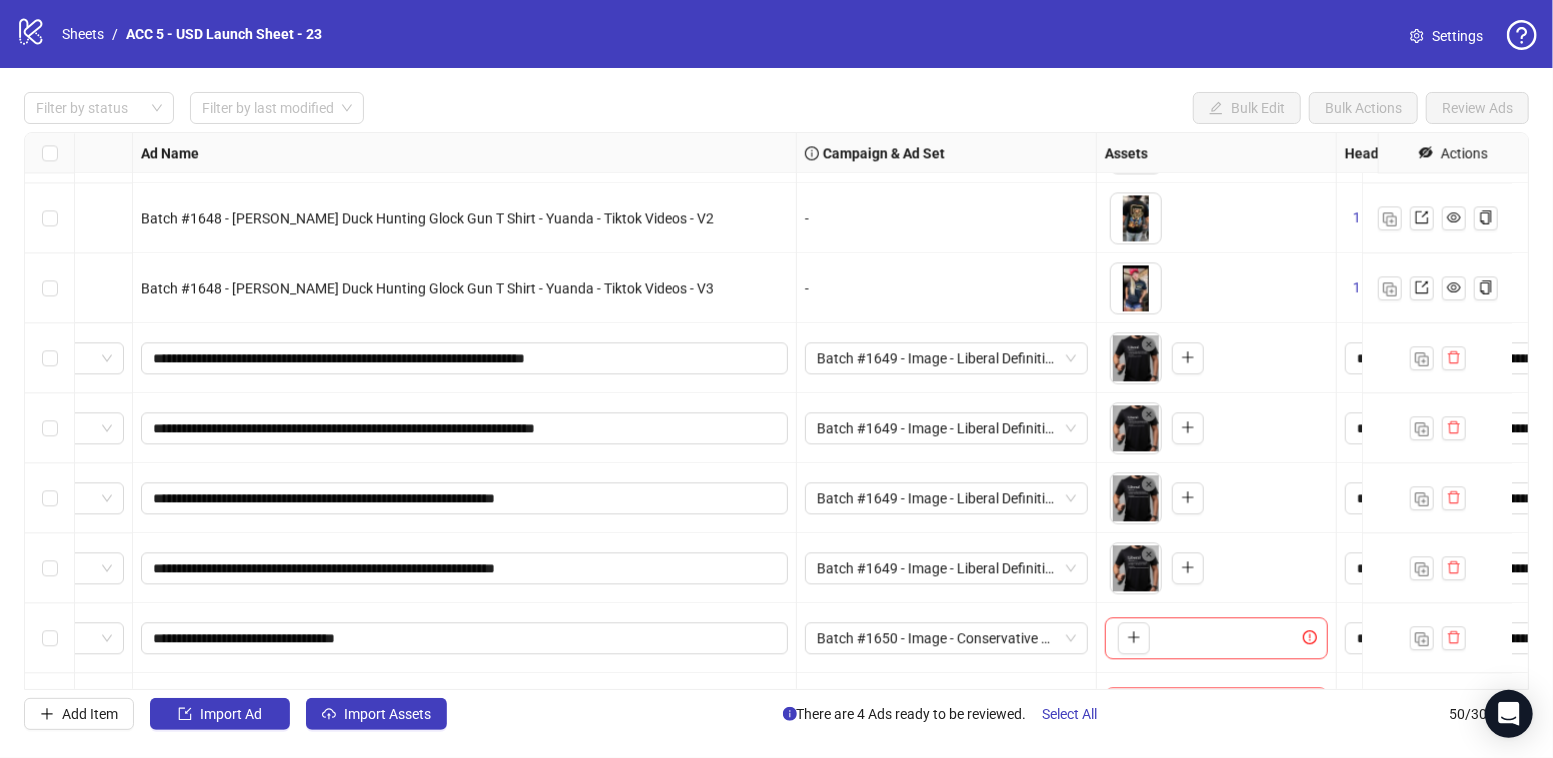 scroll, scrollTop: 3000, scrollLeft: 112, axis: both 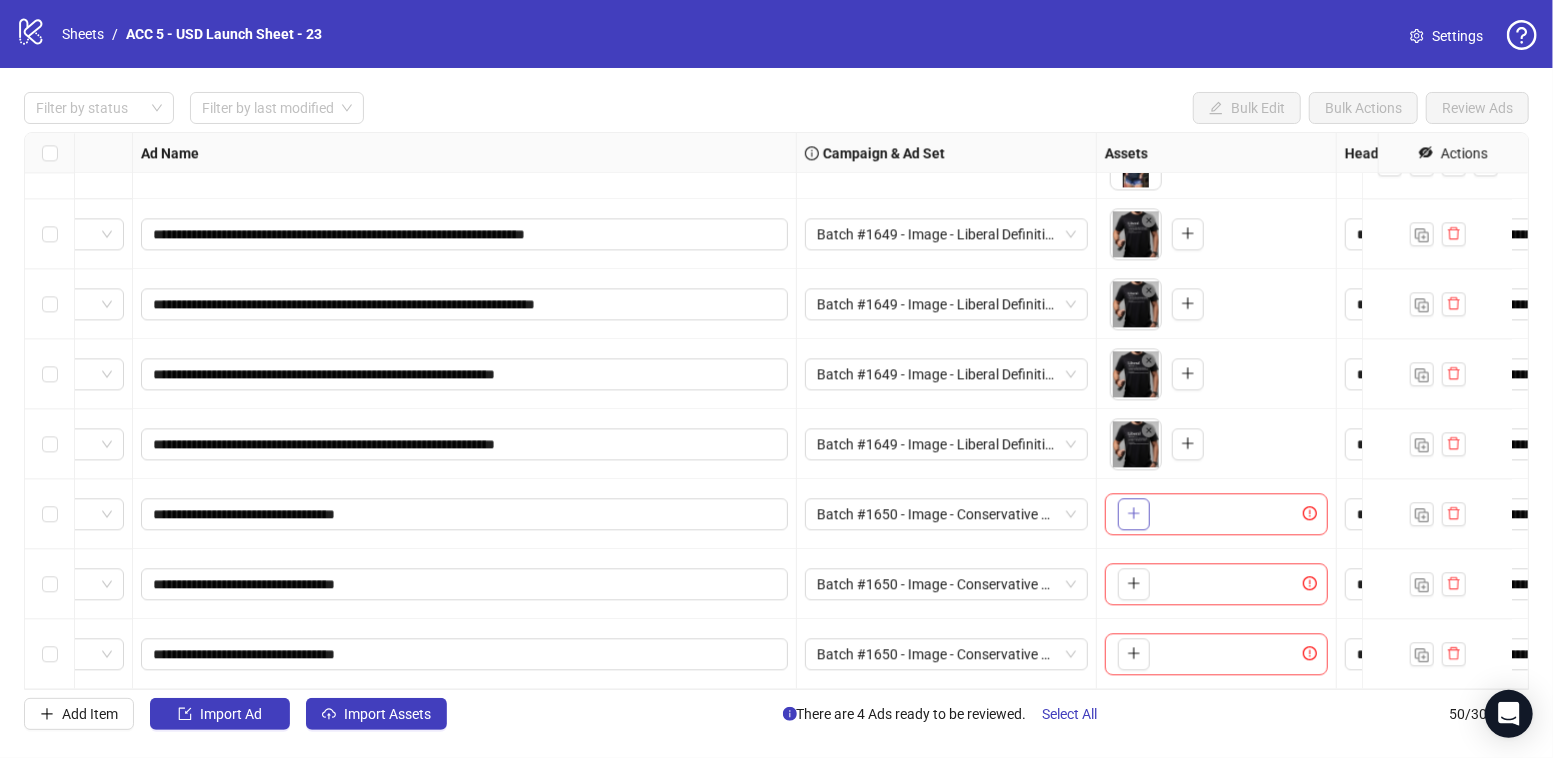 click at bounding box center (1134, 514) 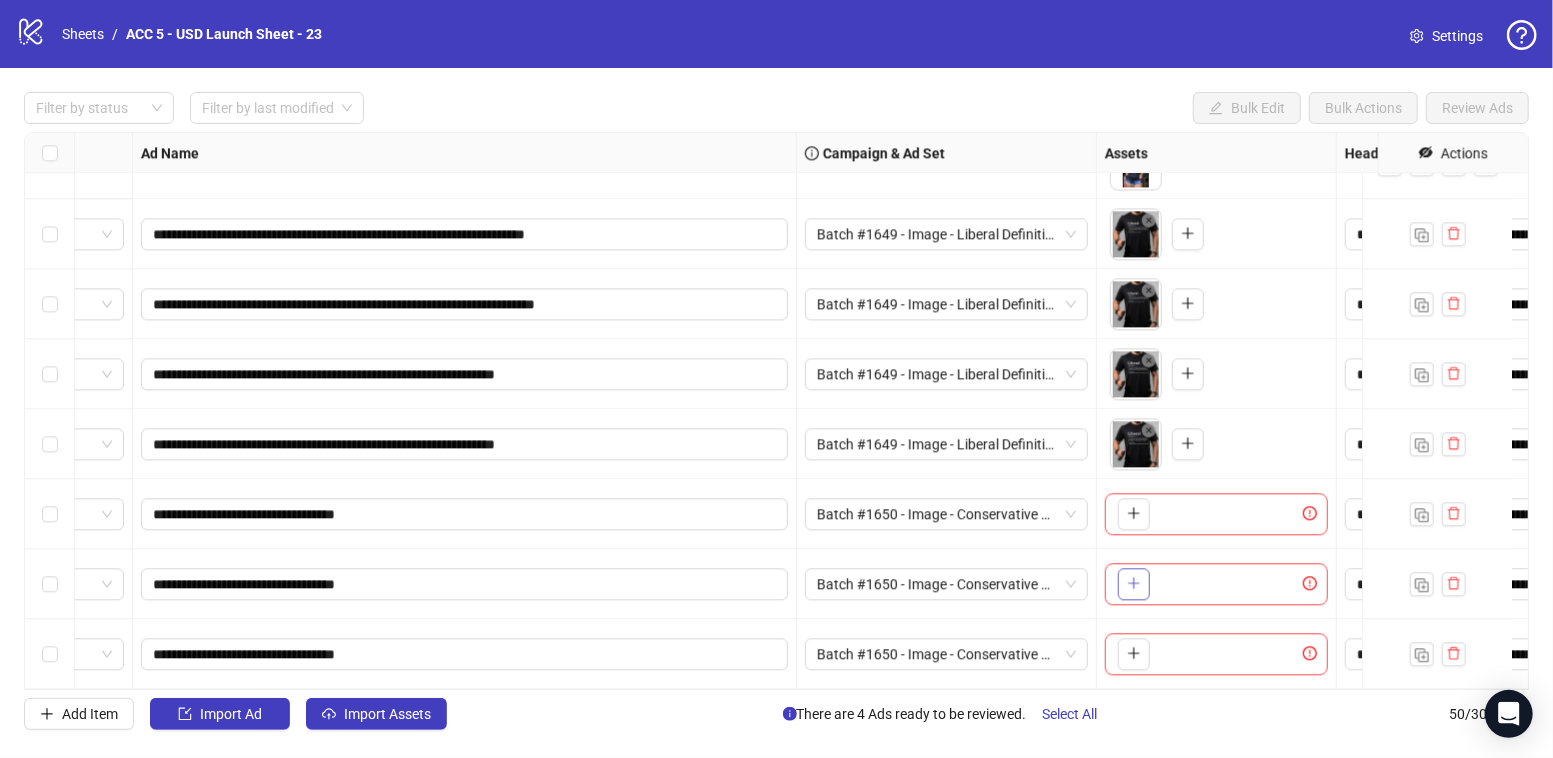 click 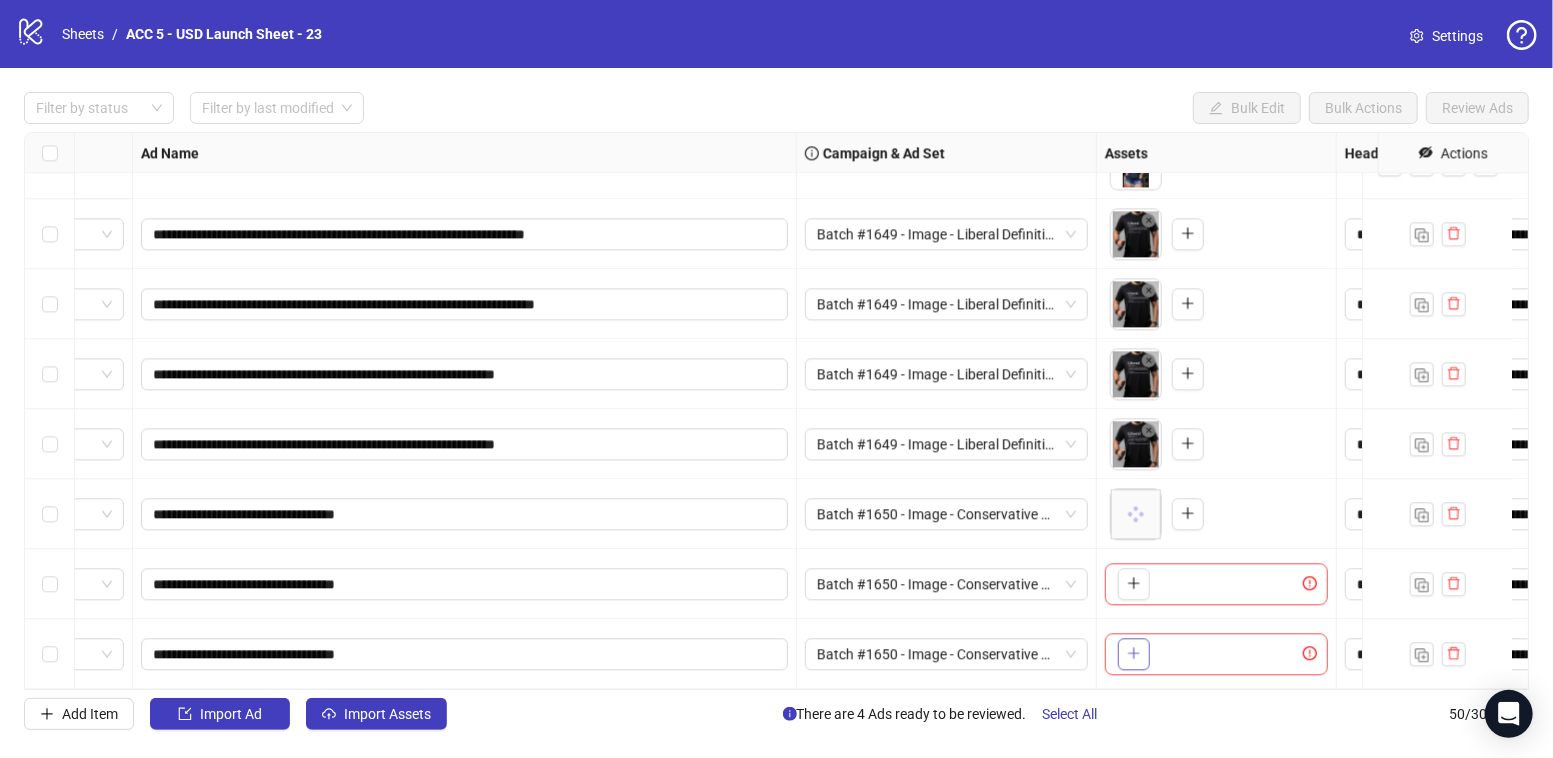 click at bounding box center (1134, 654) 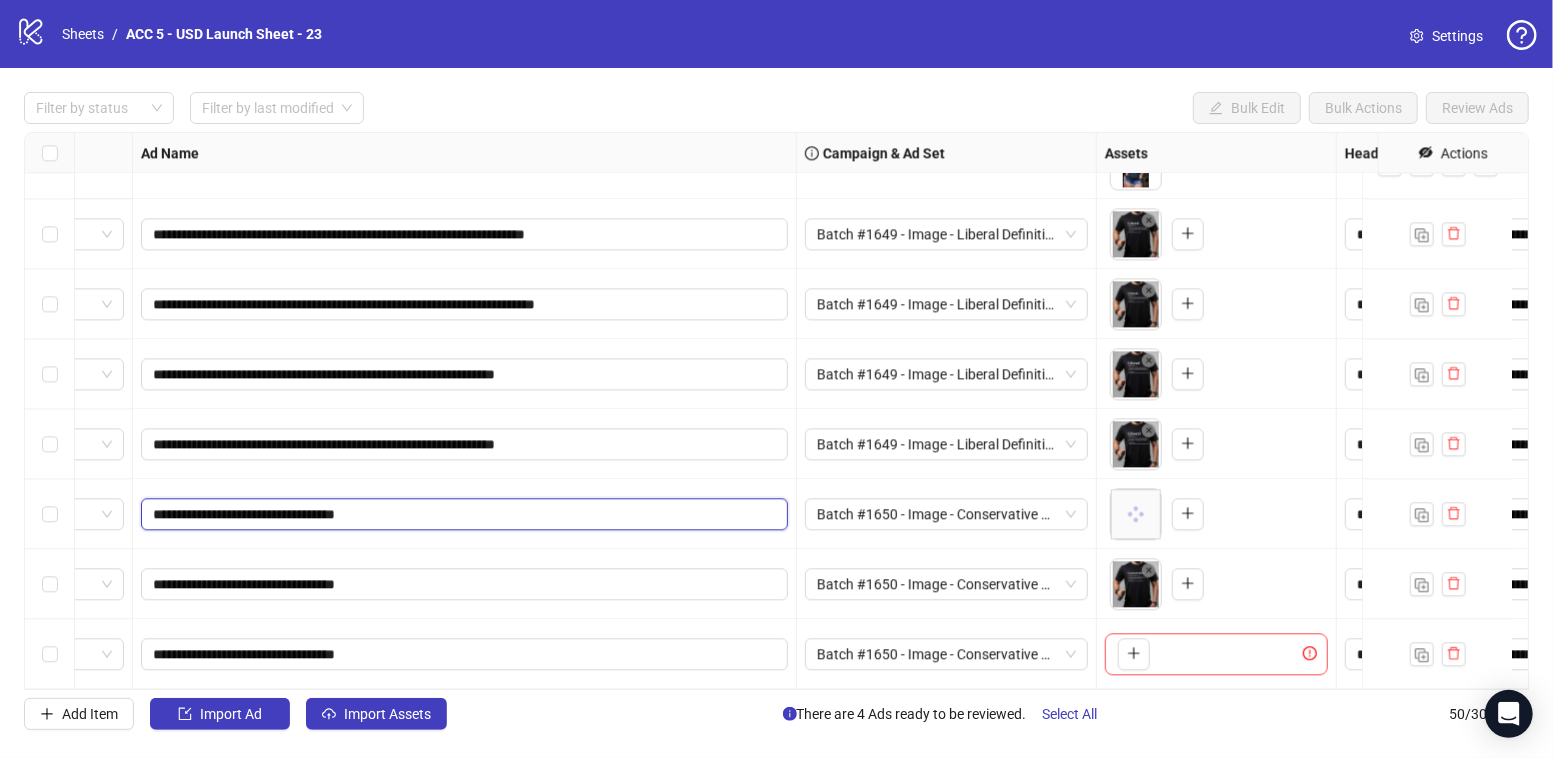 drag, startPoint x: 339, startPoint y: 496, endPoint x: 547, endPoint y: 524, distance: 209.87616 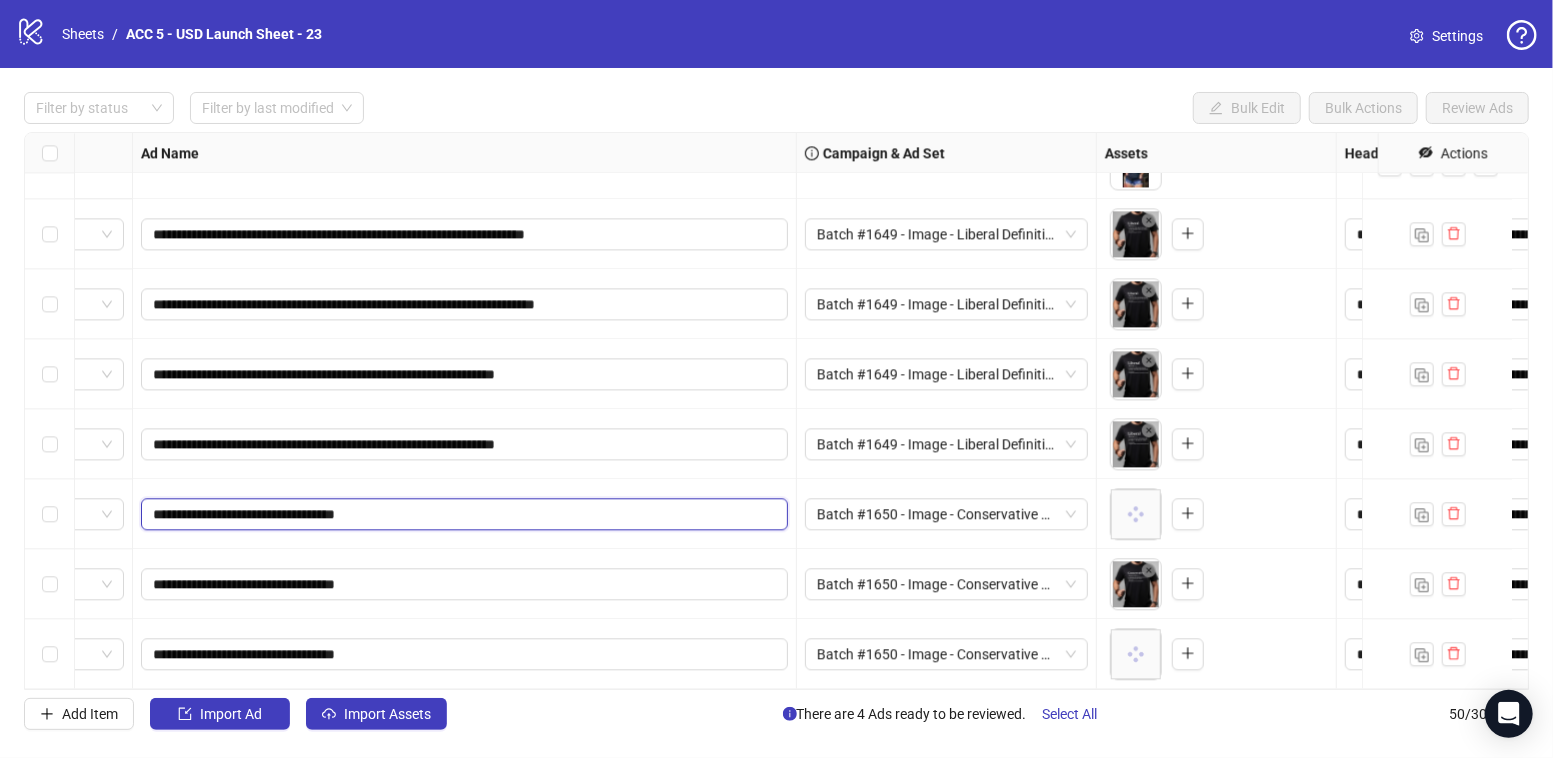 type on "**********" 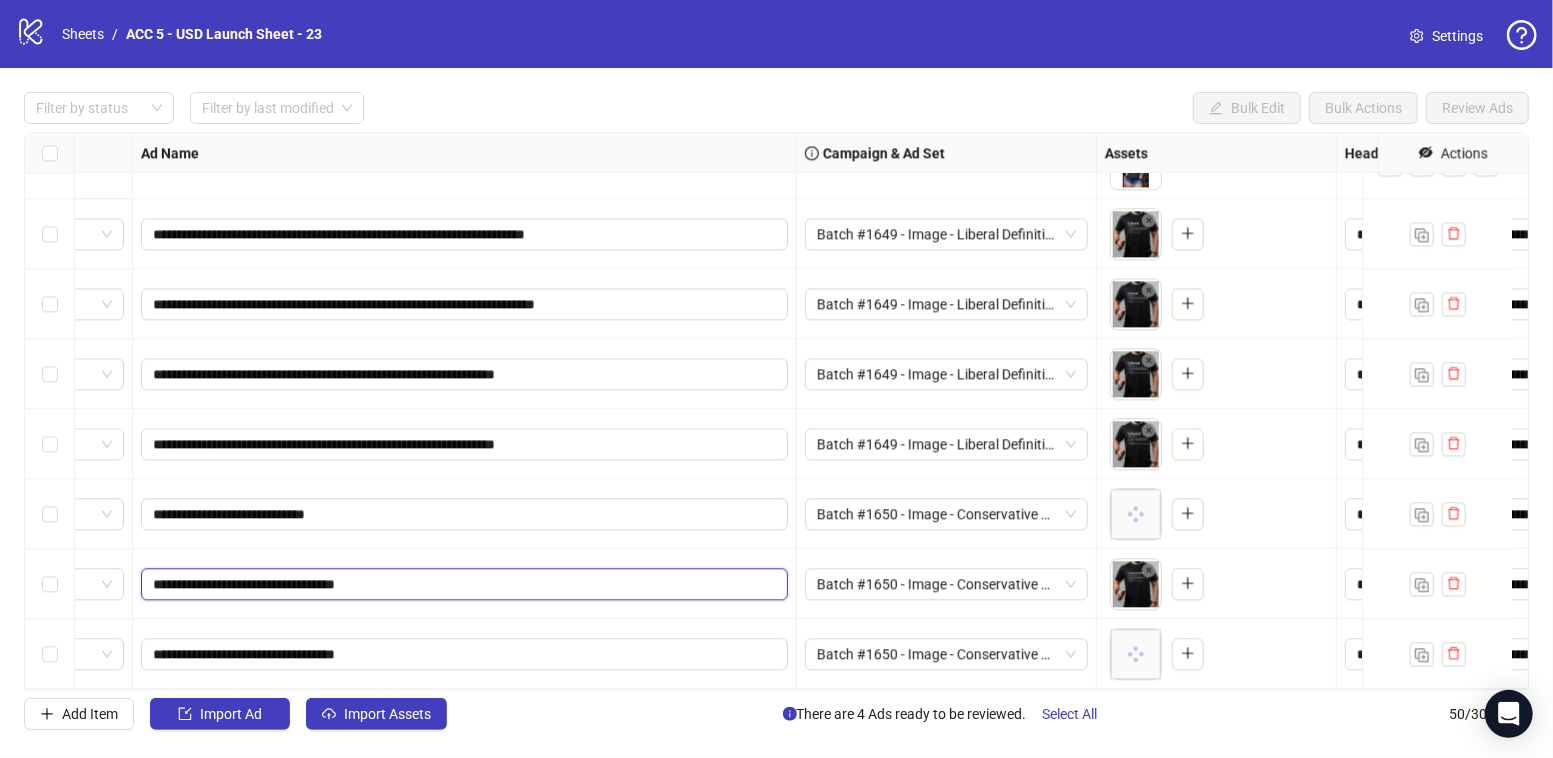 drag, startPoint x: 338, startPoint y: 568, endPoint x: 461, endPoint y: 578, distance: 123.40584 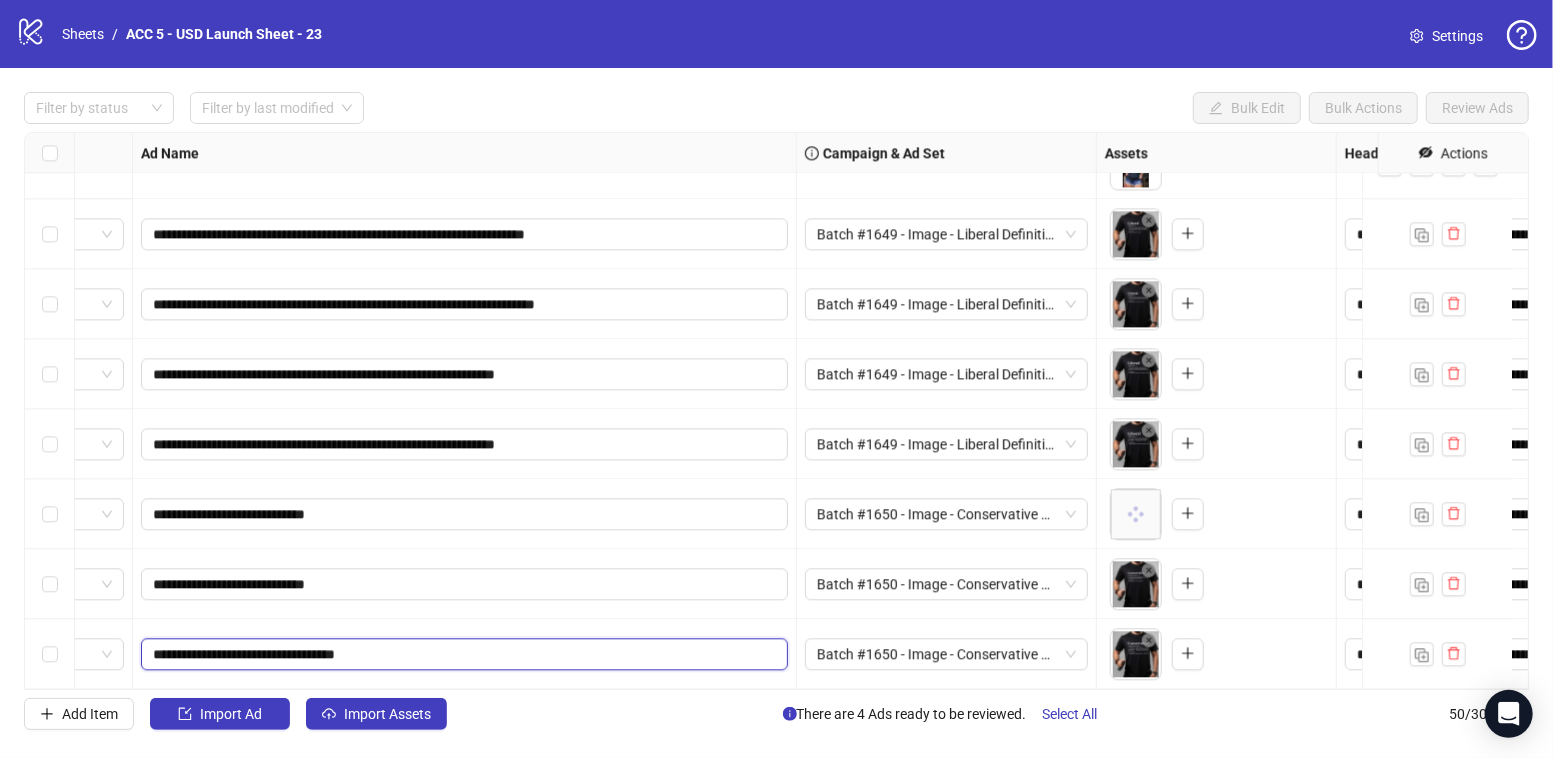 drag, startPoint x: 391, startPoint y: 641, endPoint x: 503, endPoint y: 657, distance: 113.137085 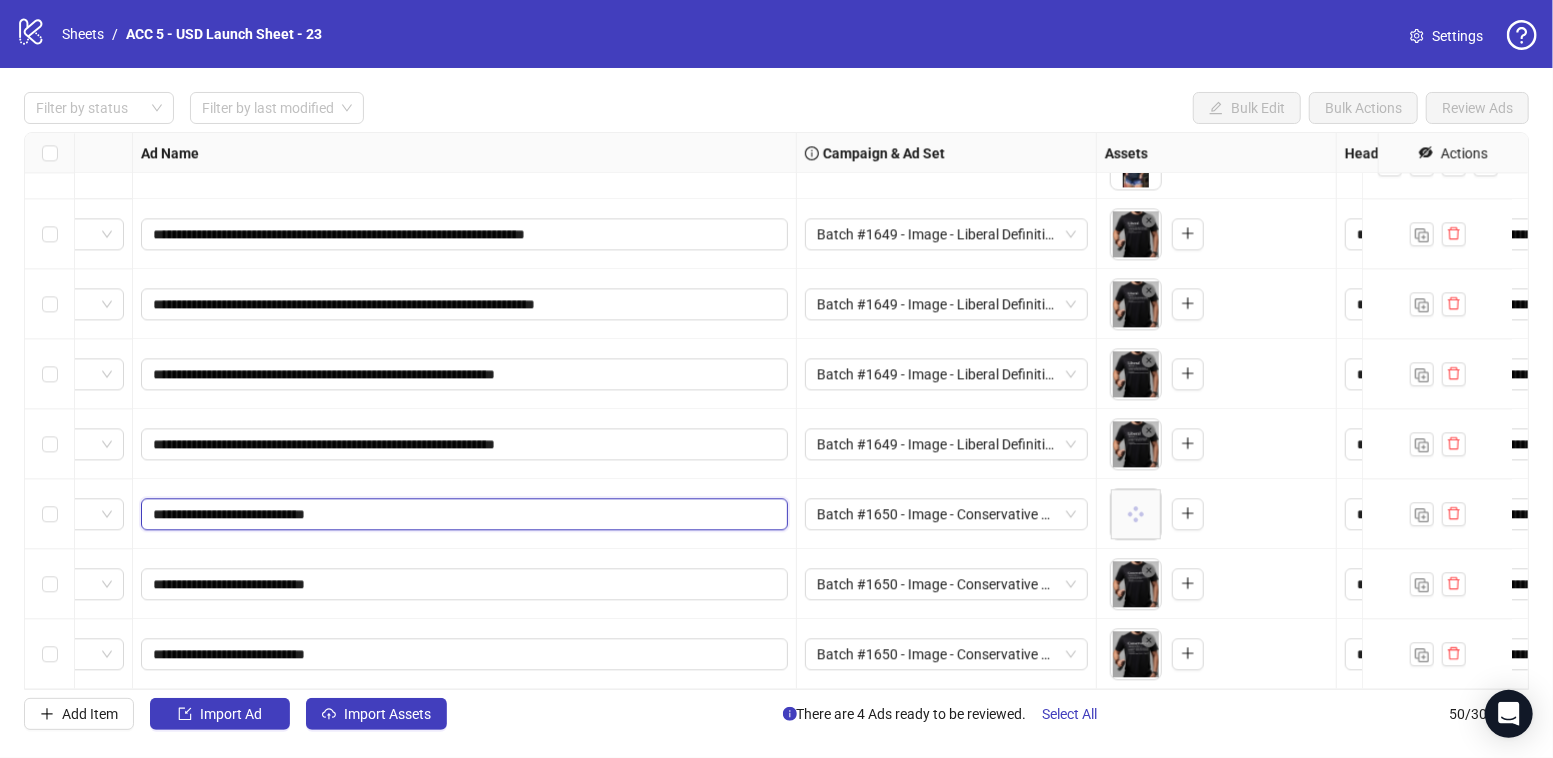 click on "**********" at bounding box center [462, 514] 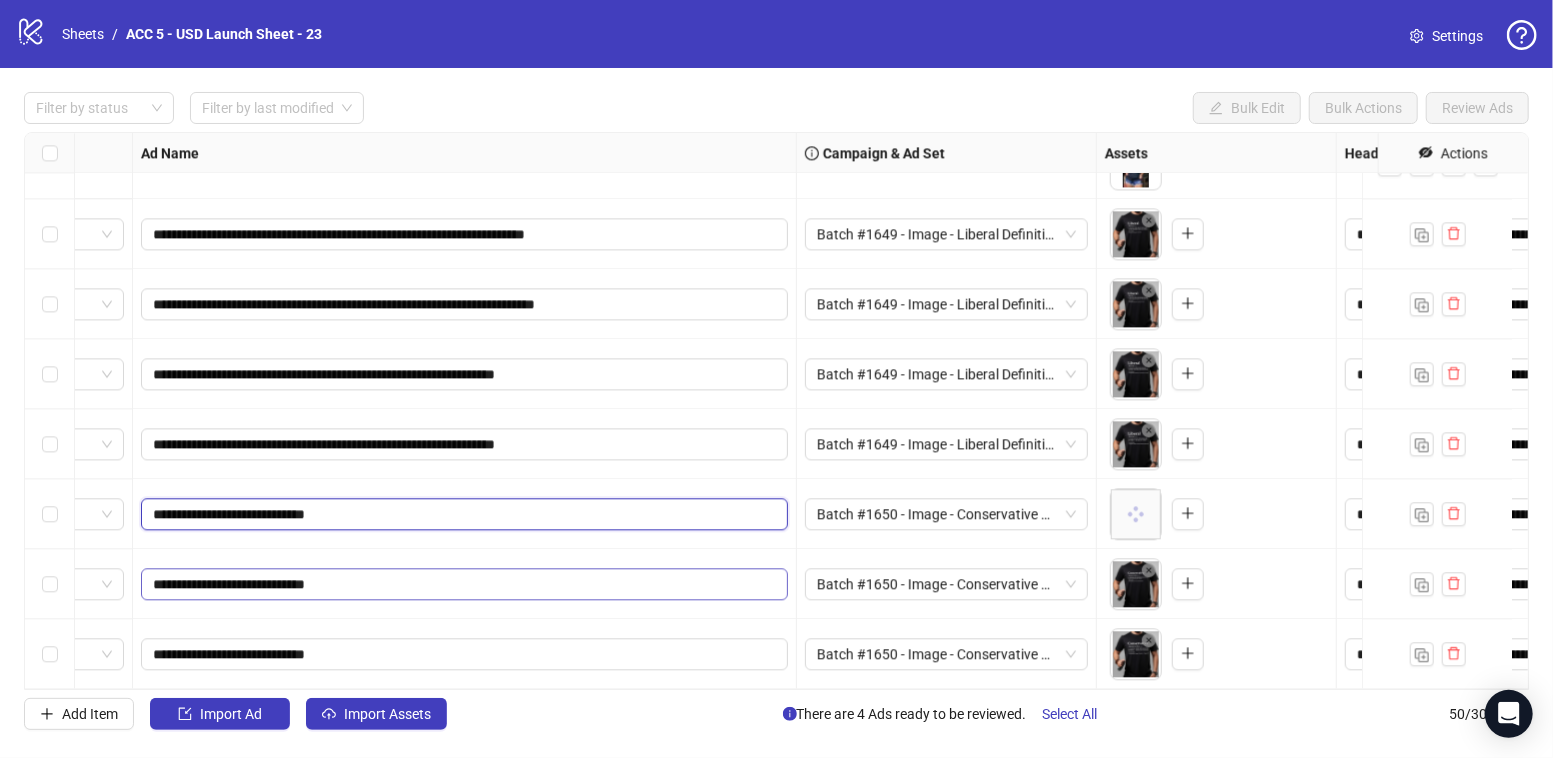 type on "**********" 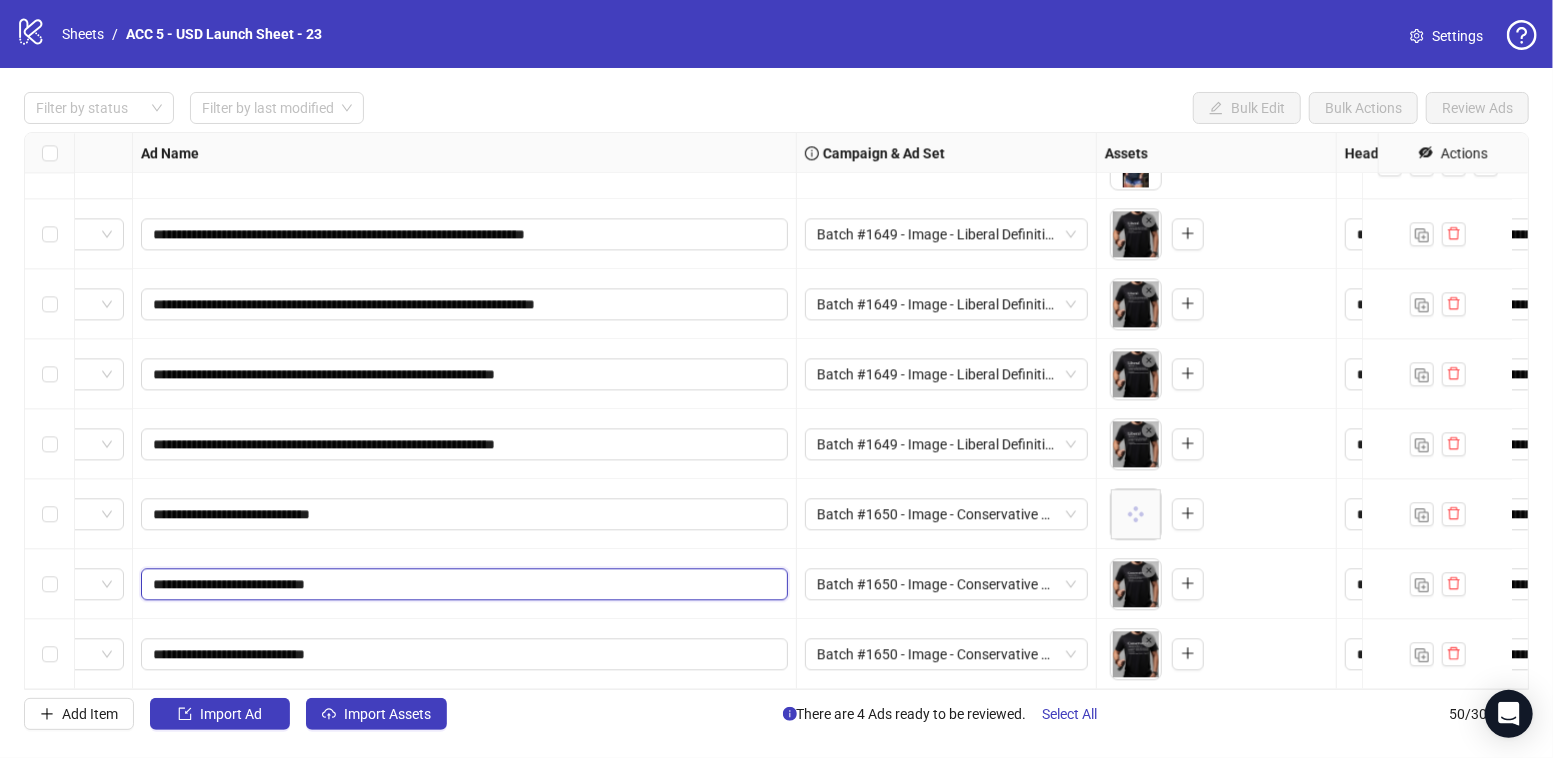 click on "**********" at bounding box center [462, 584] 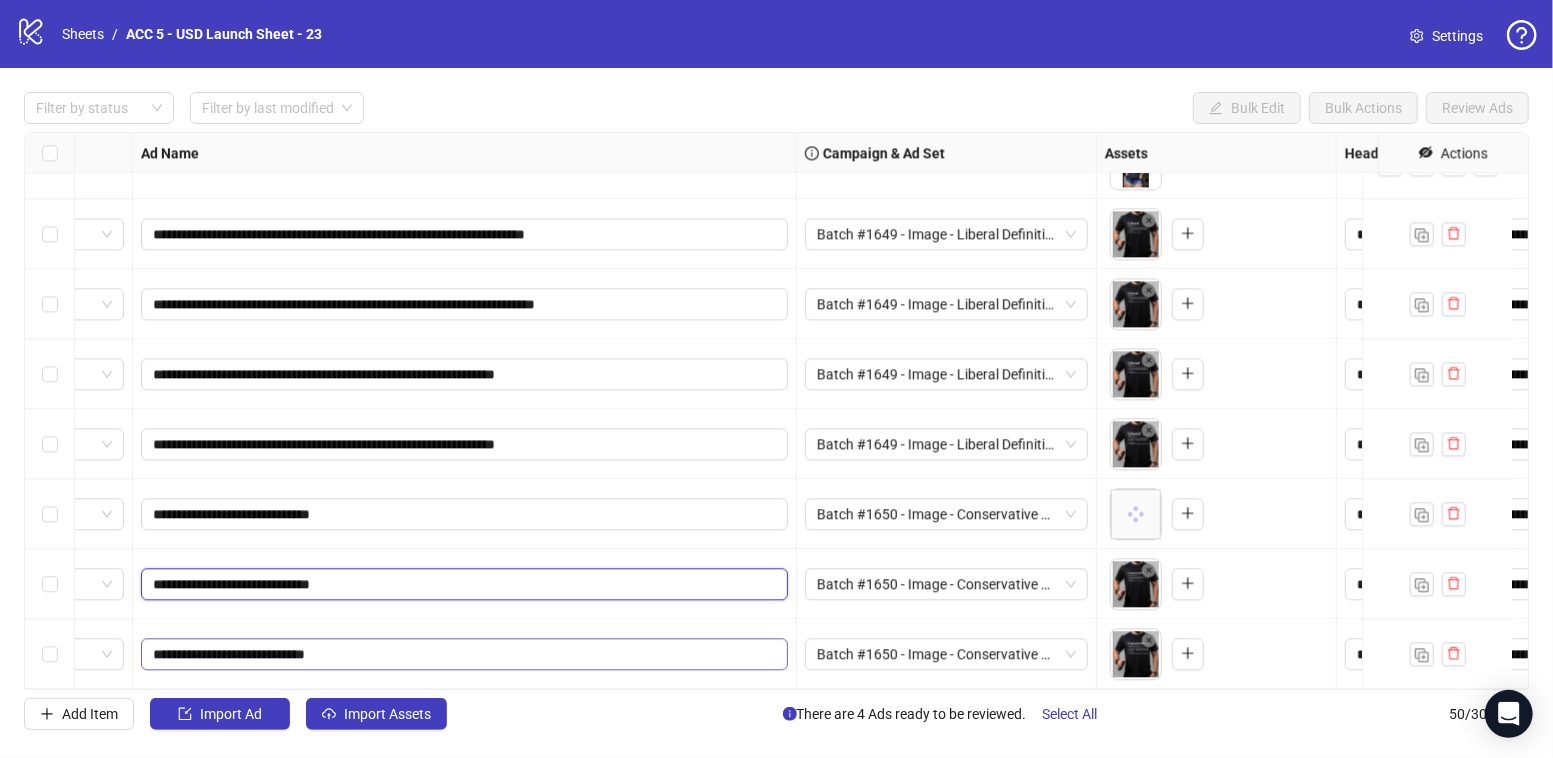 type on "**********" 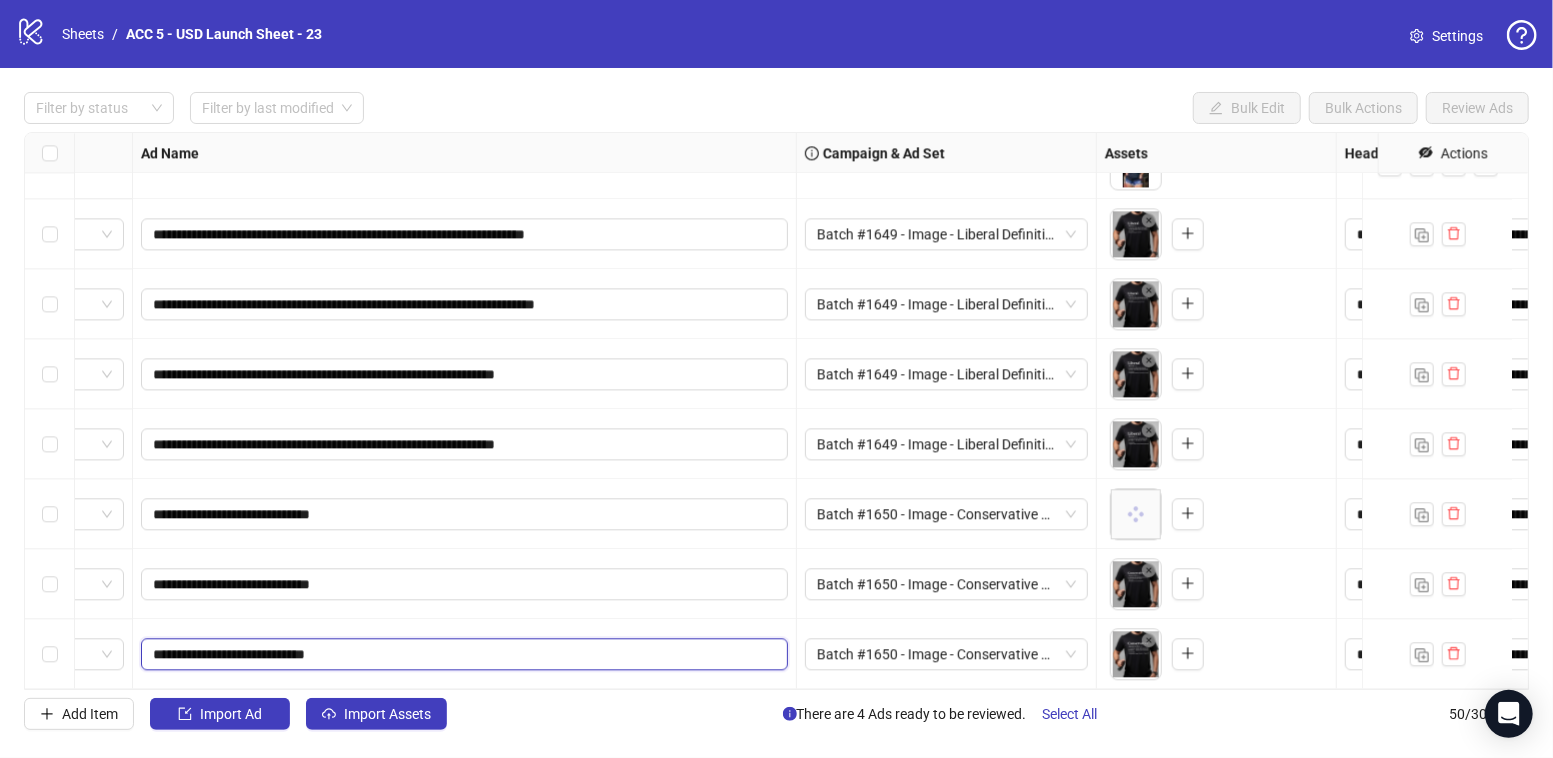 click on "**********" at bounding box center (462, 654) 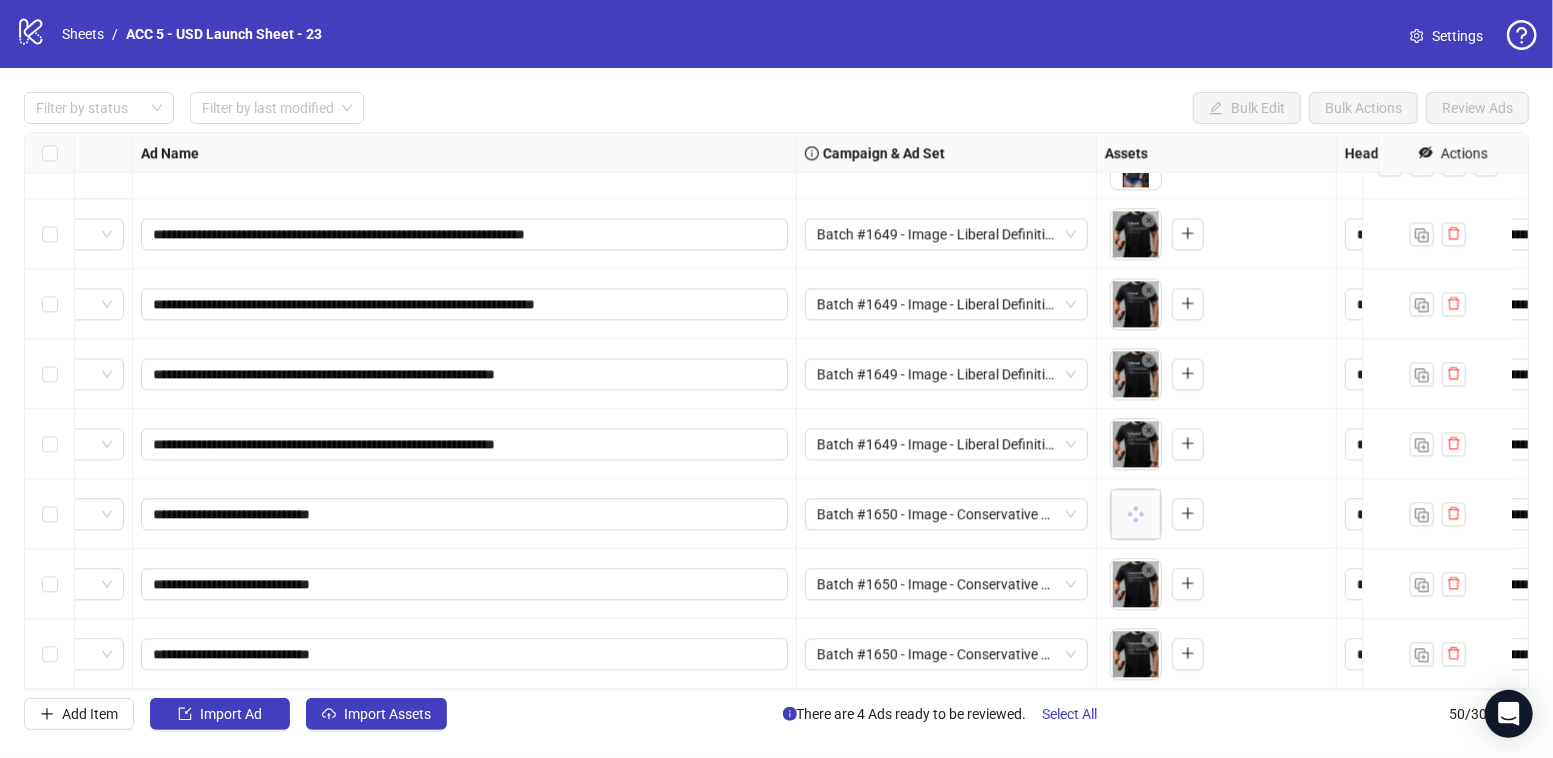 click on "**********" at bounding box center (465, 654) 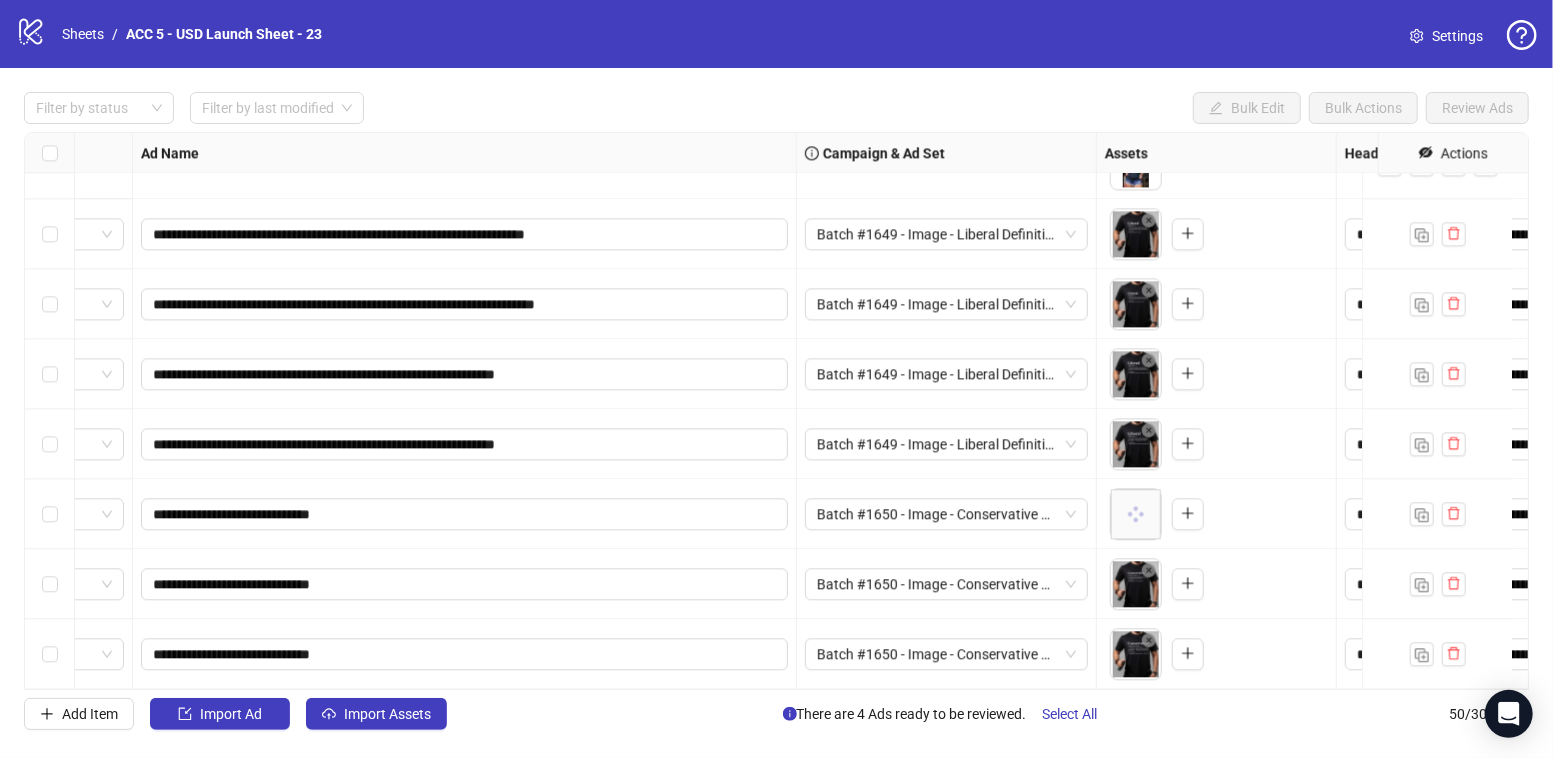 scroll, scrollTop: 2996, scrollLeft: 102, axis: both 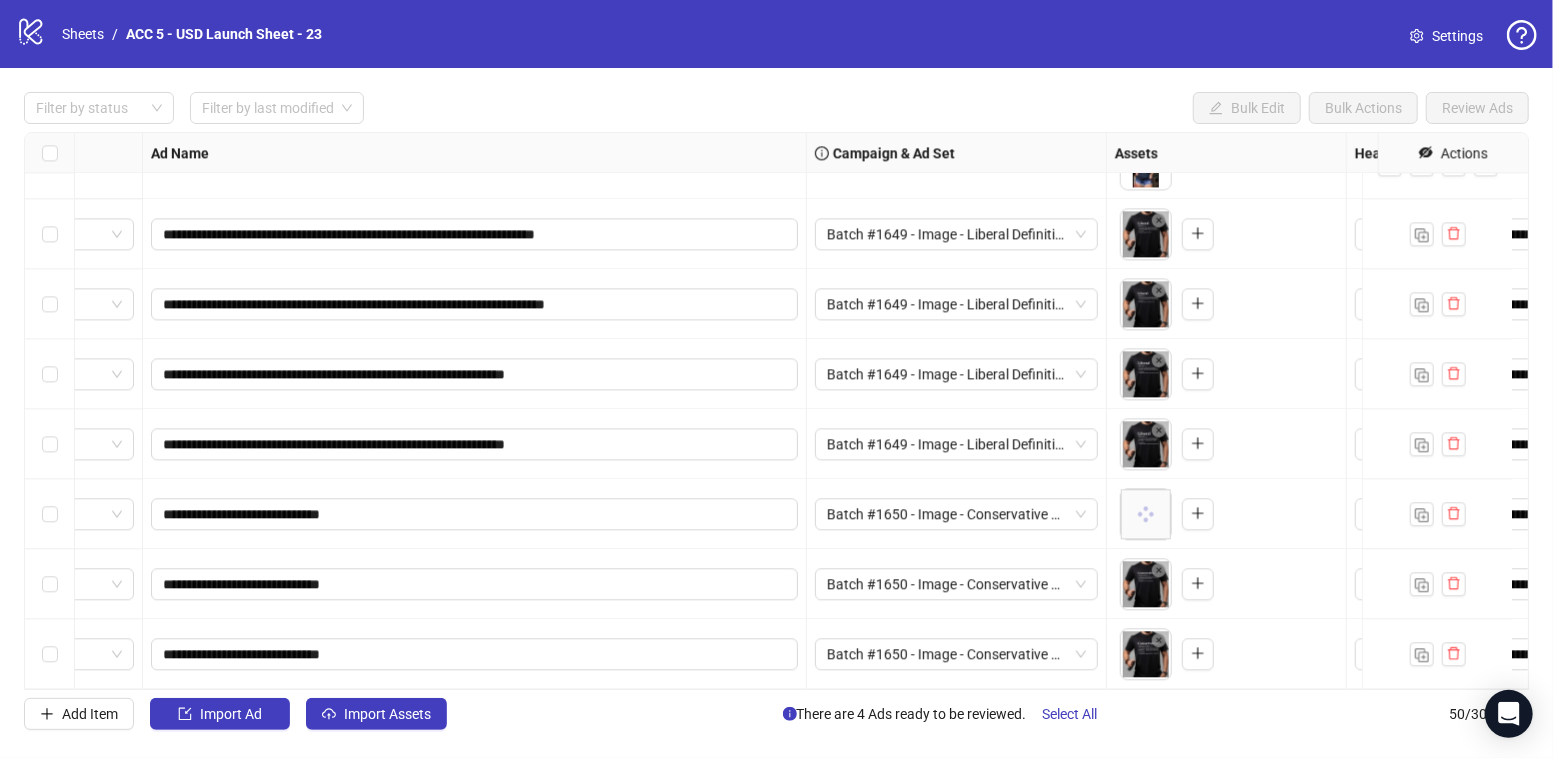 click on "**********" at bounding box center (776, 411) 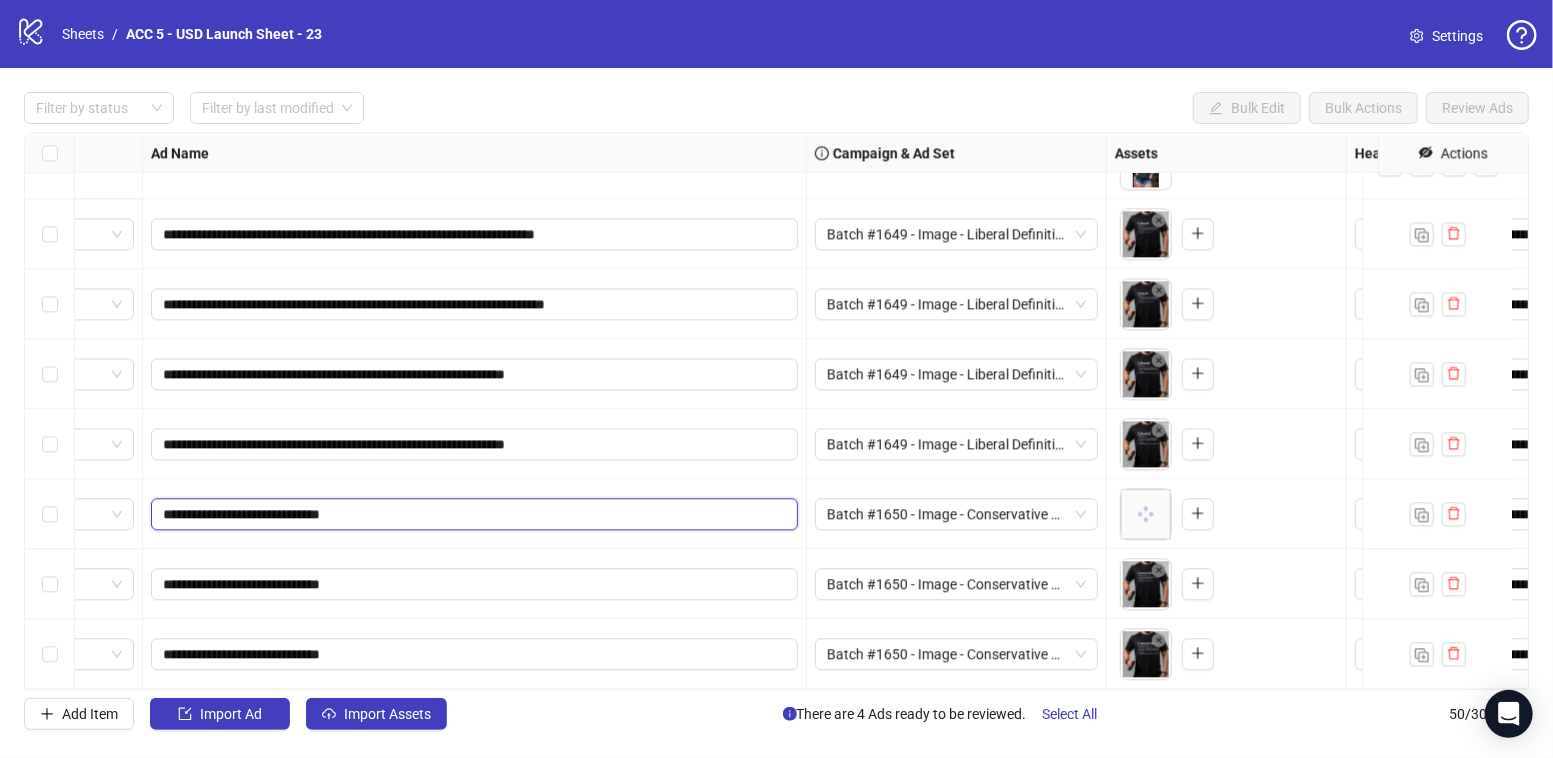 click on "**********" at bounding box center [472, 514] 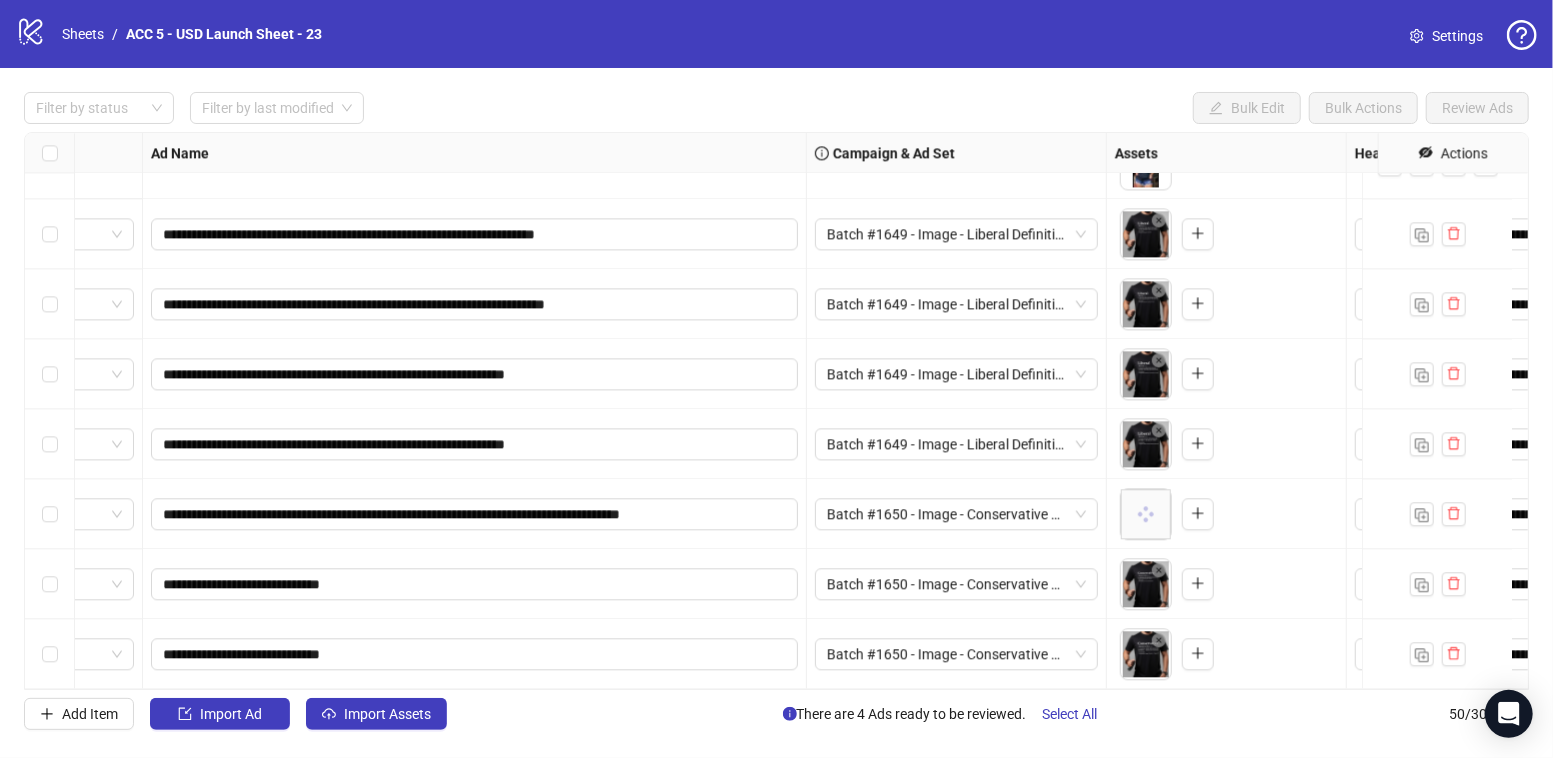 click on "**********" at bounding box center [475, 514] 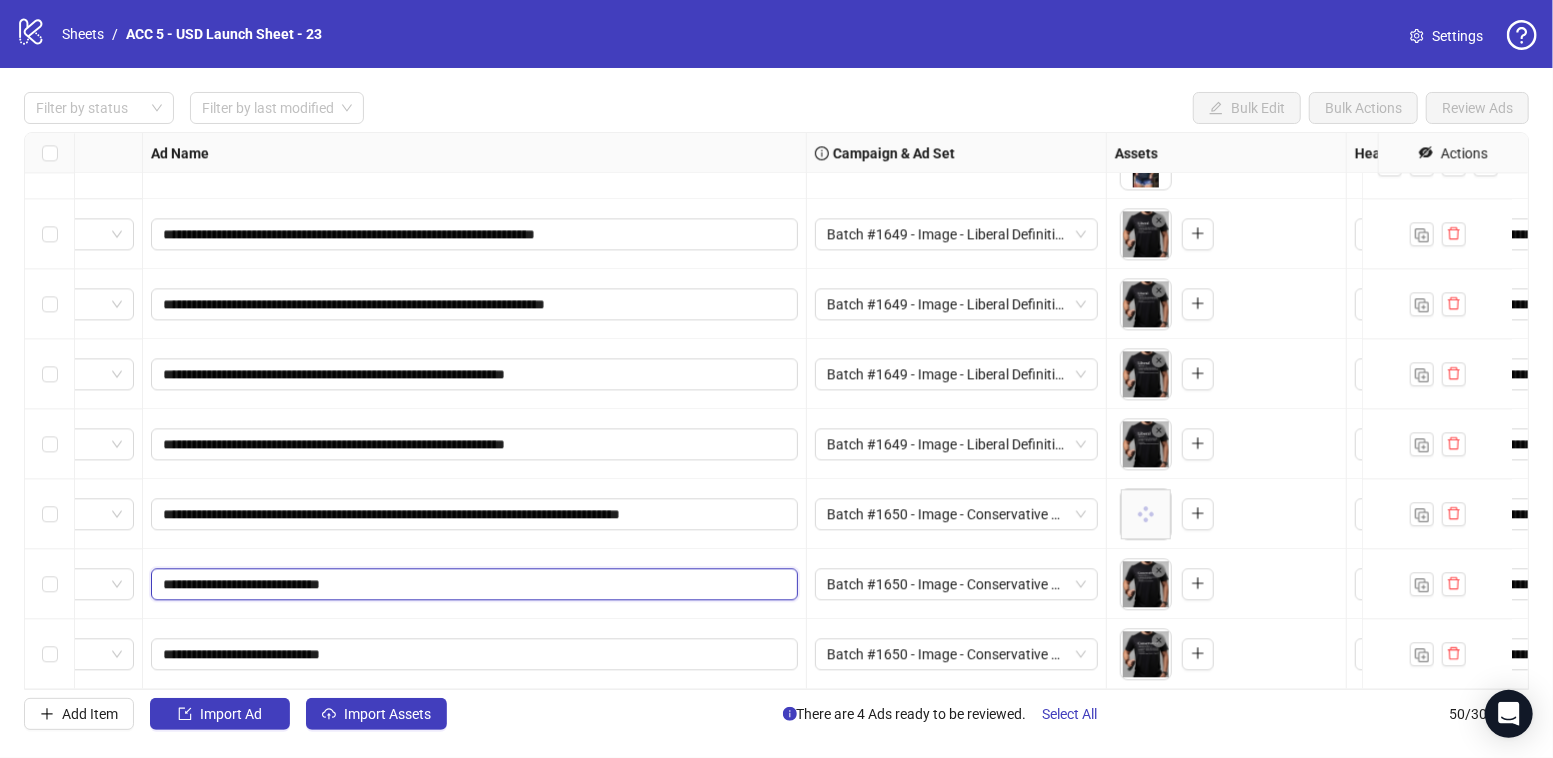 click on "**********" at bounding box center [472, 584] 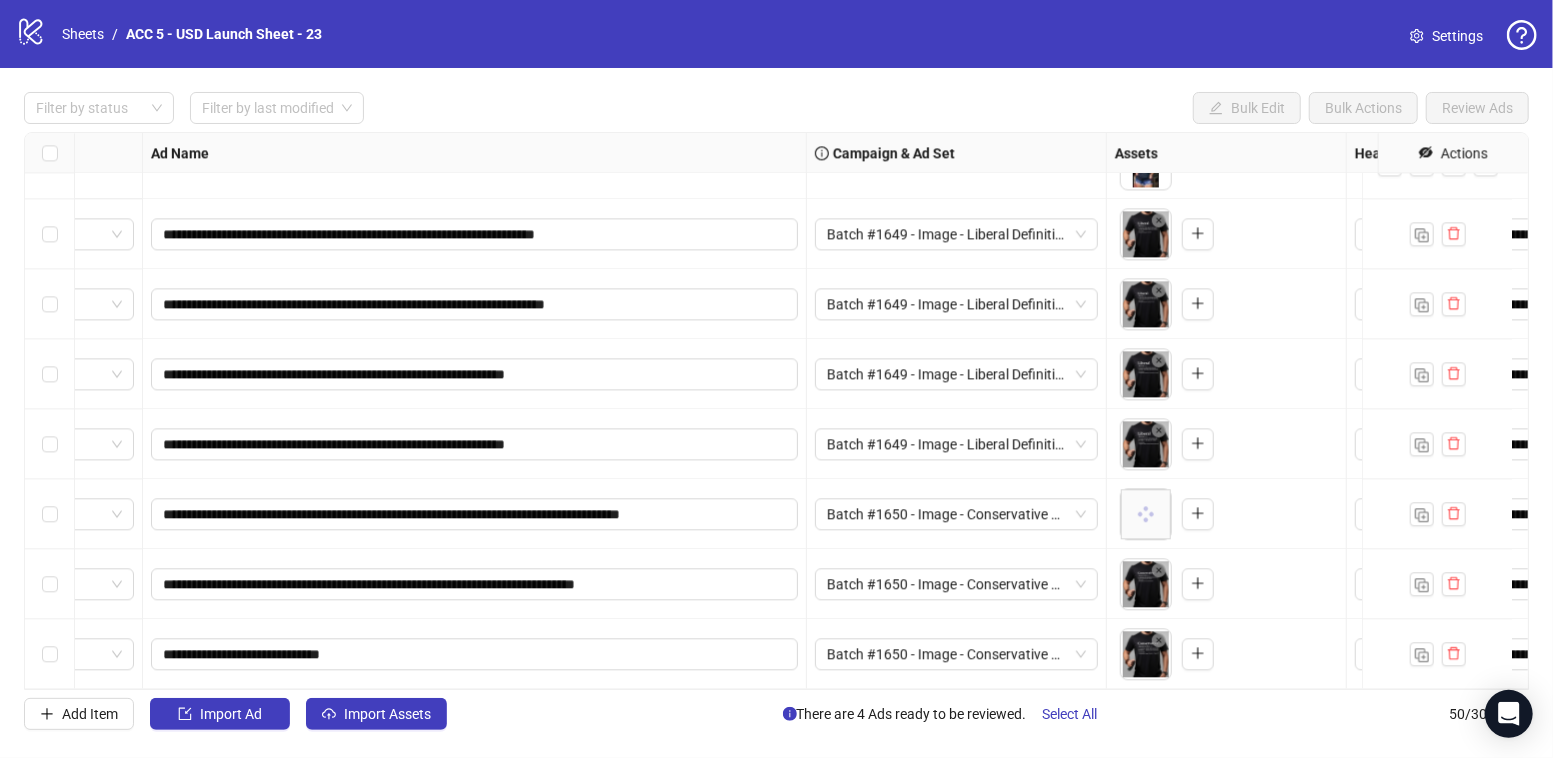 click on "**********" at bounding box center (475, 584) 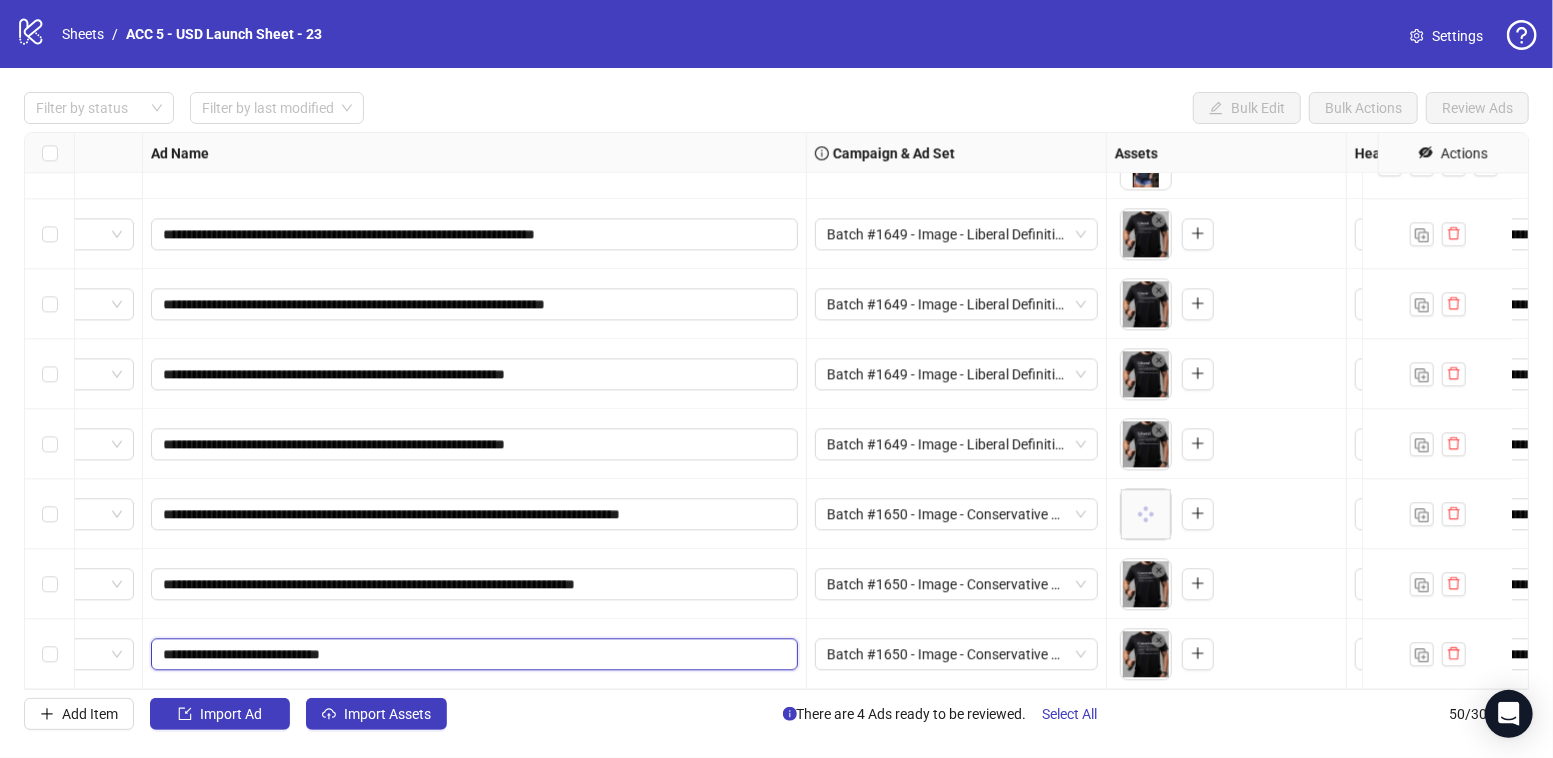click on "**********" at bounding box center [472, 654] 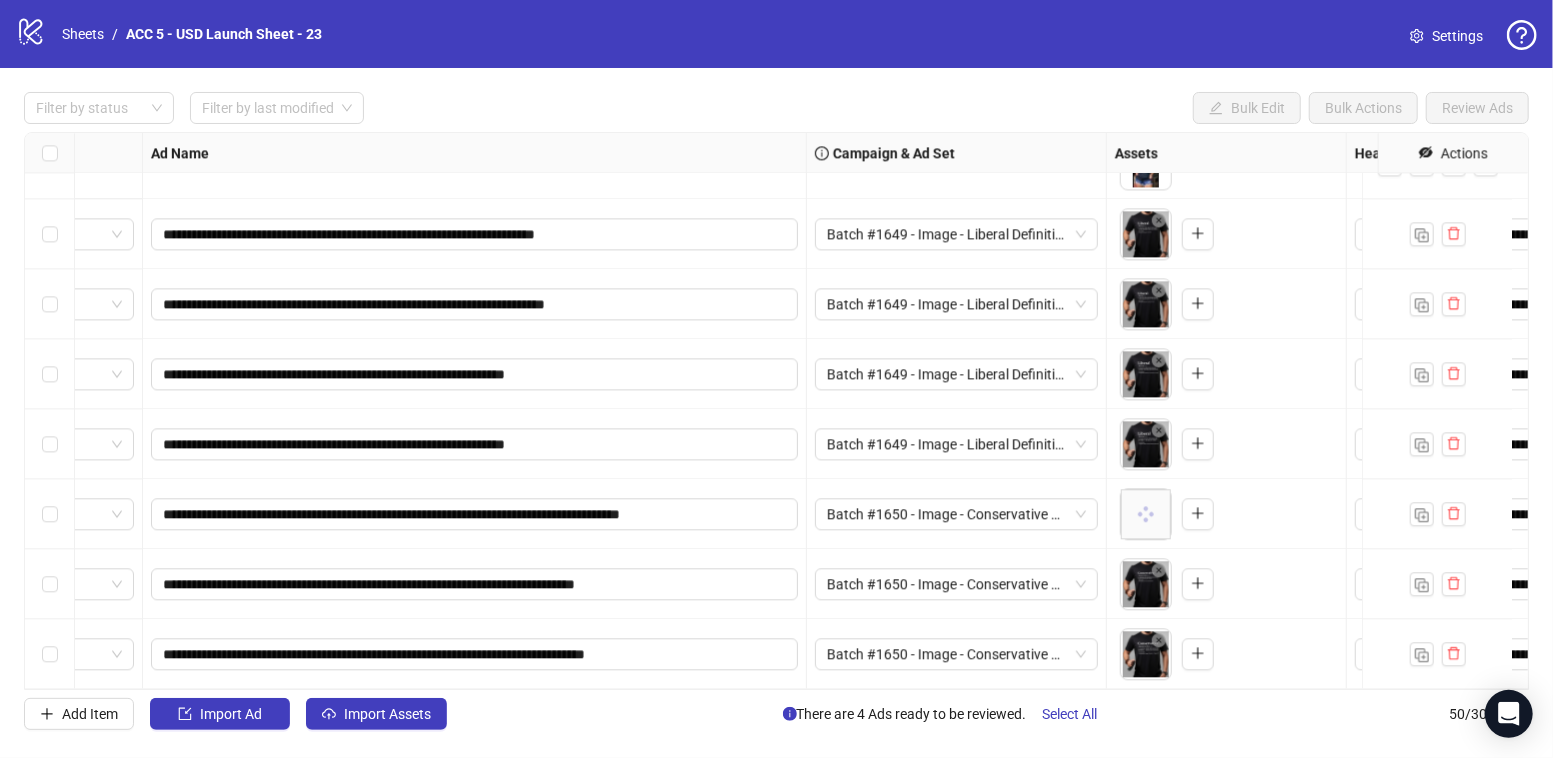 click on "**********" at bounding box center [475, 584] 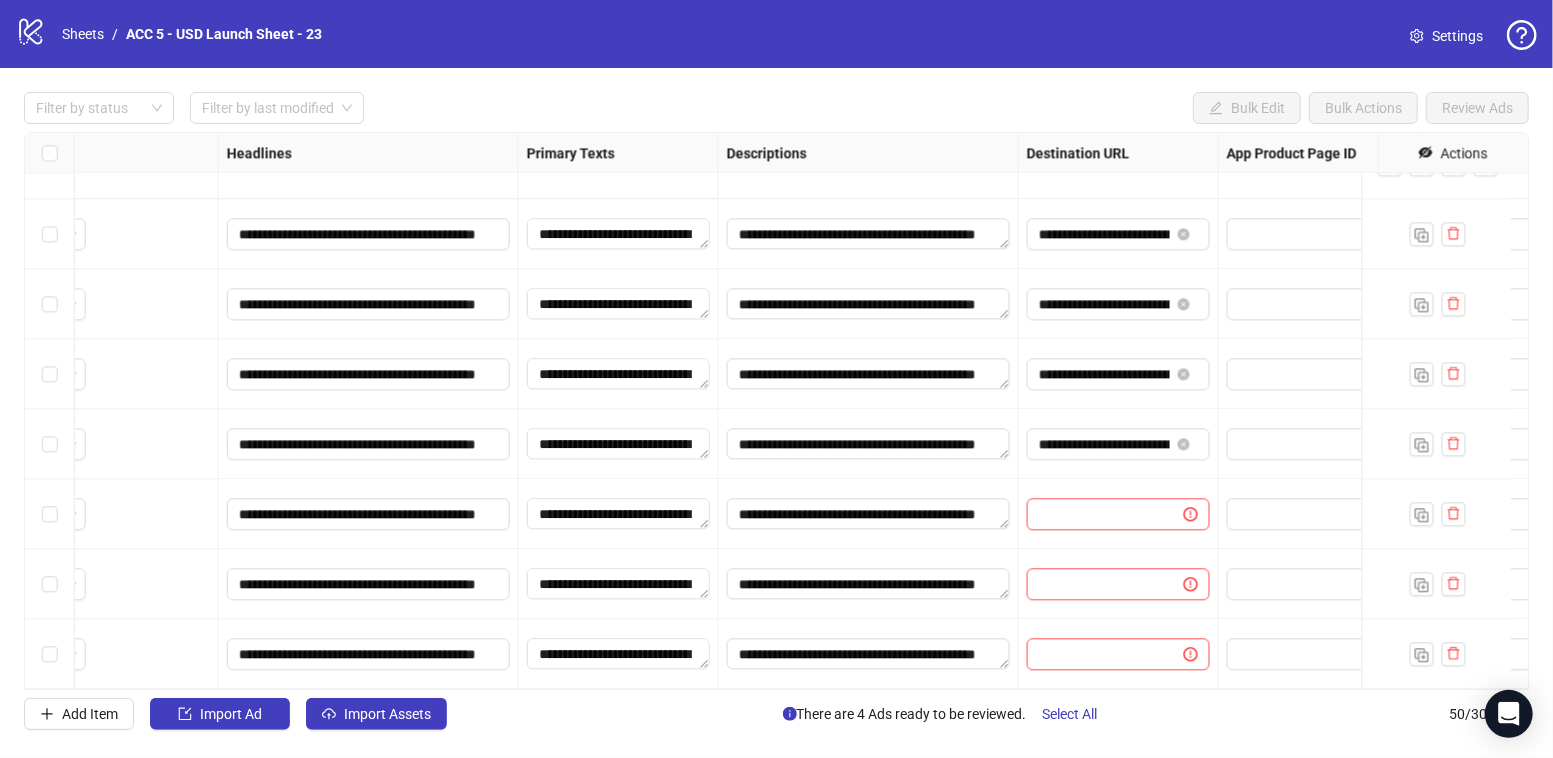 scroll, scrollTop: 2996, scrollLeft: 934, axis: both 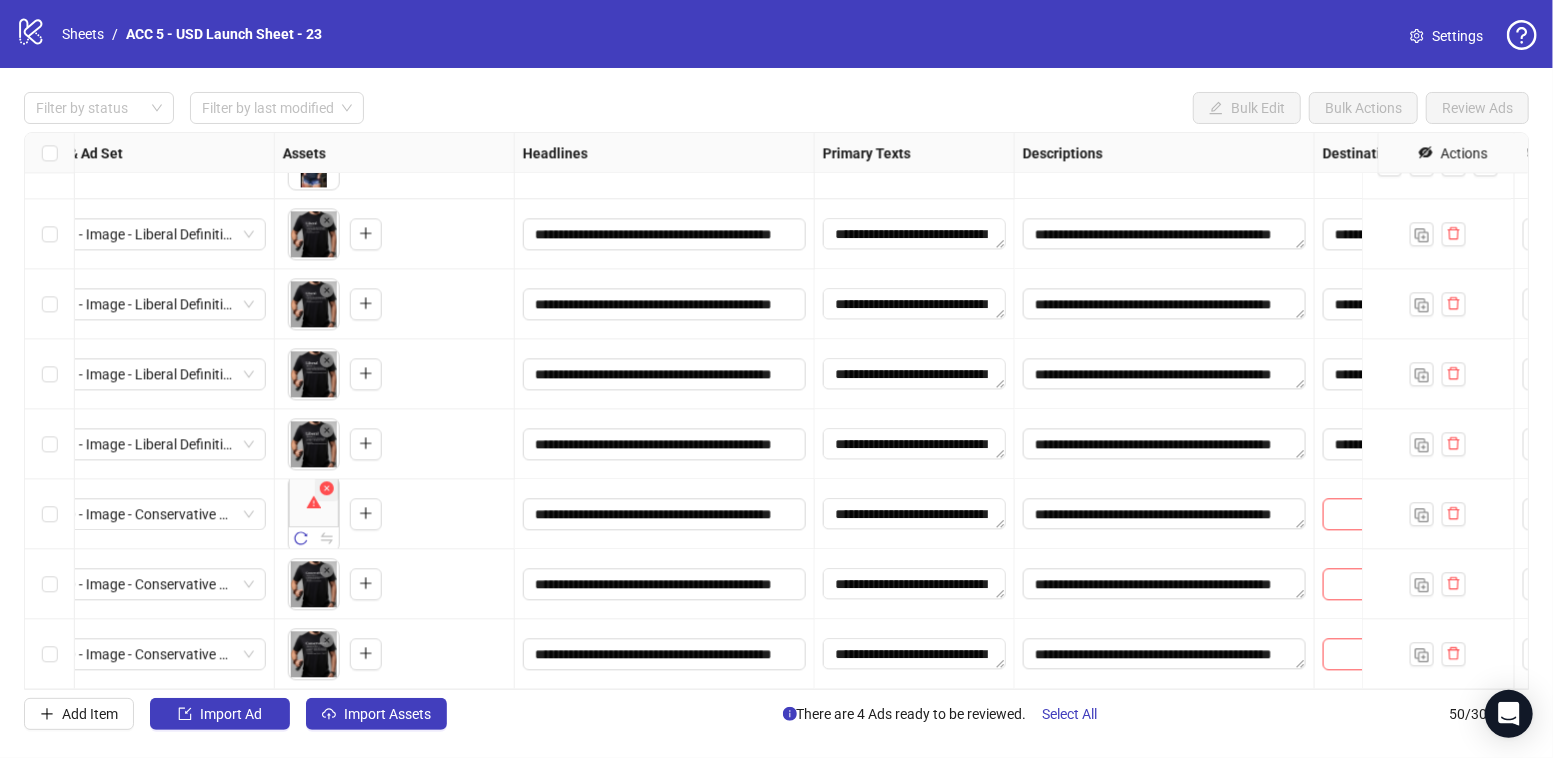 click 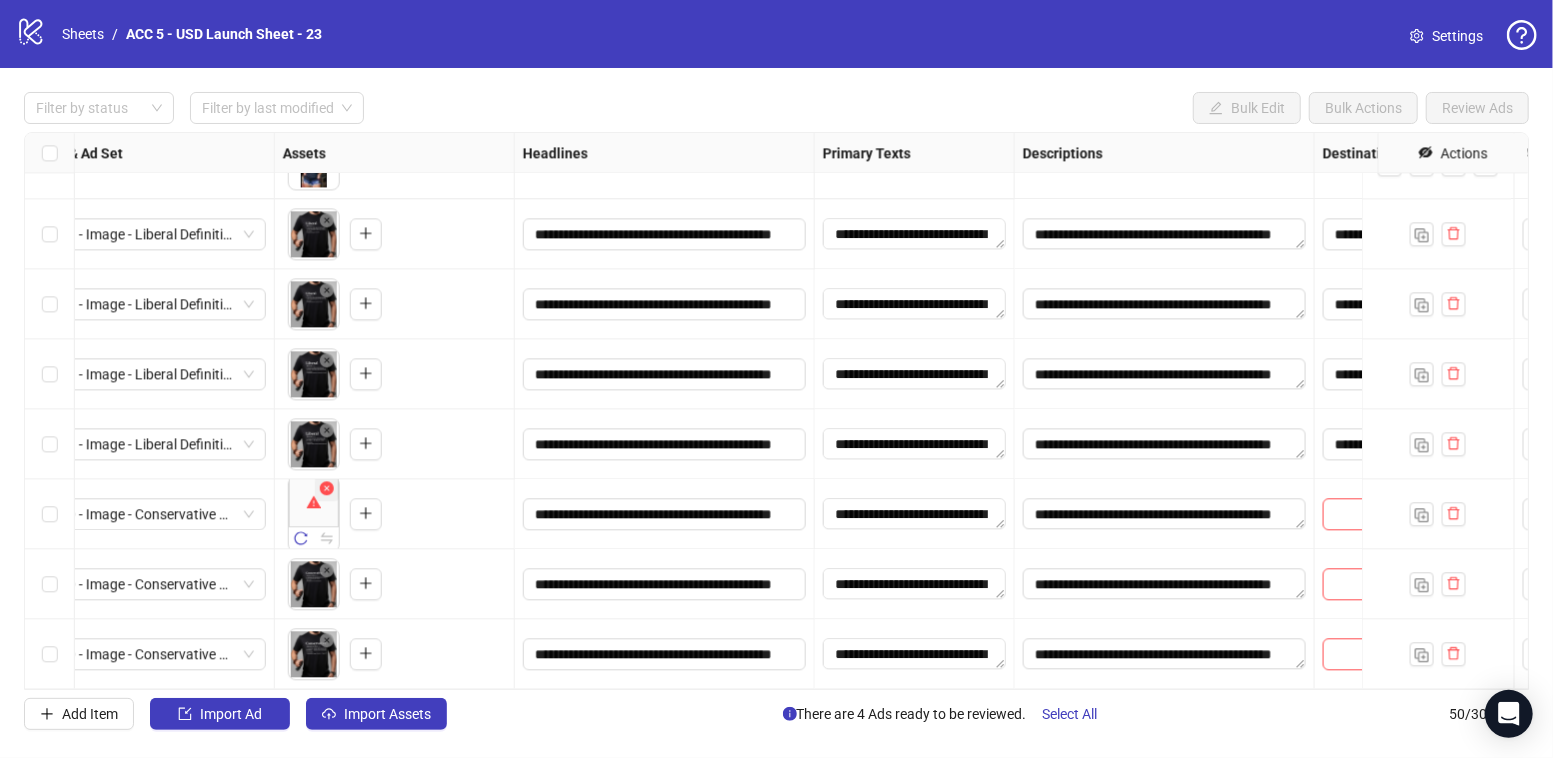click 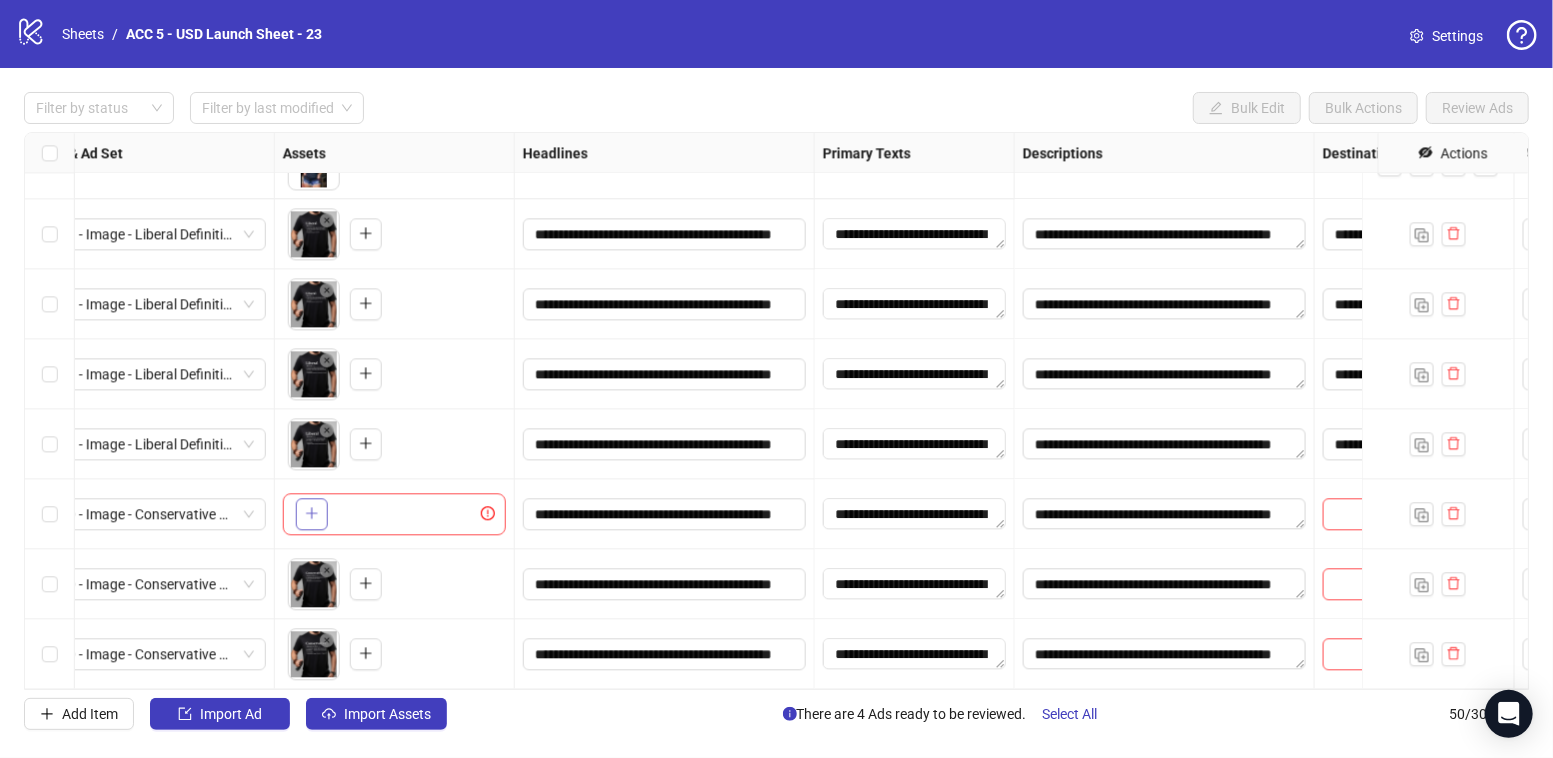 click 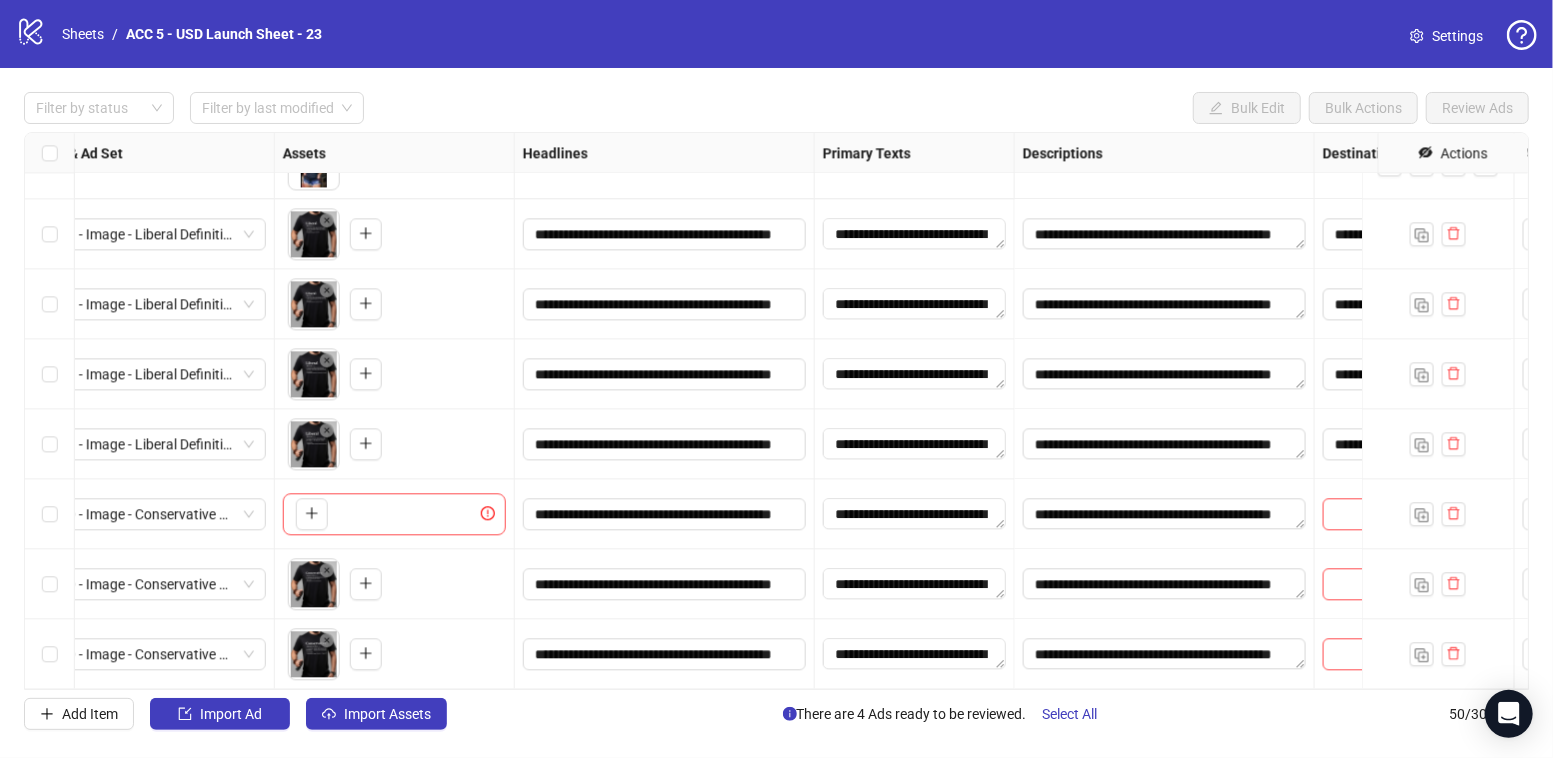 scroll, scrollTop: 2996, scrollLeft: 1305, axis: both 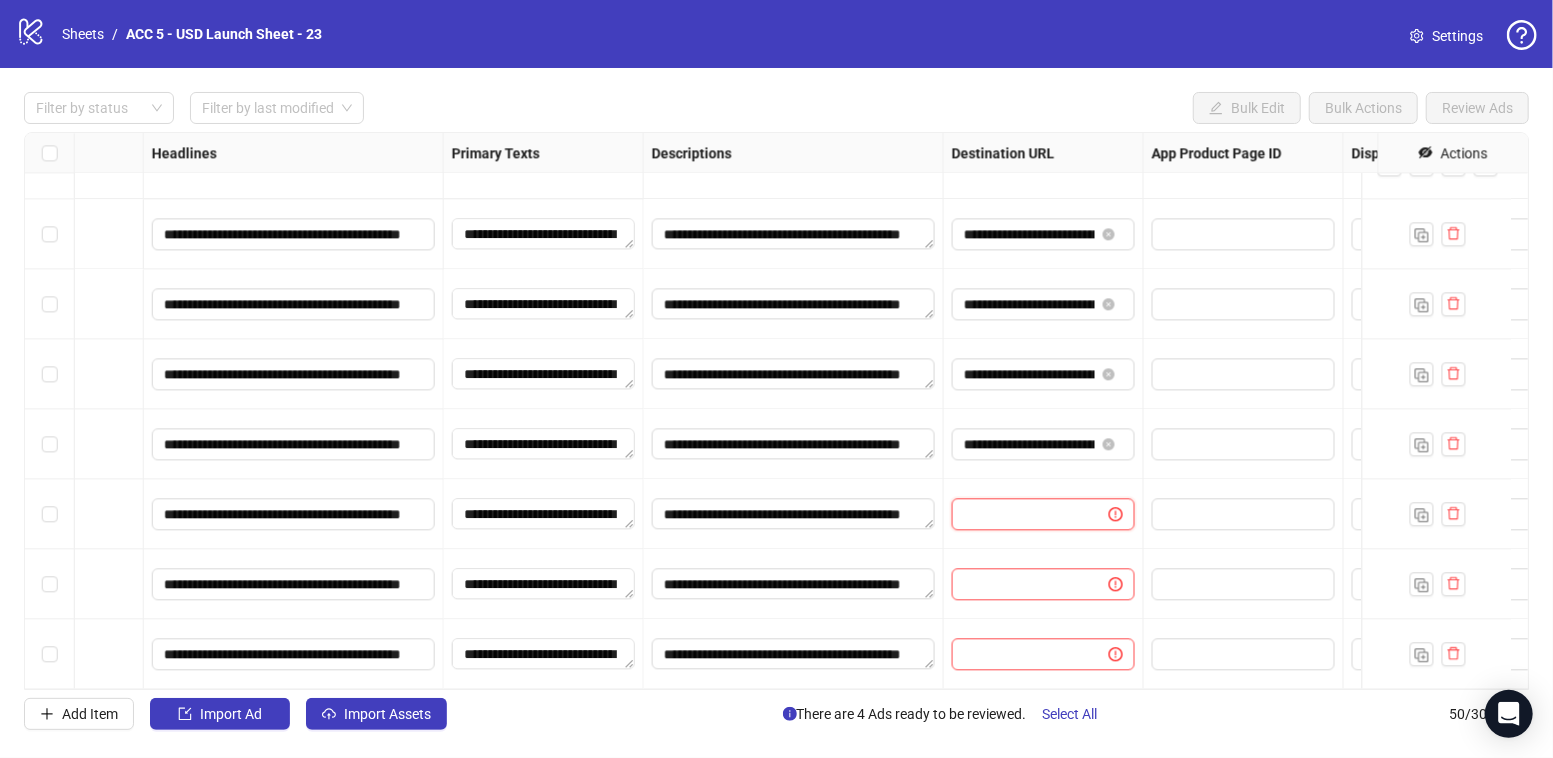 click at bounding box center [1022, 514] 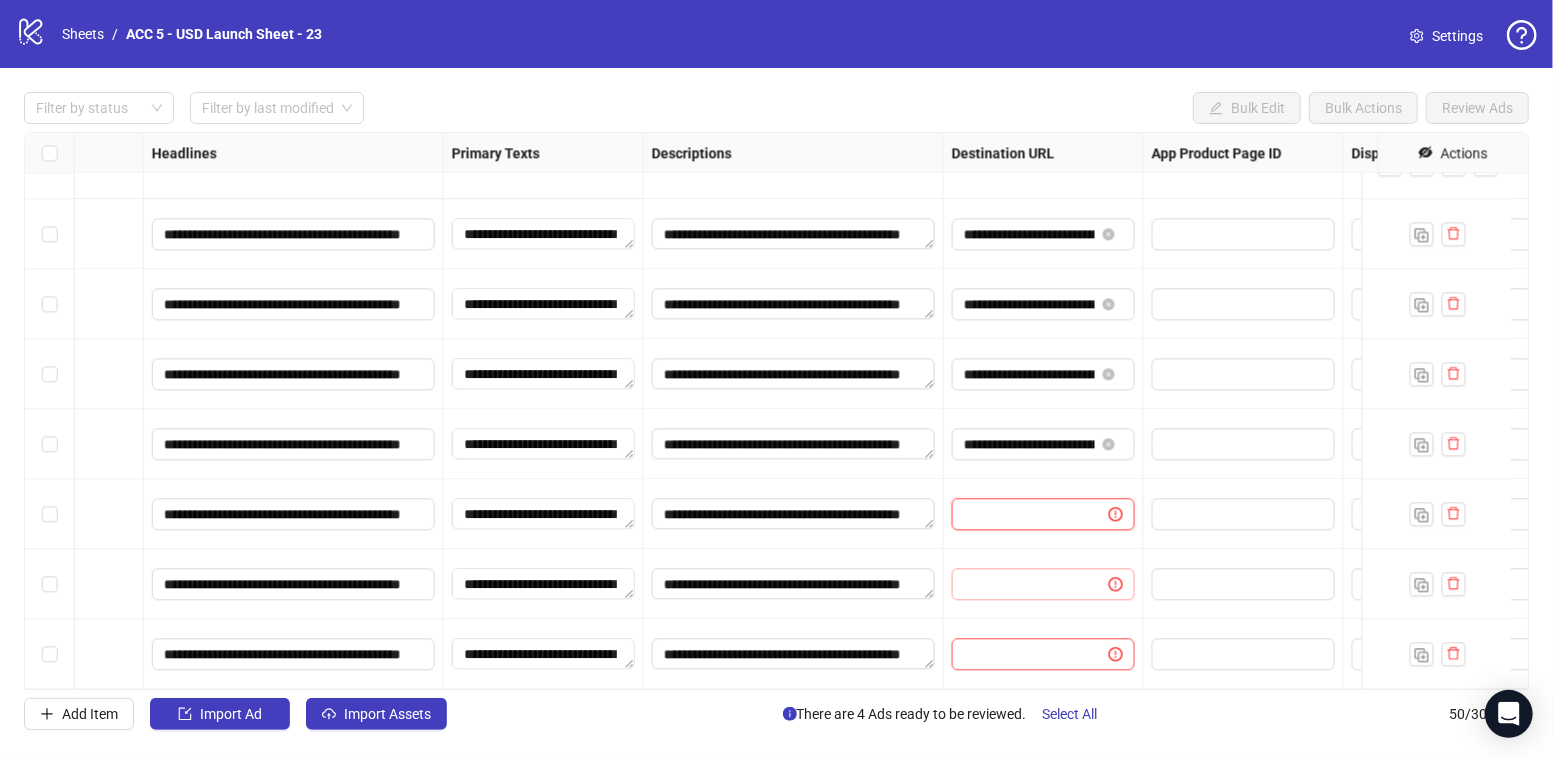paste on "**********" 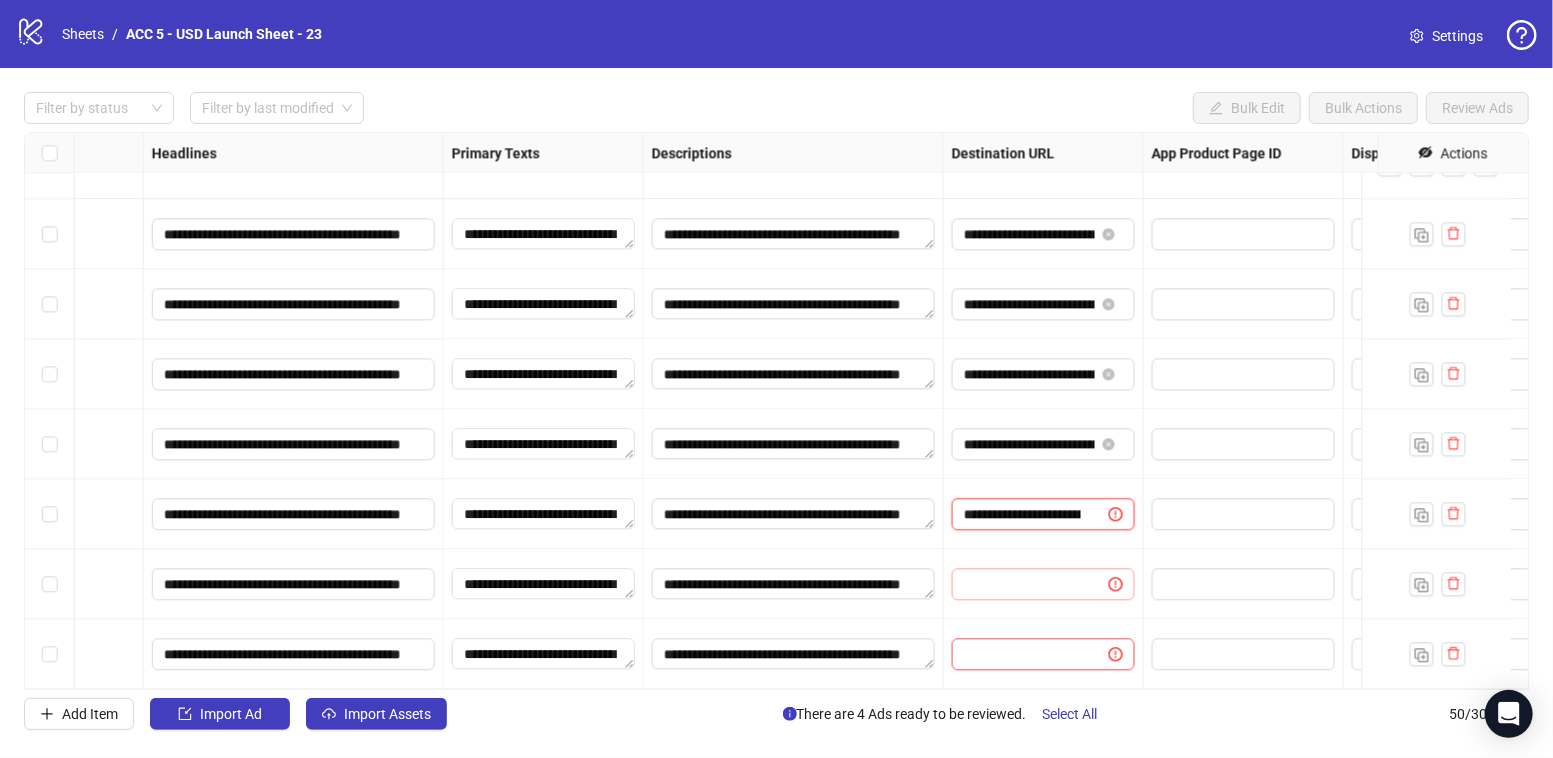 scroll, scrollTop: 0, scrollLeft: 533, axis: horizontal 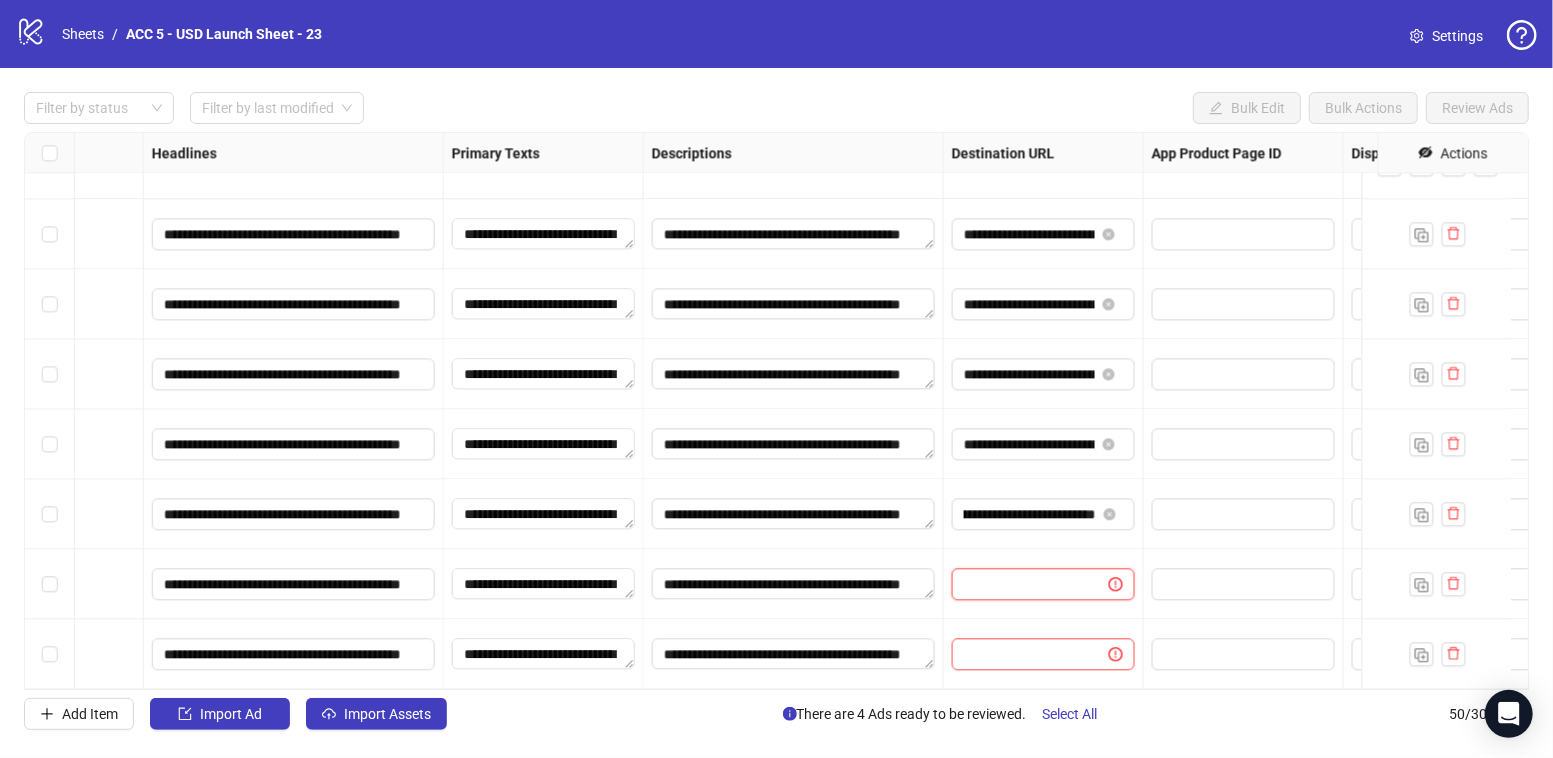 click at bounding box center [1022, 584] 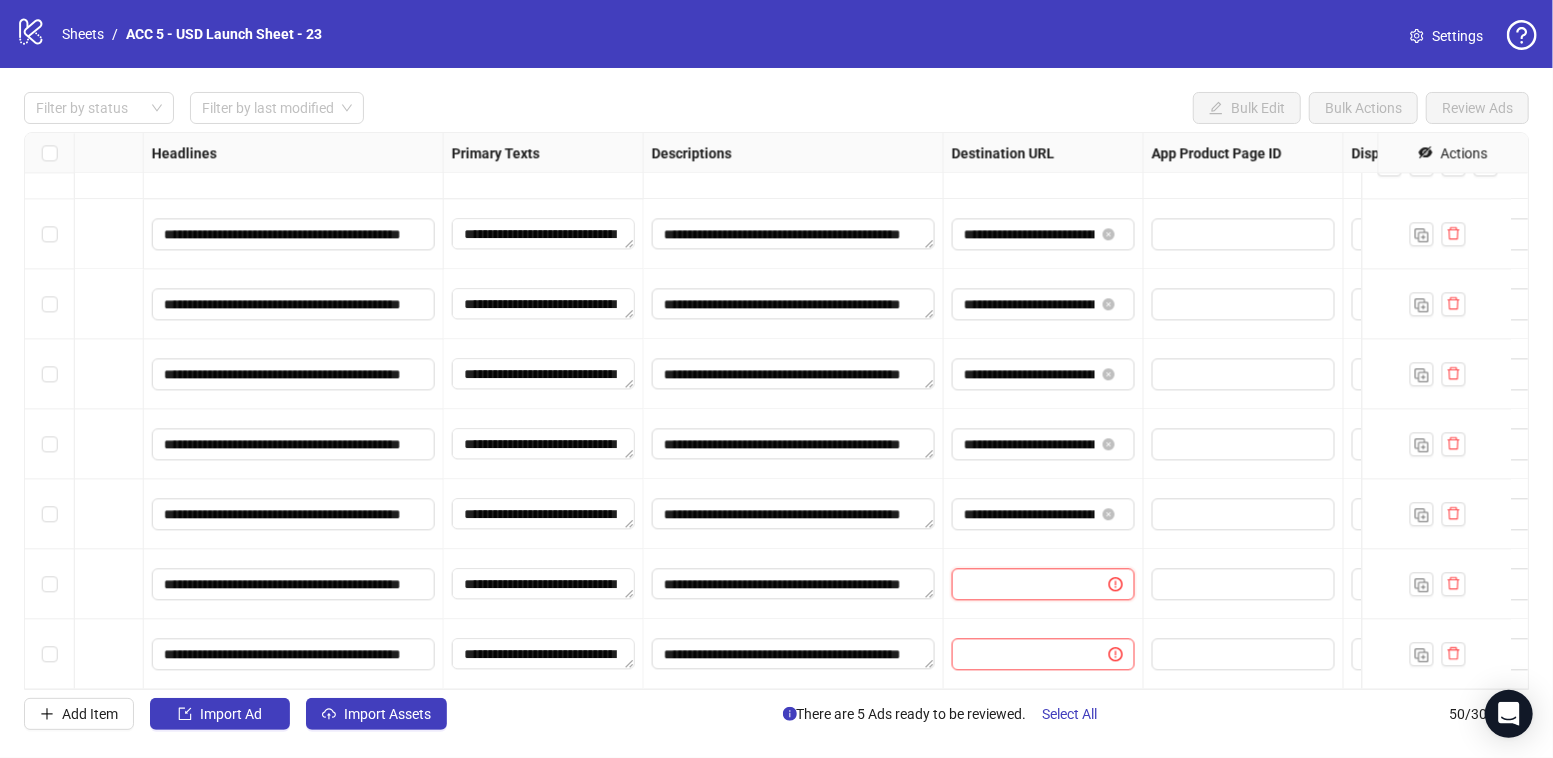 paste on "**********" 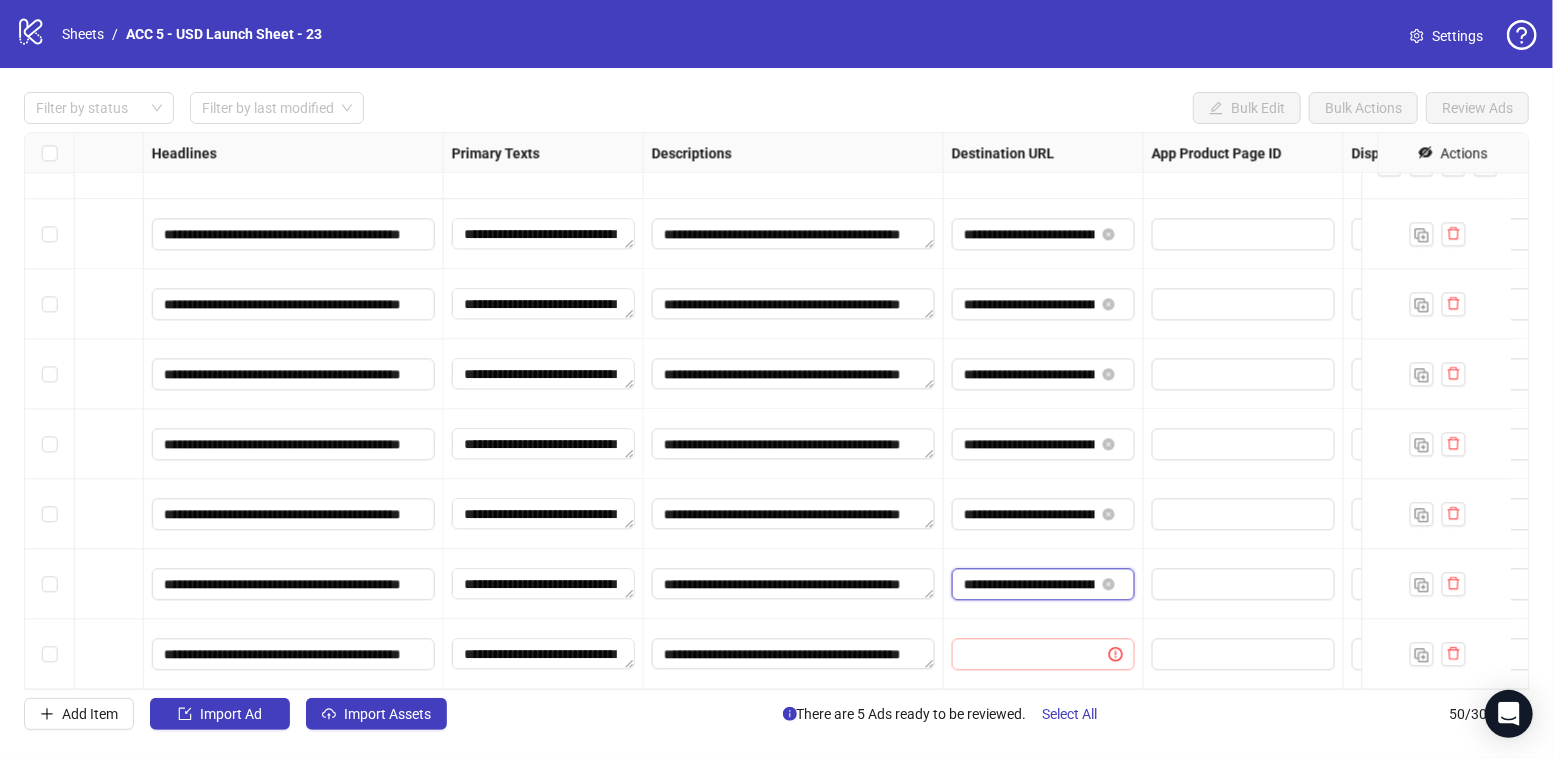 scroll, scrollTop: 0, scrollLeft: 485, axis: horizontal 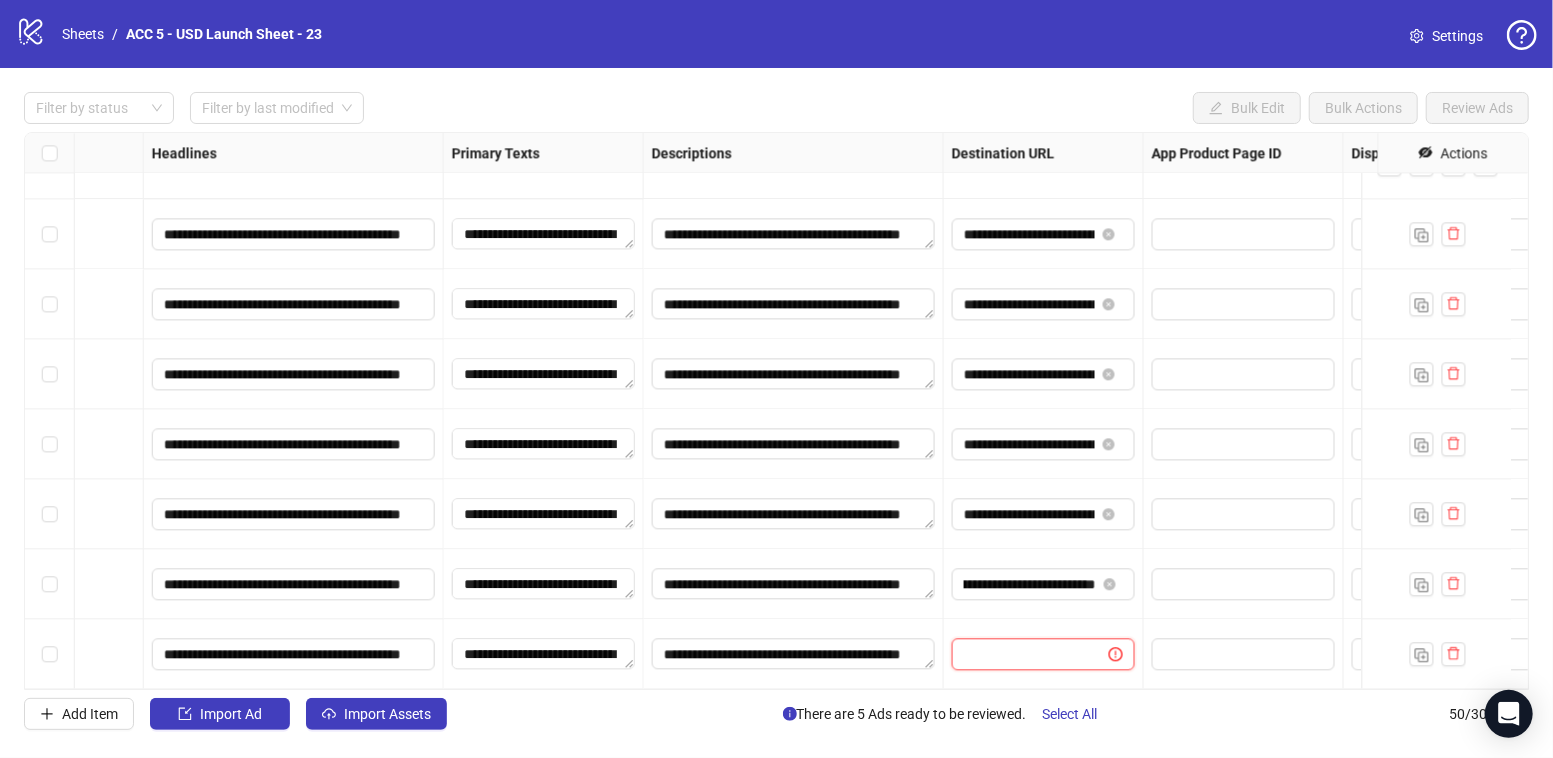 click at bounding box center [1022, 654] 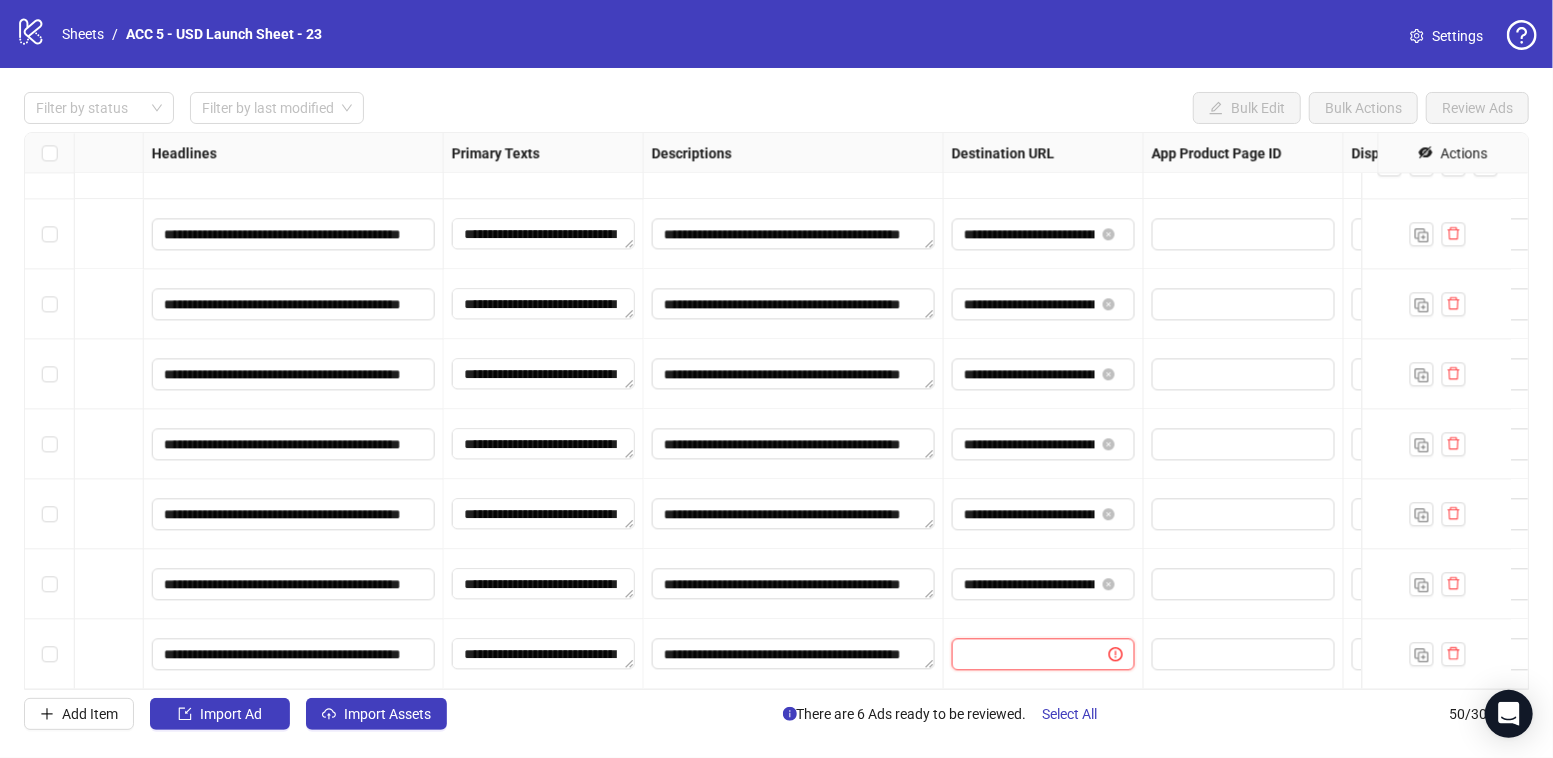 click at bounding box center (1022, 654) 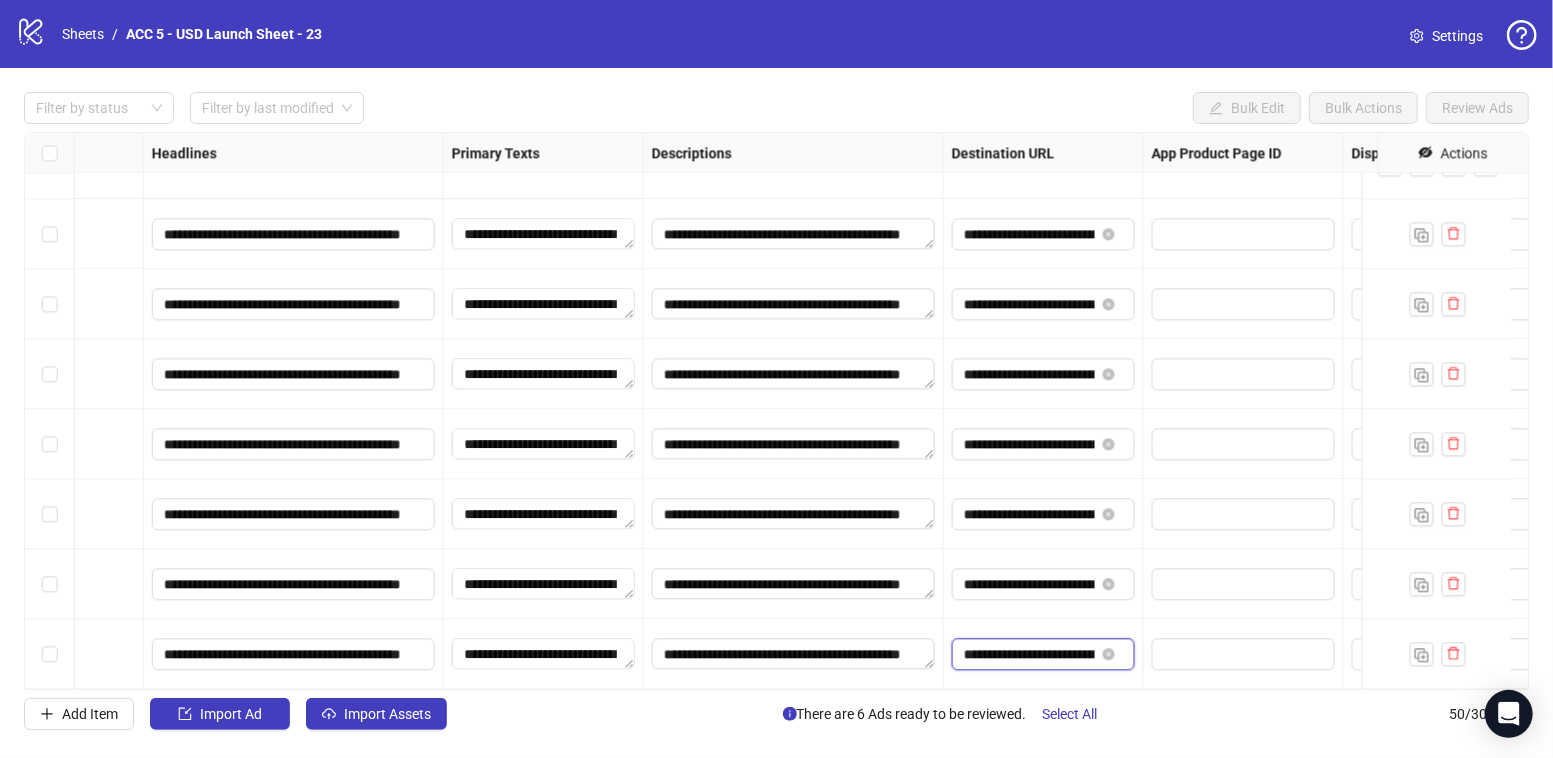 scroll, scrollTop: 0, scrollLeft: 500, axis: horizontal 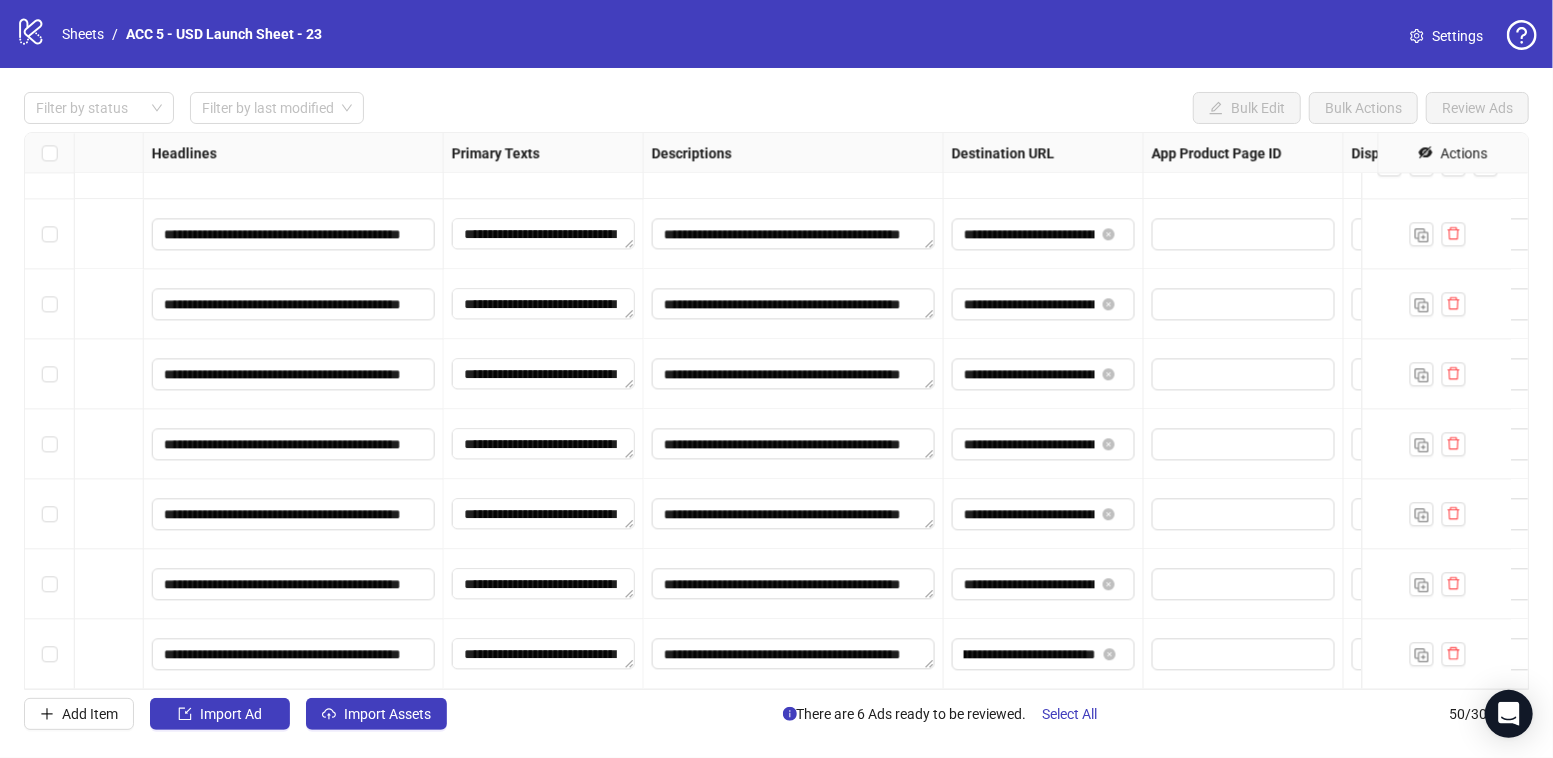 click on "**********" at bounding box center (1044, 584) 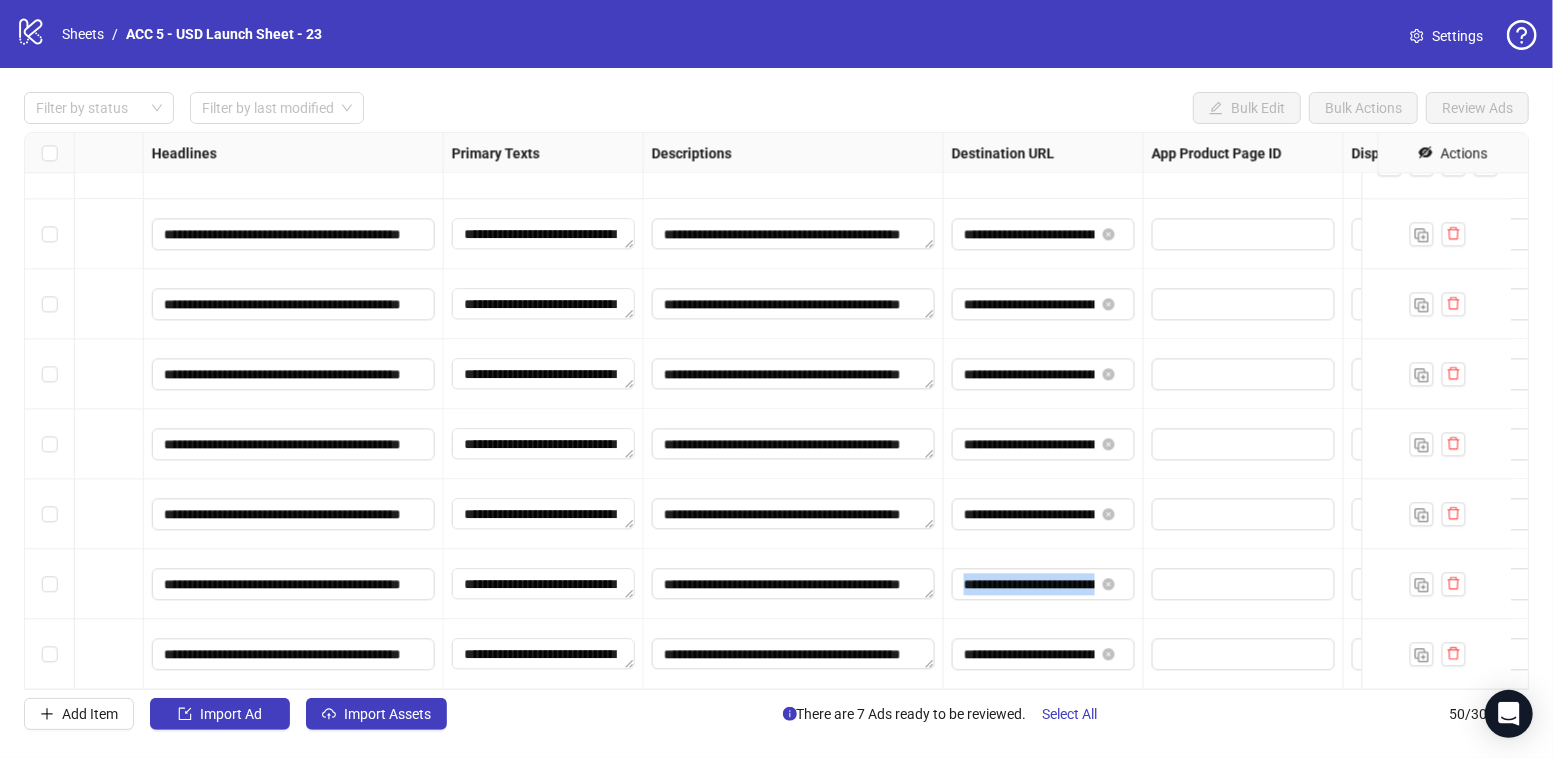 click on "**********" at bounding box center (1044, 584) 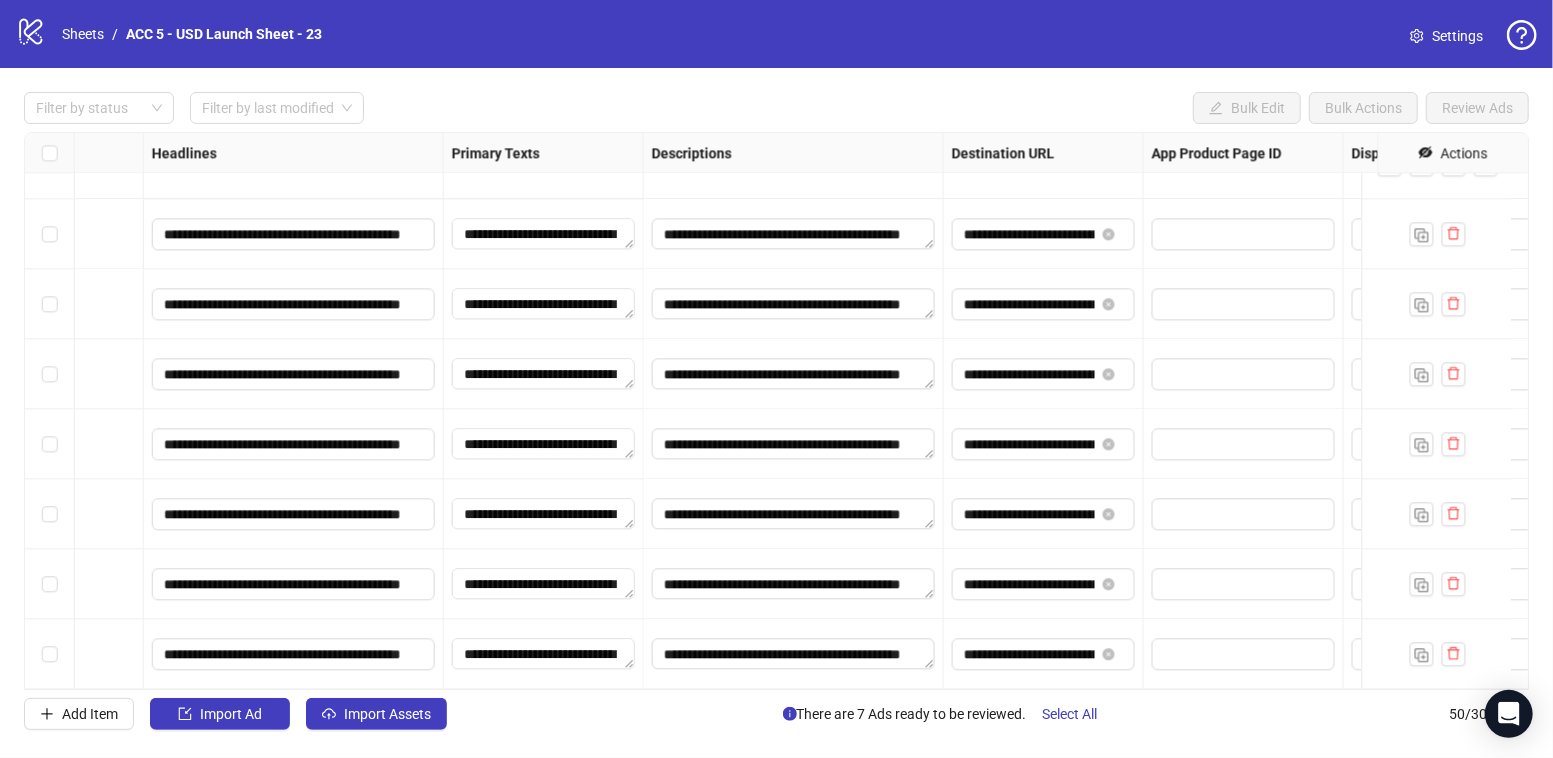 scroll, scrollTop: 3000, scrollLeft: 0, axis: vertical 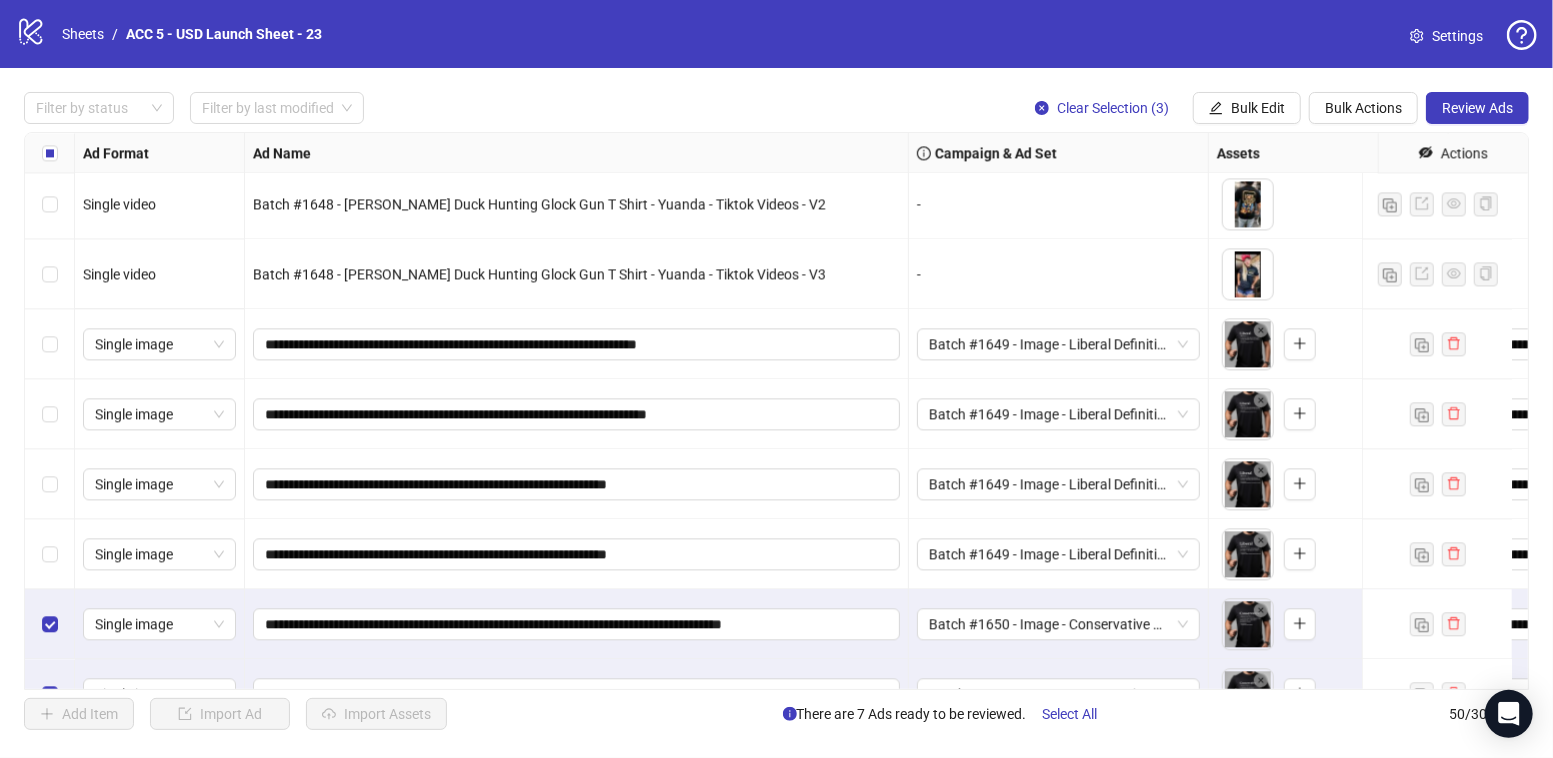 drag, startPoint x: 48, startPoint y: 542, endPoint x: 48, endPoint y: 517, distance: 25 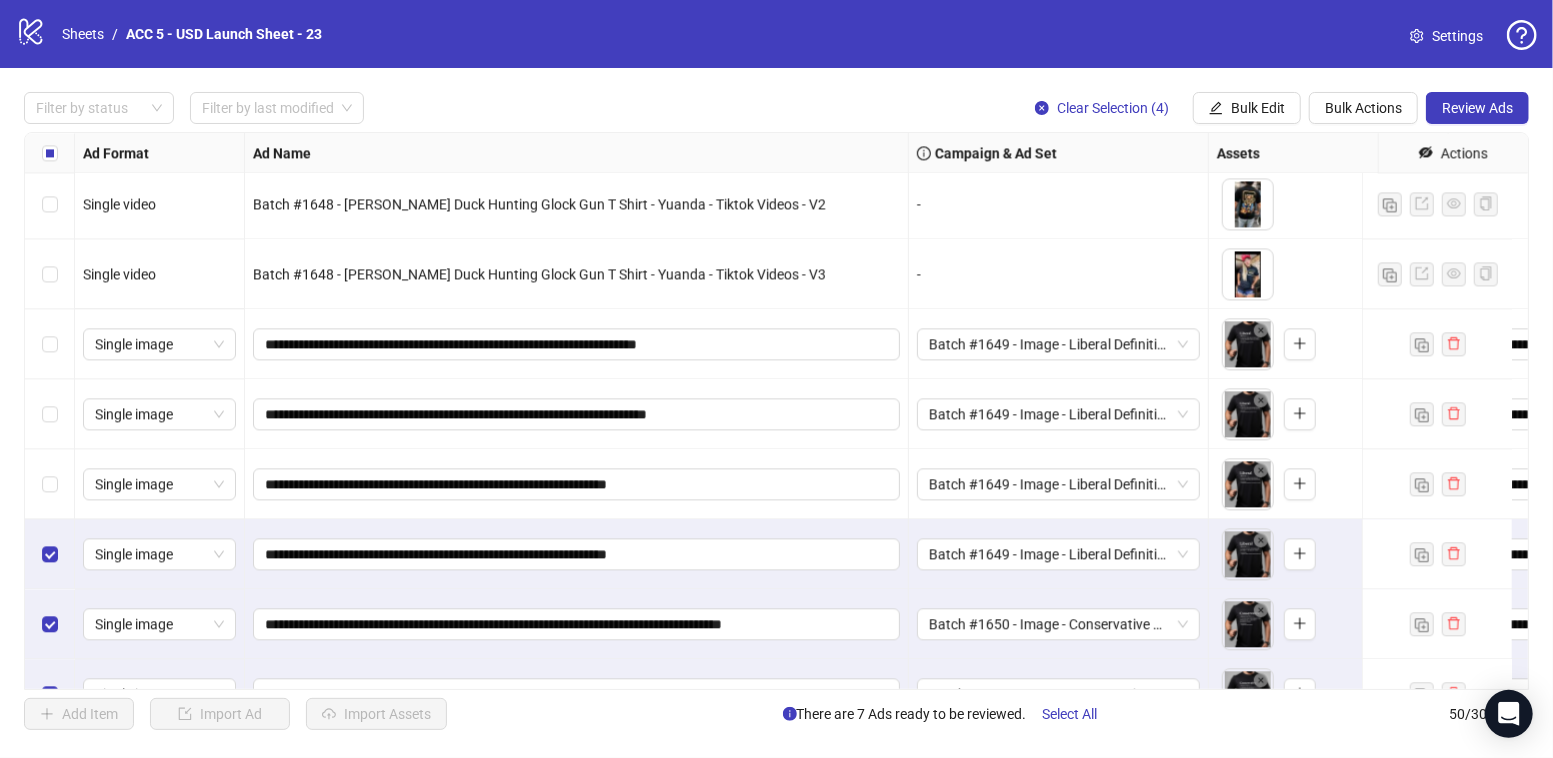 drag, startPoint x: 42, startPoint y: 492, endPoint x: 50, endPoint y: 430, distance: 62.514 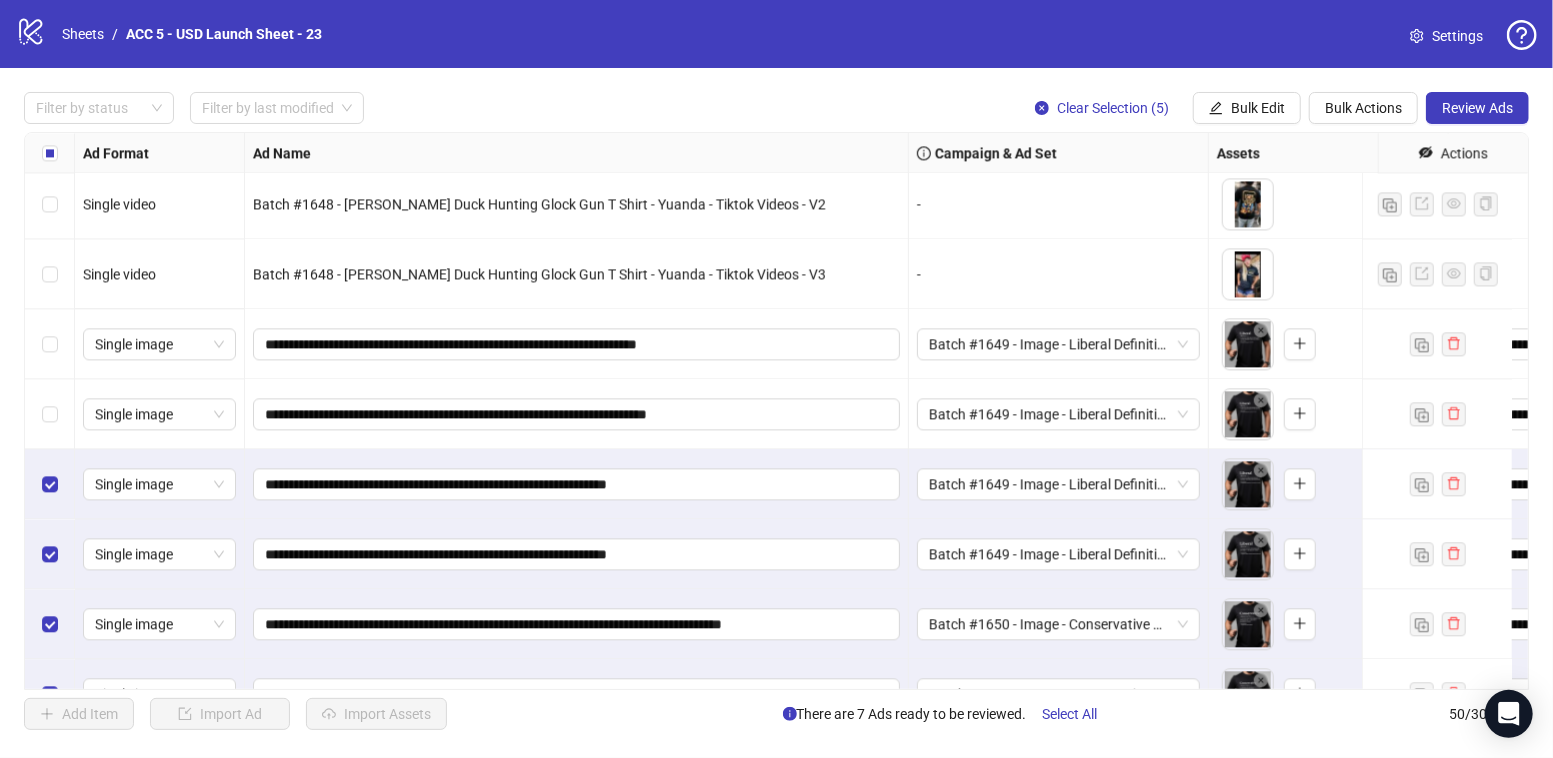 click at bounding box center [50, 414] 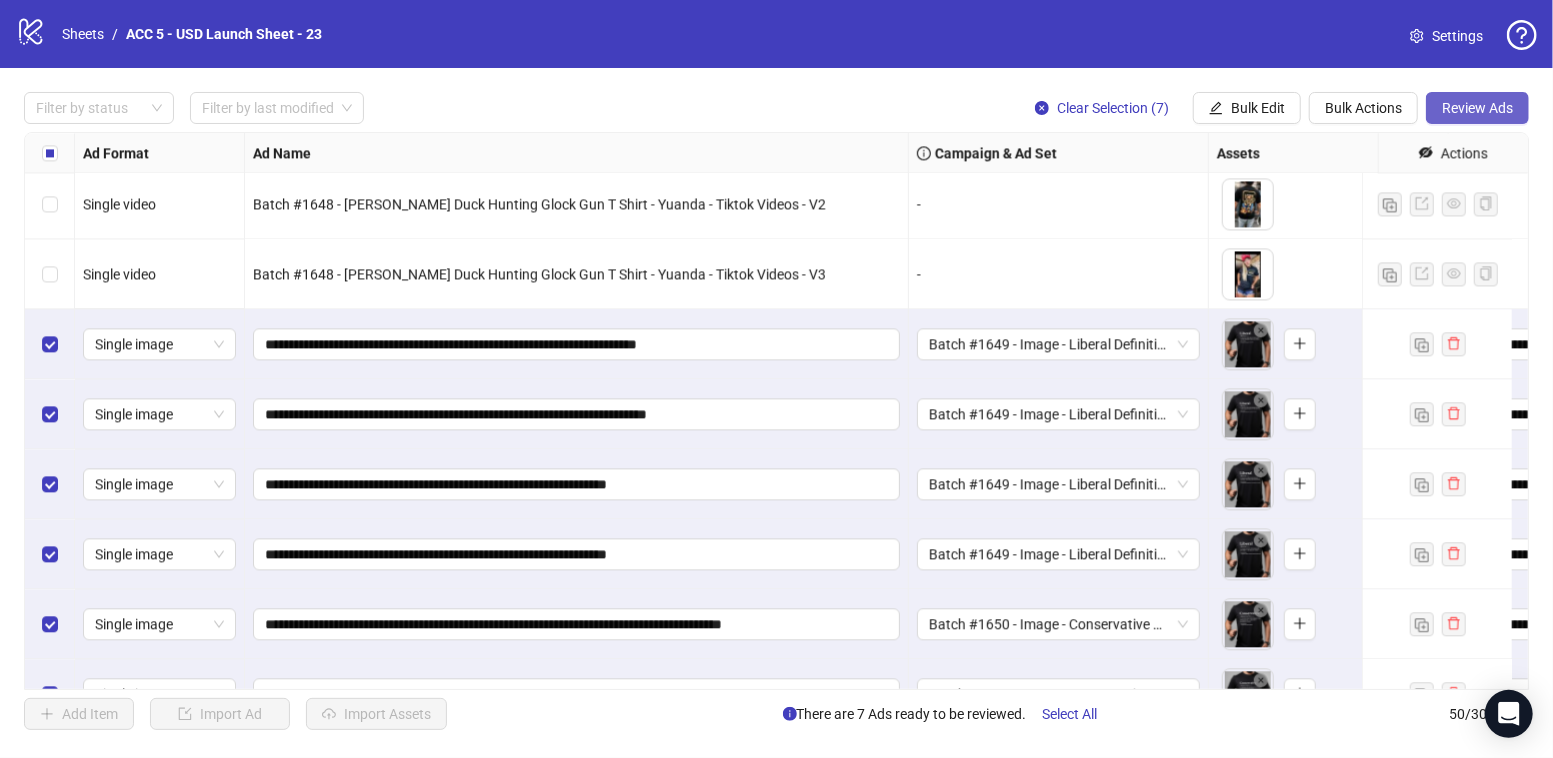 click on "Review Ads" at bounding box center (1477, 108) 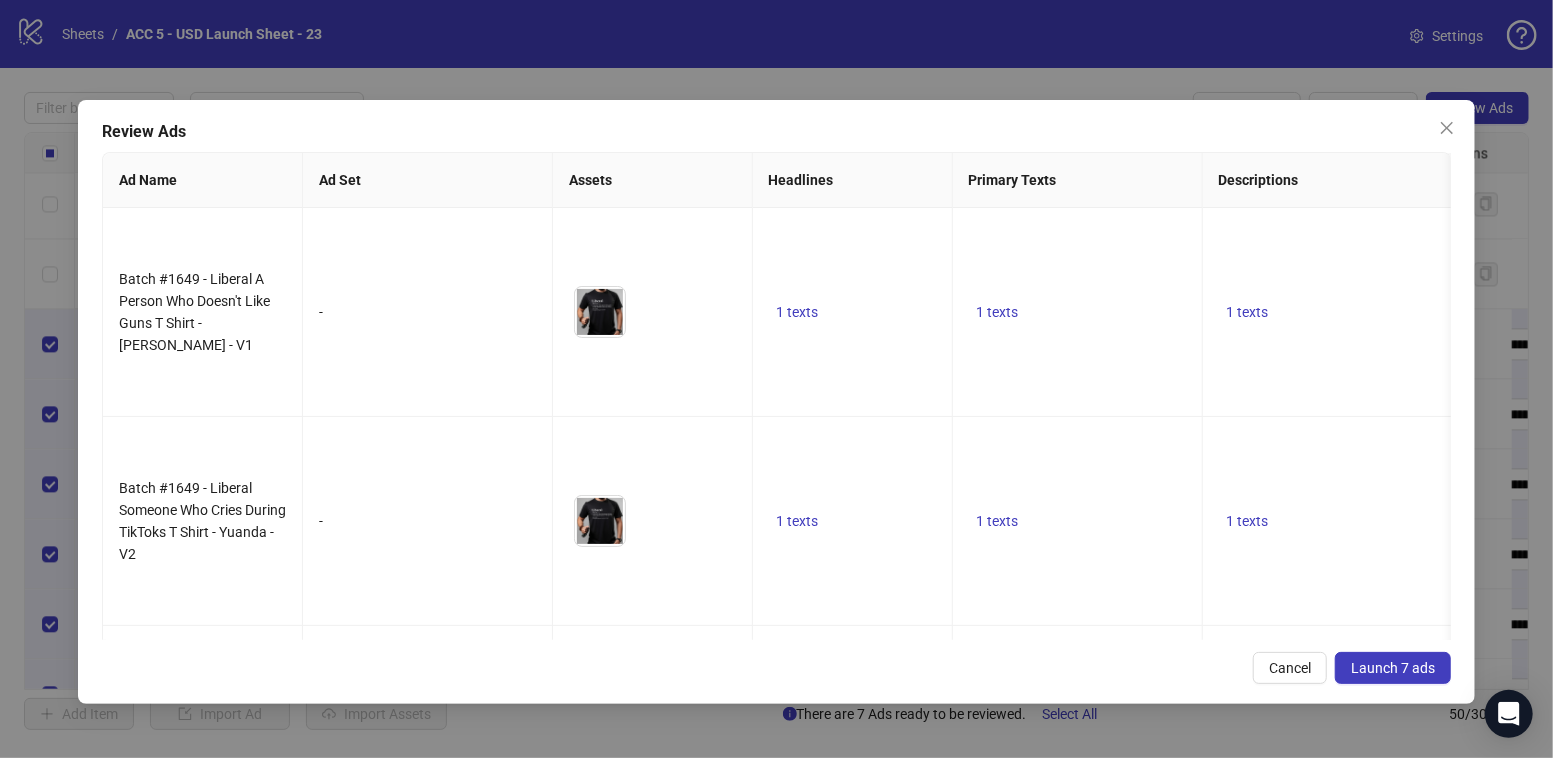 scroll, scrollTop: 0, scrollLeft: 1166, axis: horizontal 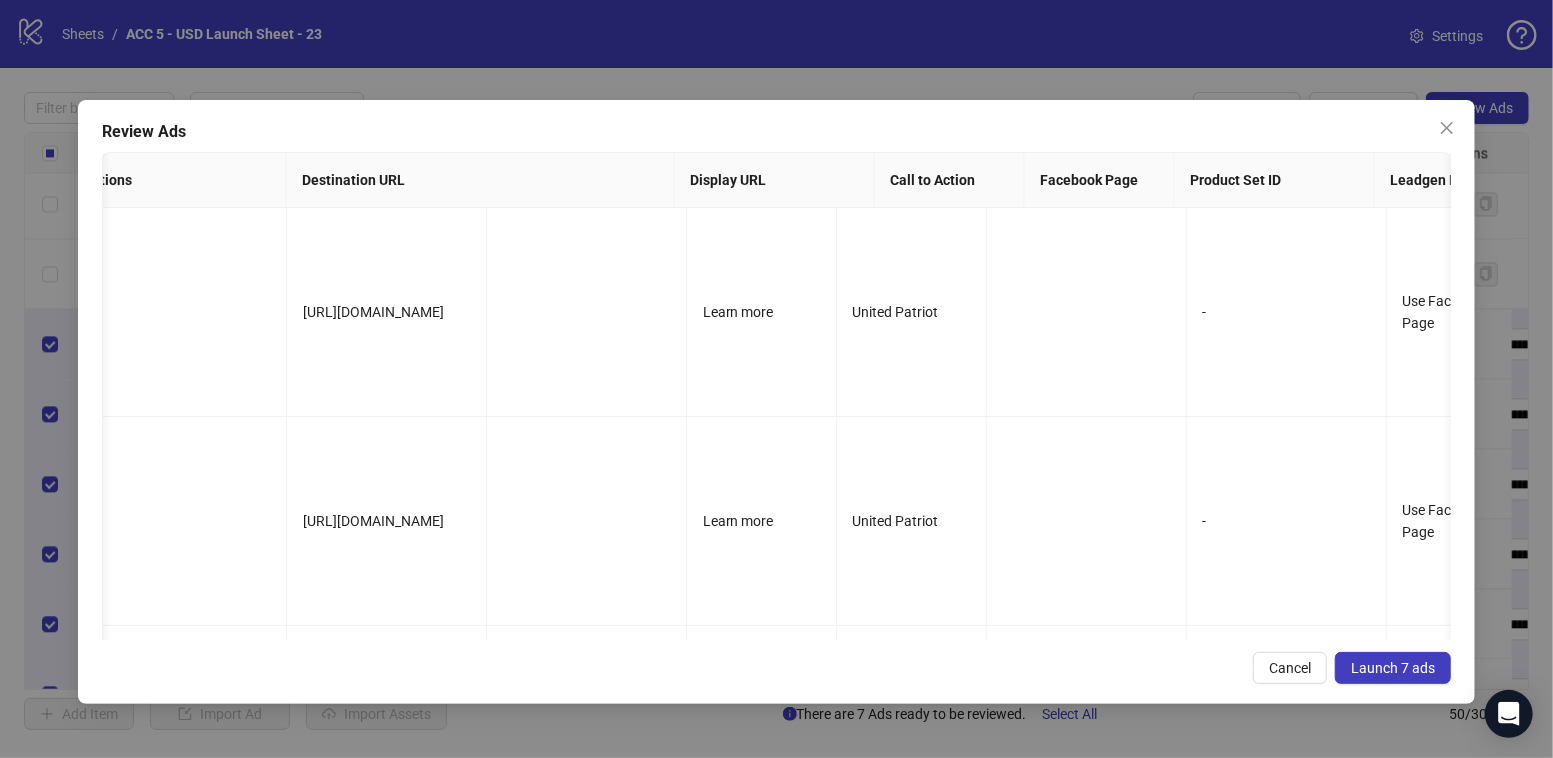 click on "Launch 7 ads" at bounding box center [1393, 668] 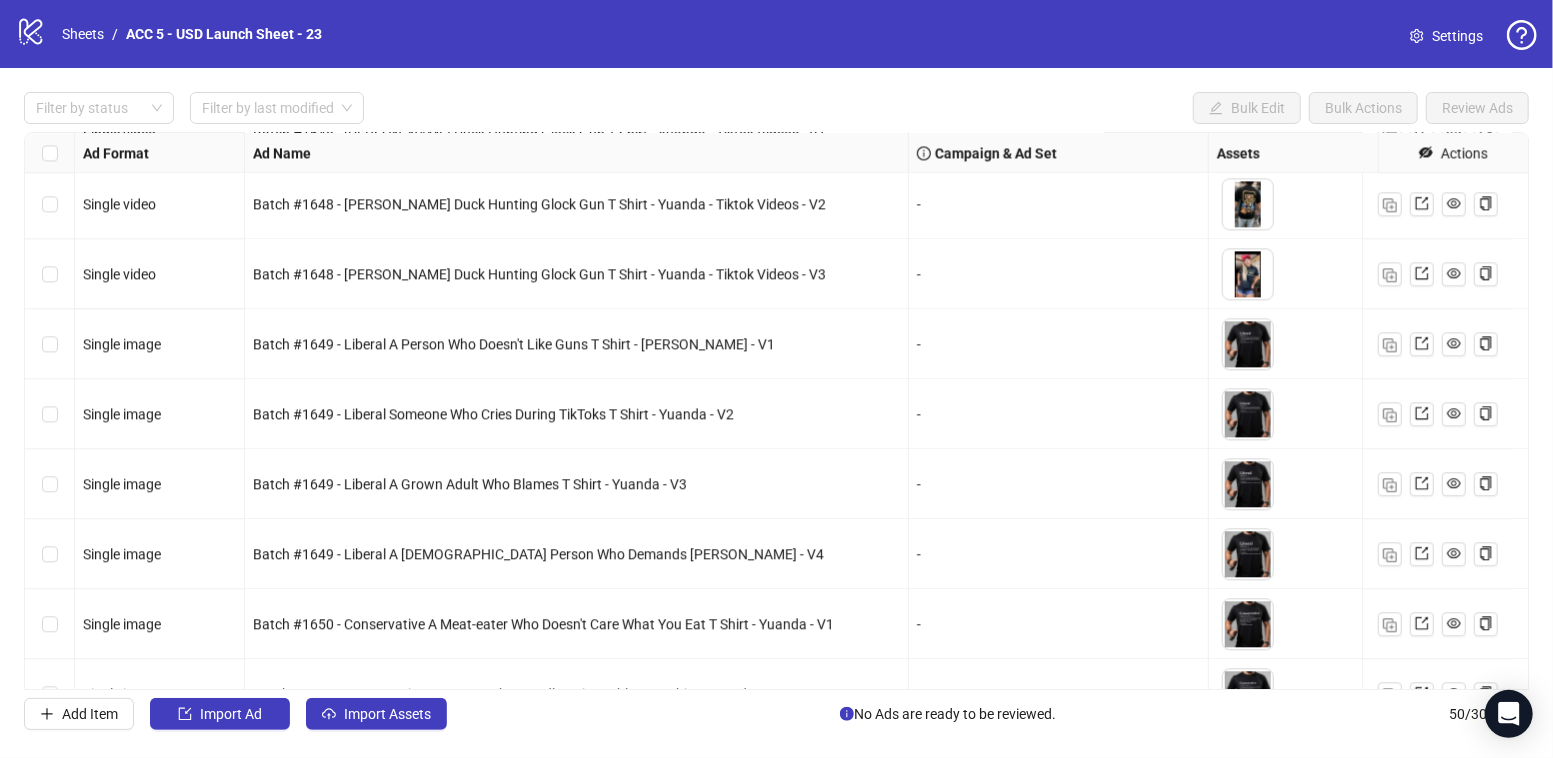 scroll, scrollTop: 3000, scrollLeft: 0, axis: vertical 